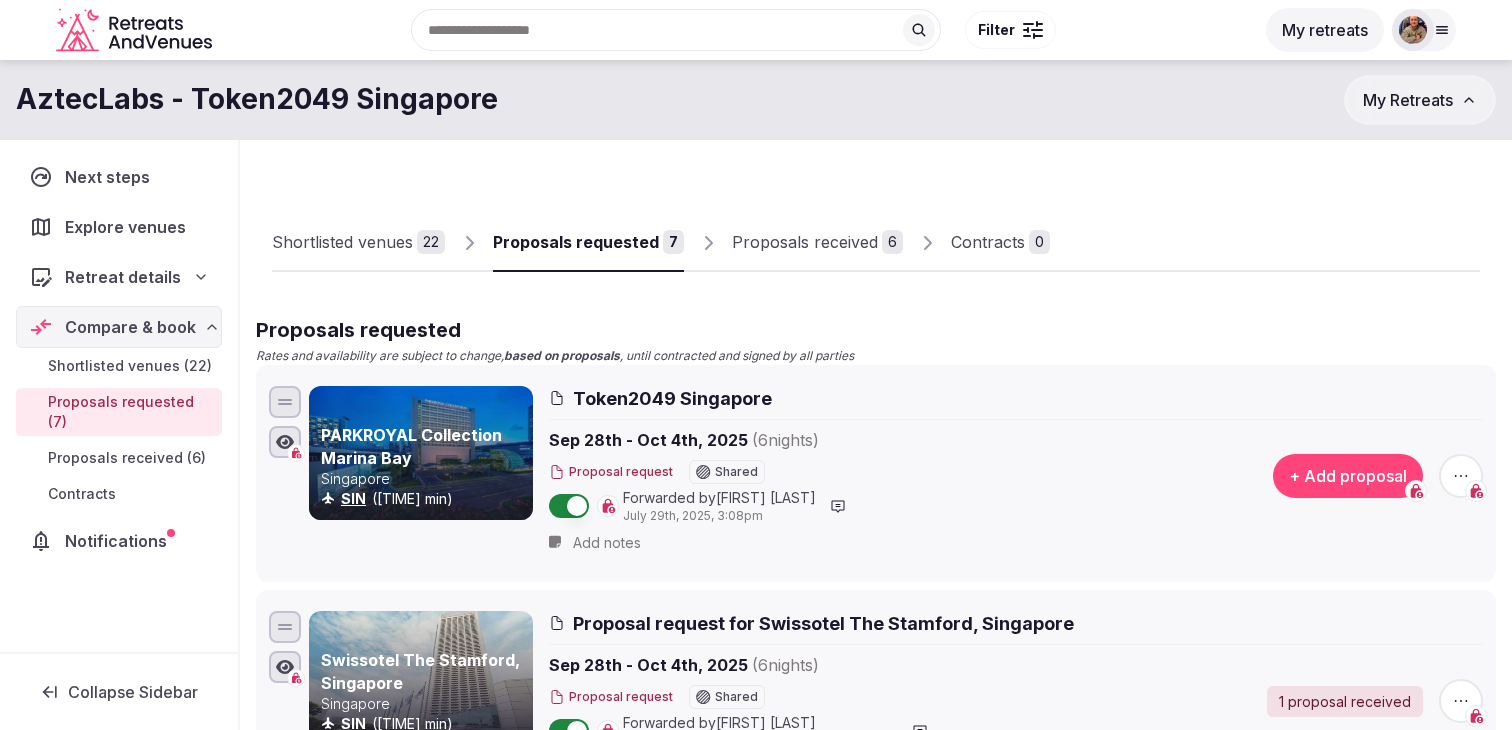 scroll, scrollTop: 0, scrollLeft: 0, axis: both 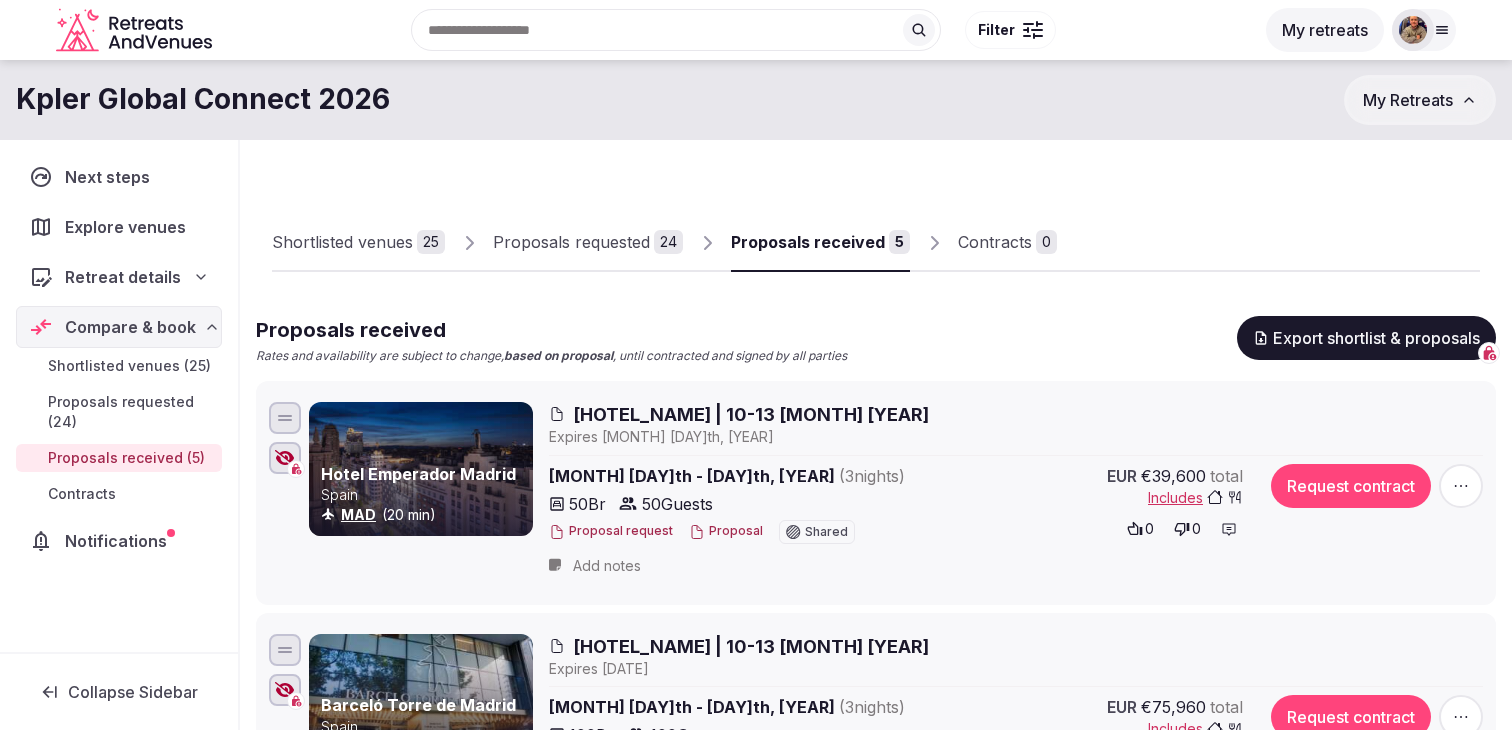 click on "Proposals requested 24" at bounding box center (588, 242) 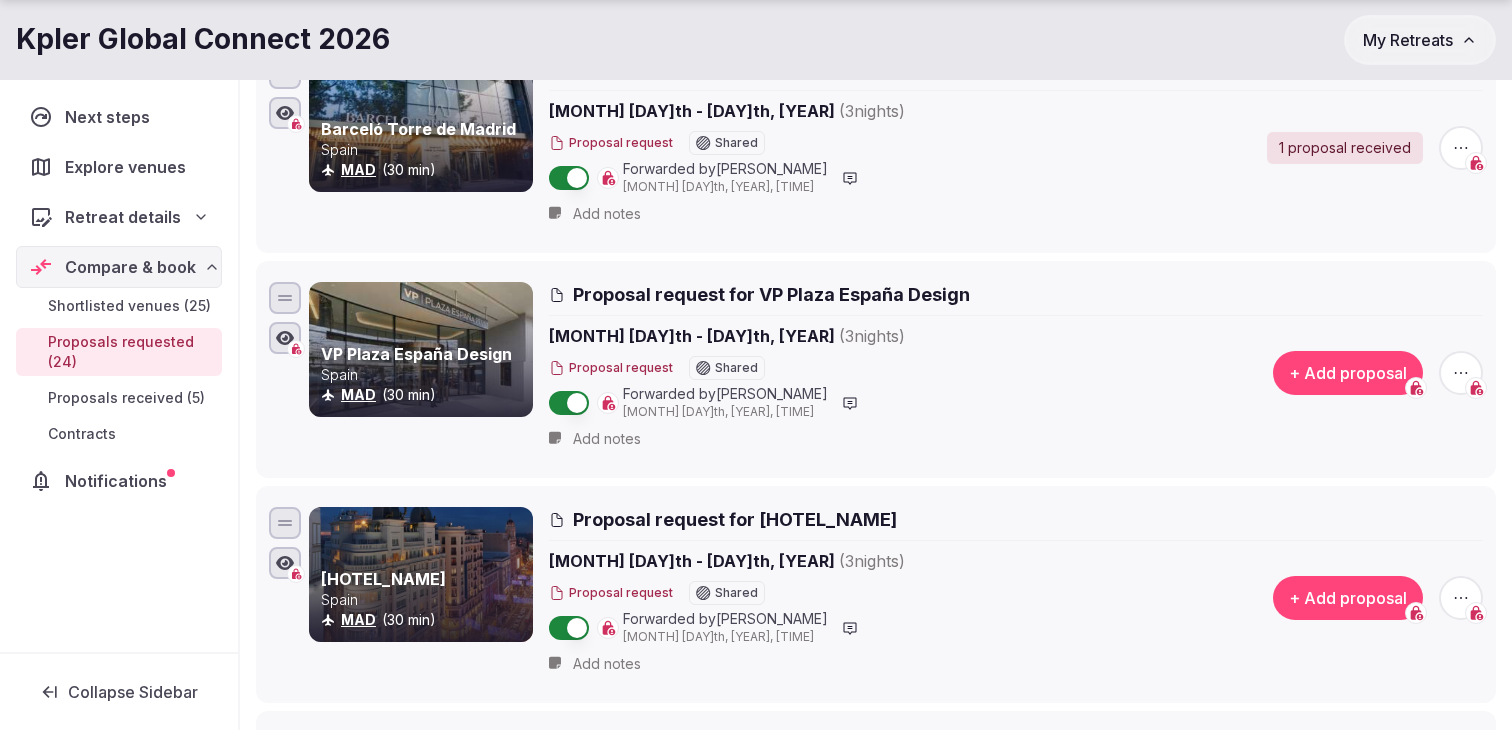 scroll, scrollTop: 3555, scrollLeft: 0, axis: vertical 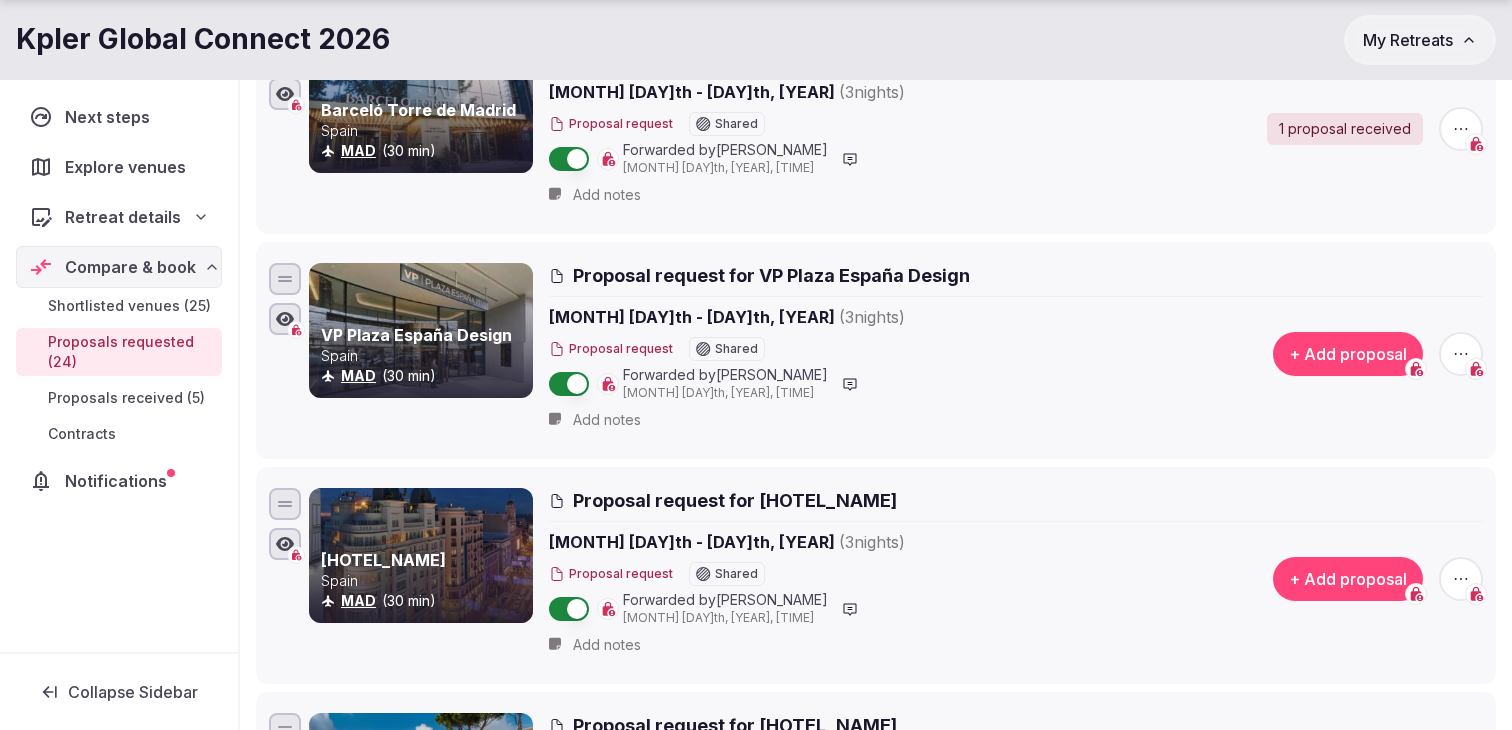 click on "+ Add proposal" at bounding box center [1348, 354] 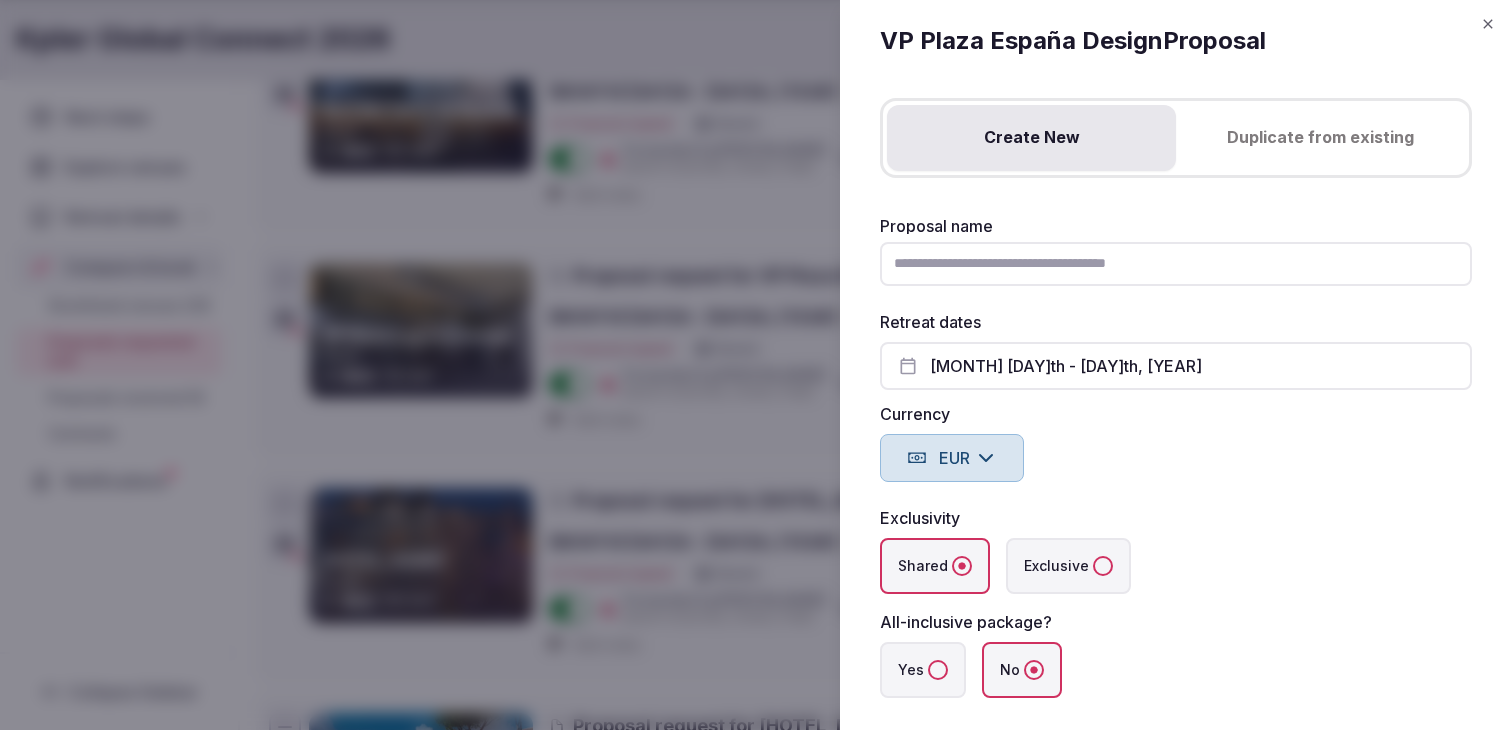 click on "Proposal name" at bounding box center [1176, 264] 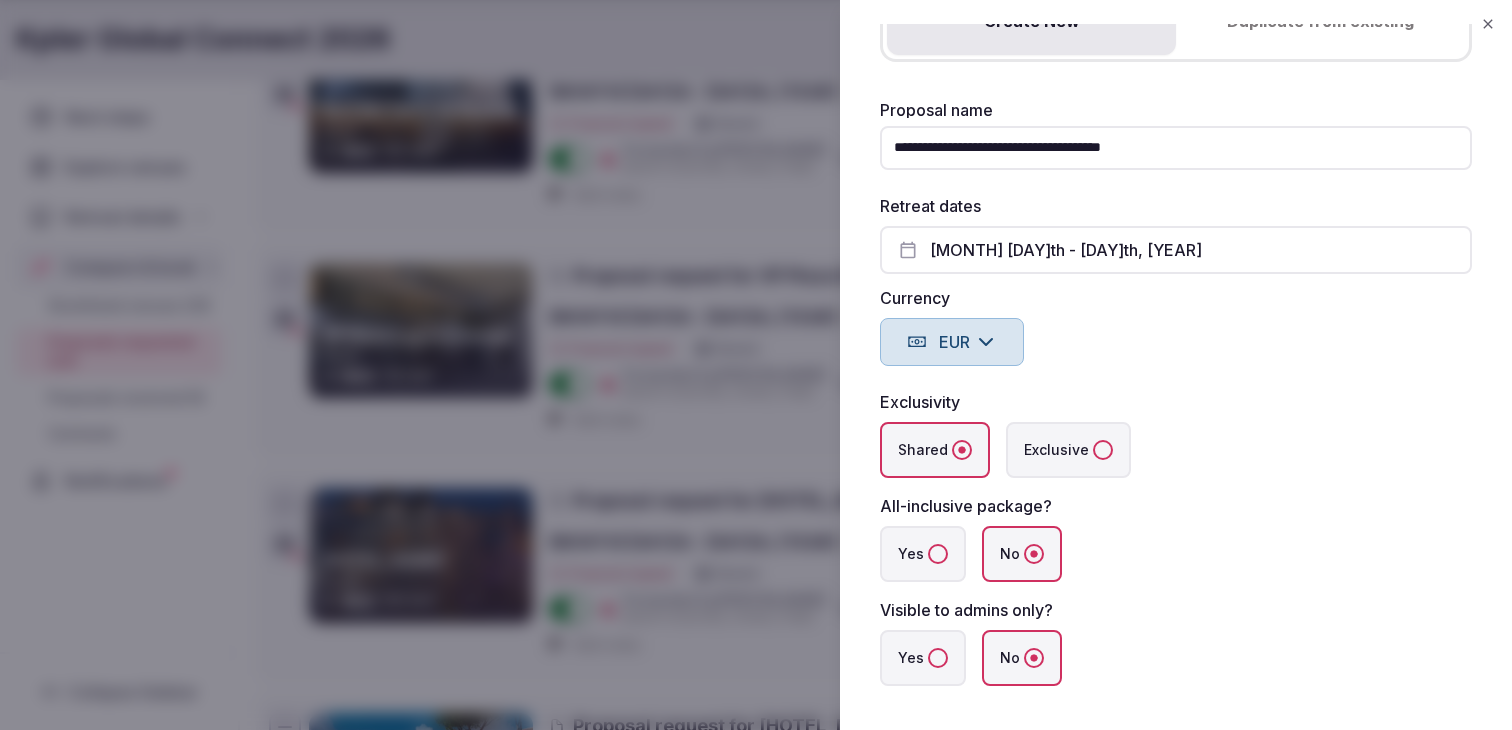 scroll, scrollTop: 119, scrollLeft: 0, axis: vertical 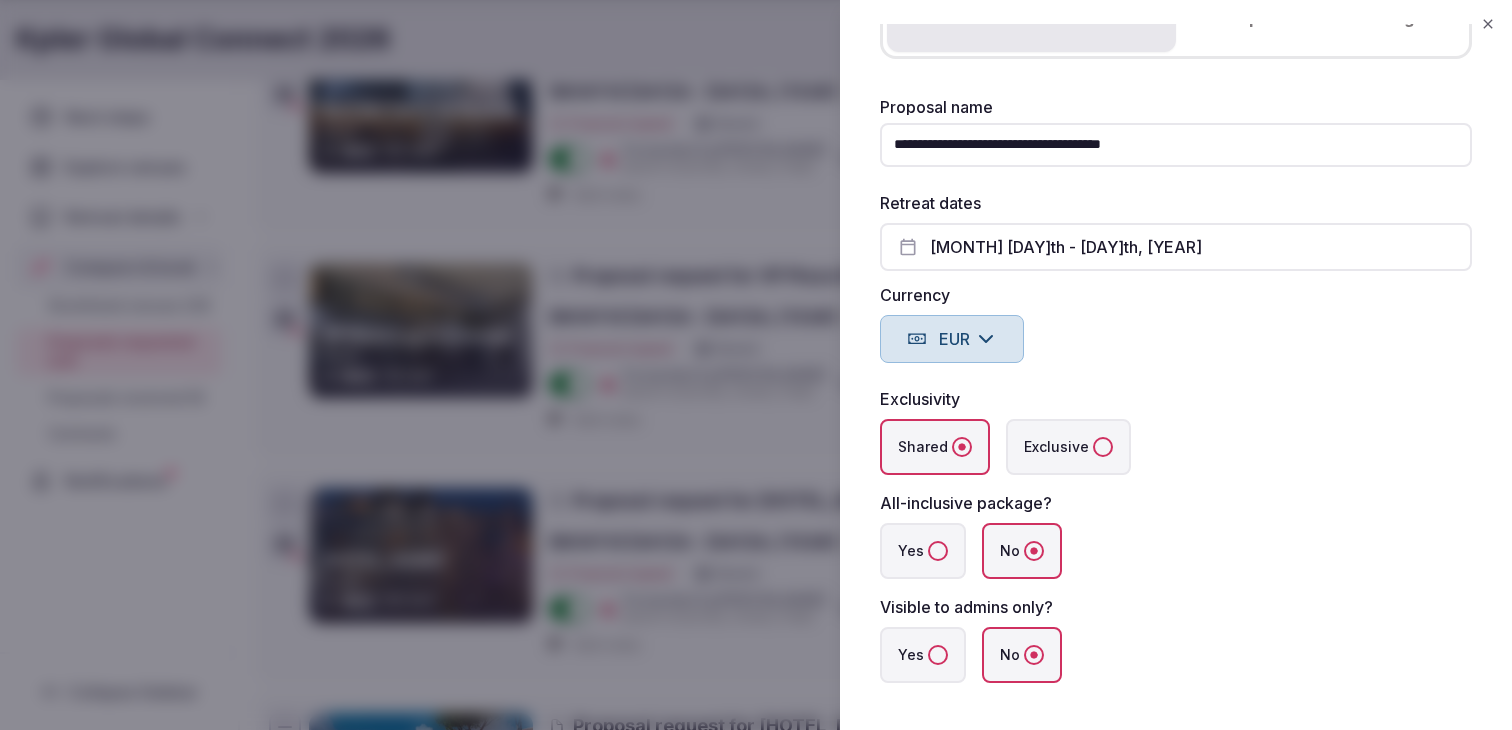 type on "**********" 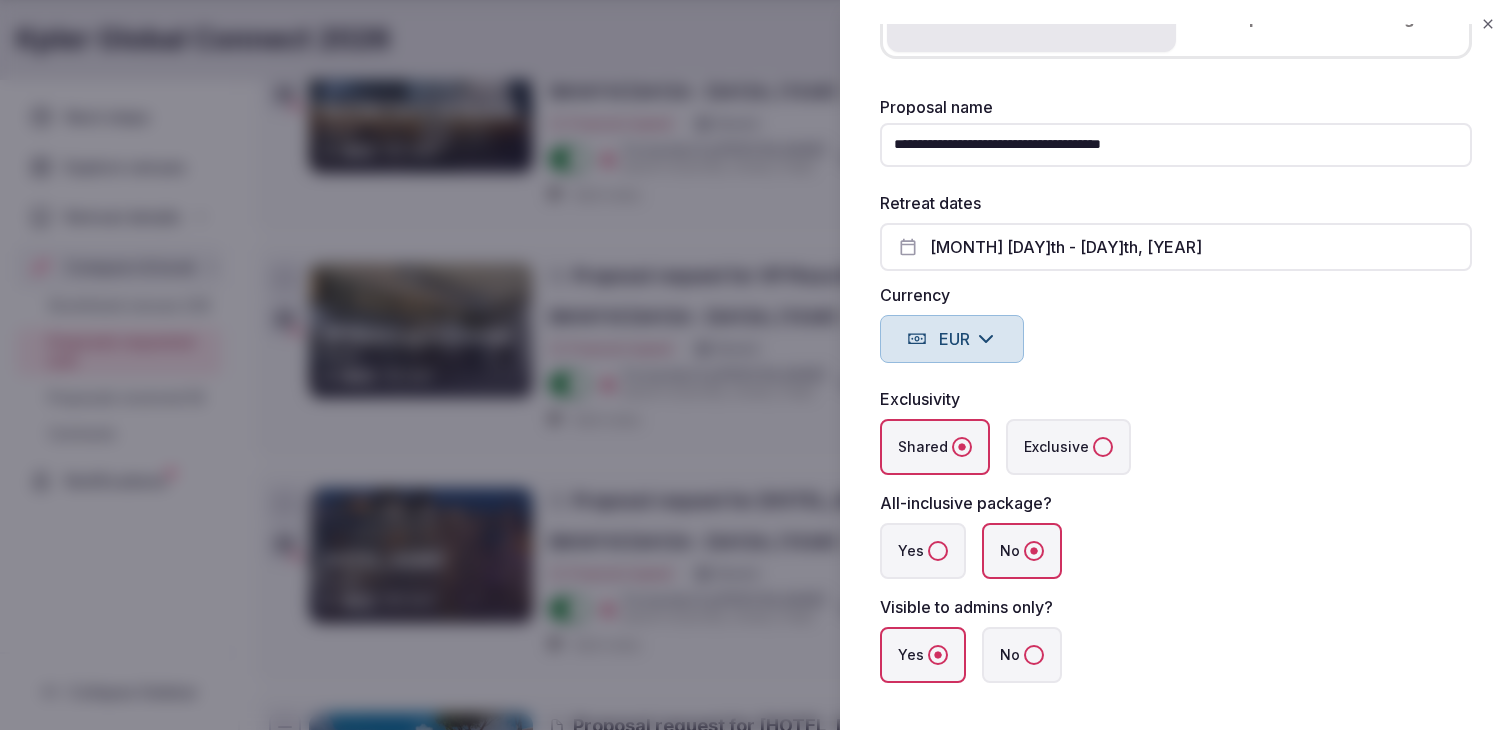 scroll, scrollTop: 183, scrollLeft: 0, axis: vertical 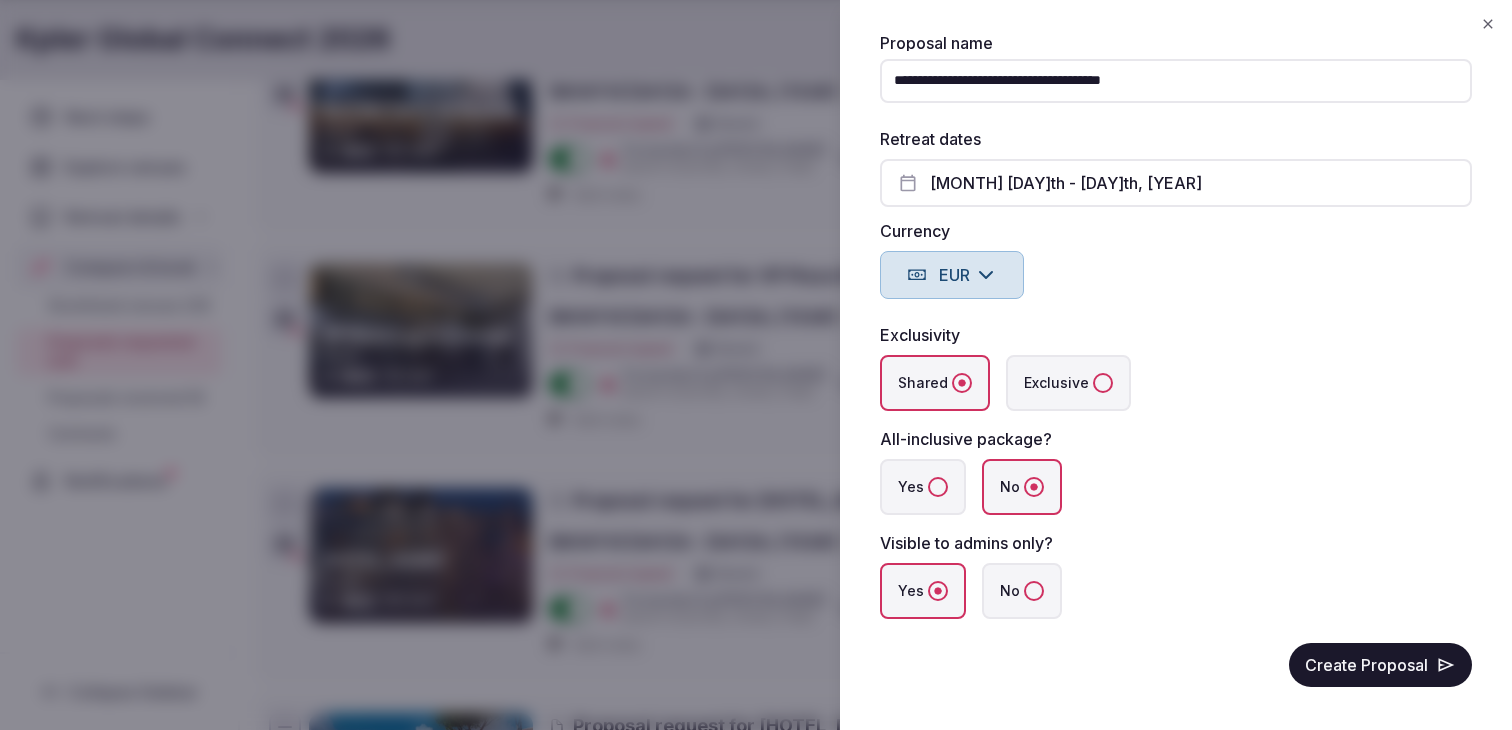 click on "Create Proposal" at bounding box center (1380, 665) 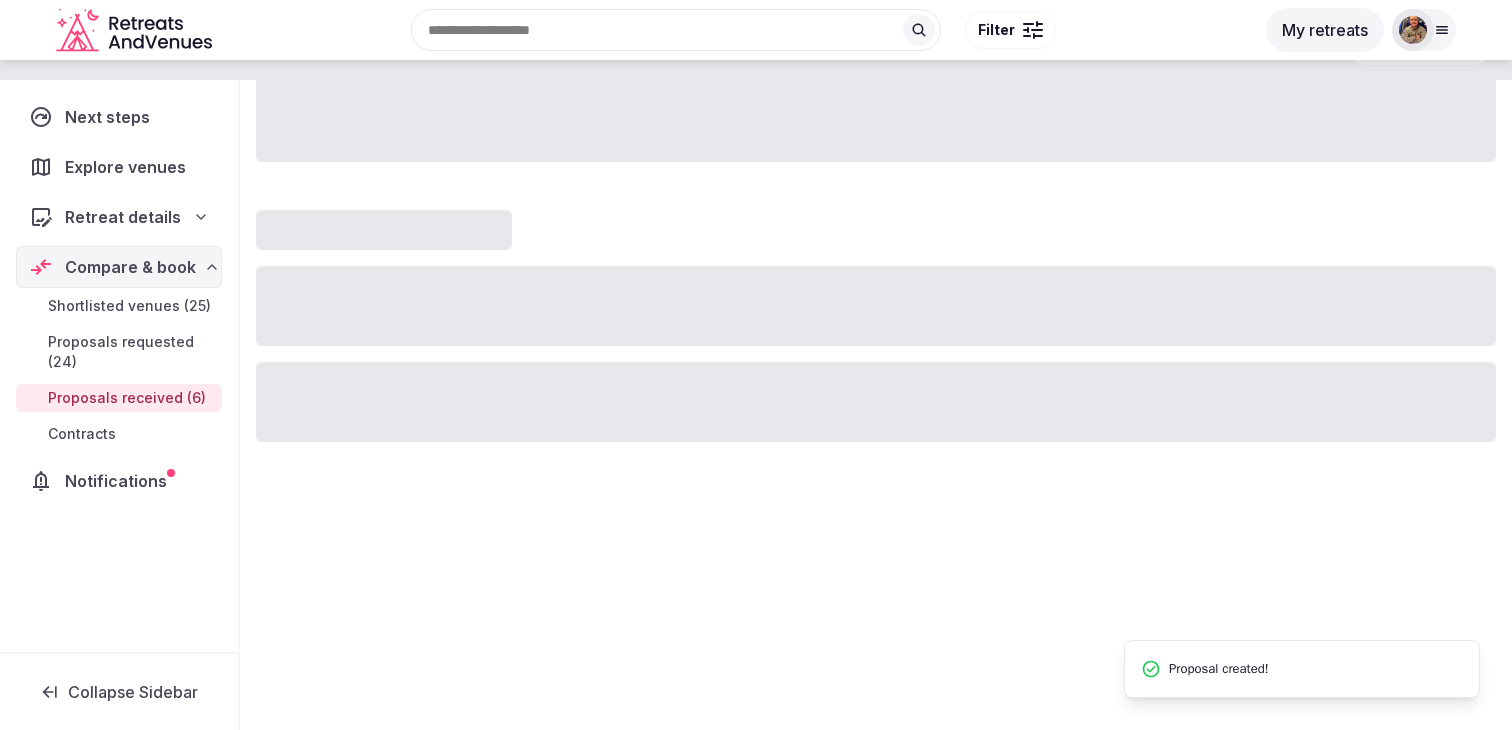 scroll, scrollTop: 0, scrollLeft: 0, axis: both 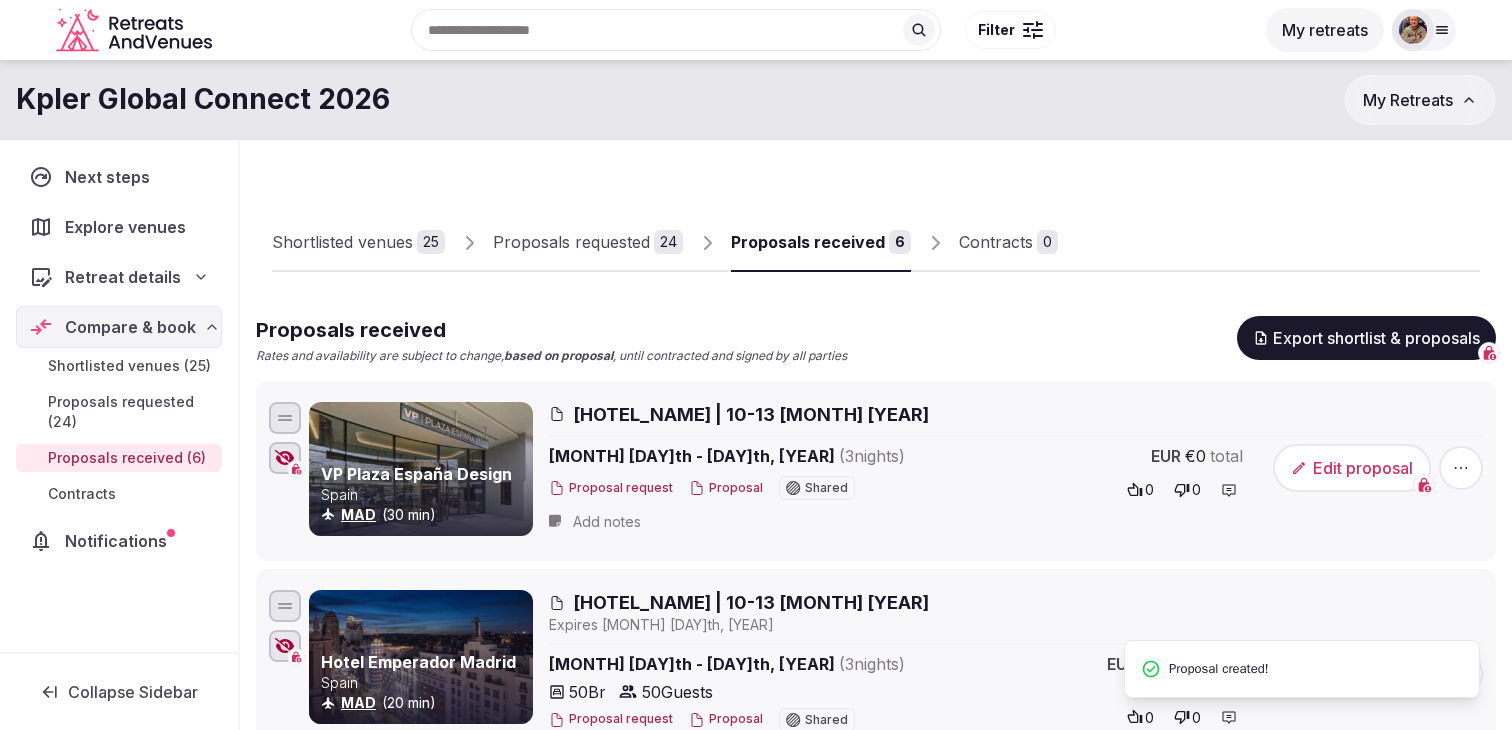 click 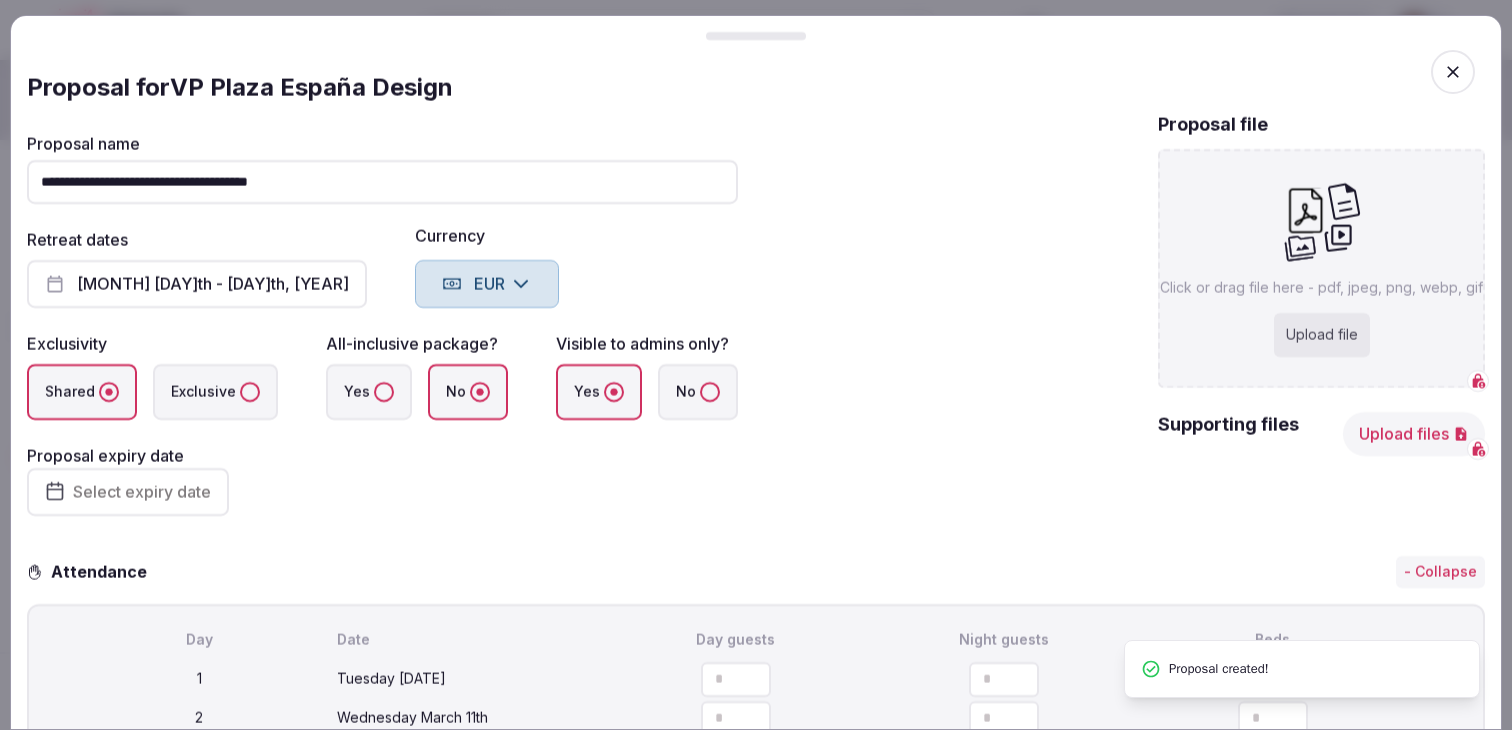 click on "Upload file" at bounding box center [1322, 335] 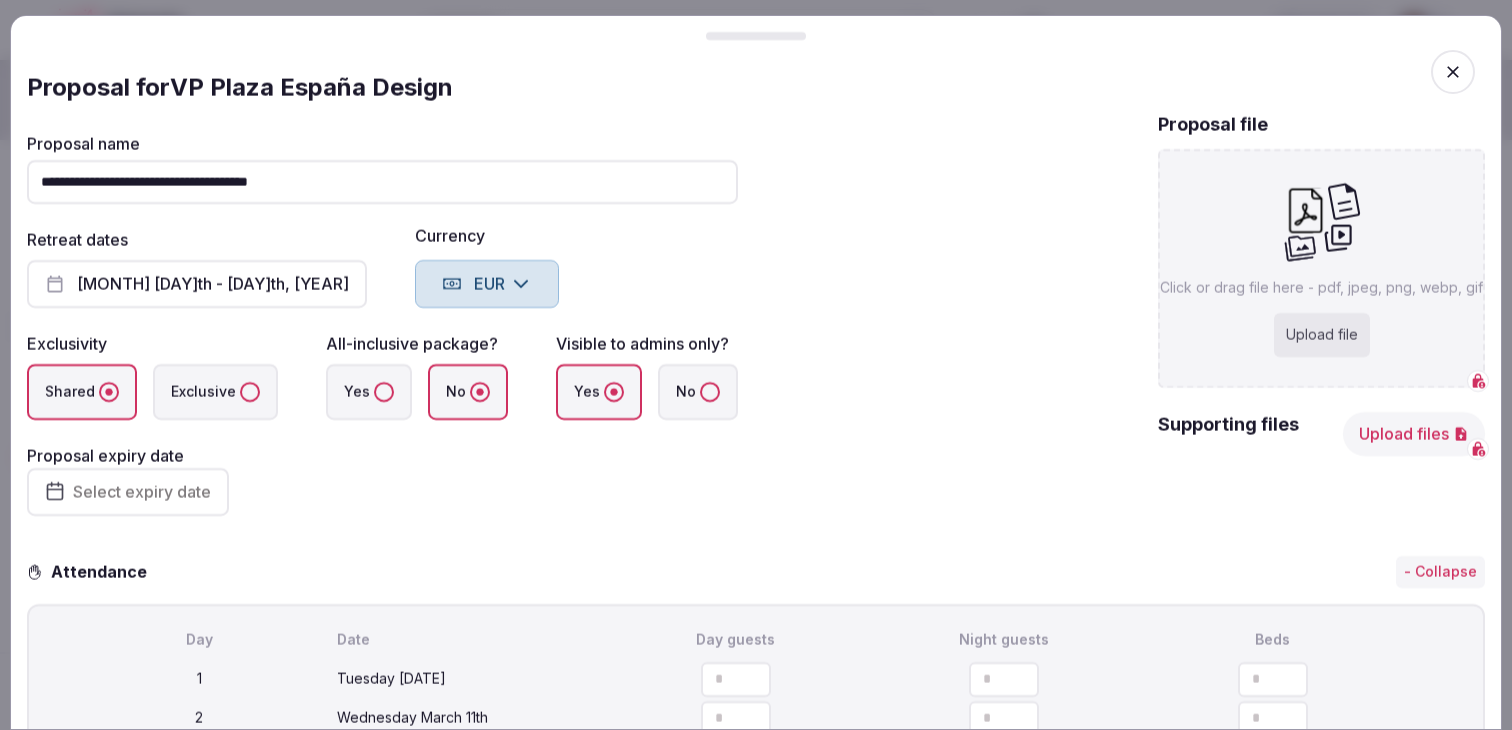 type on "**********" 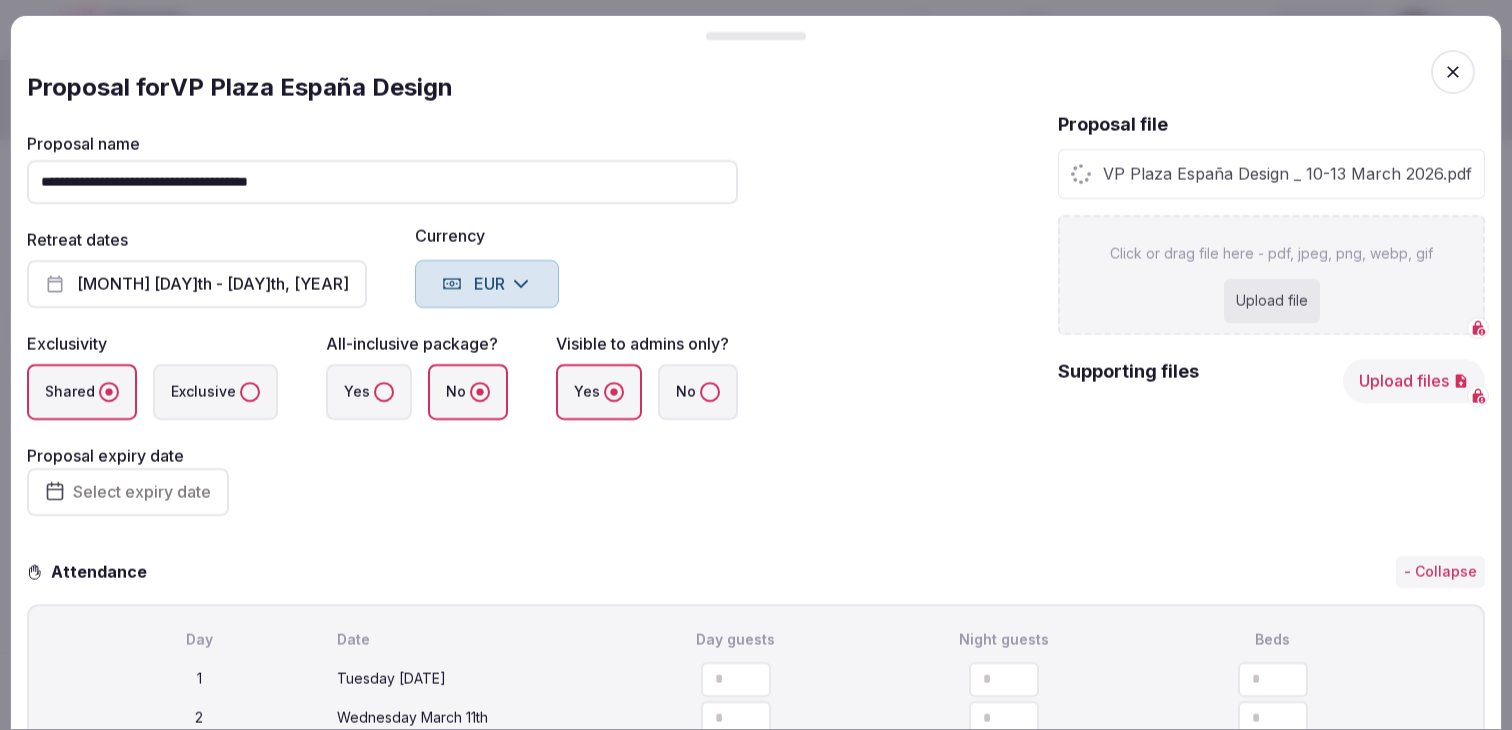 click on "Select expiry date" at bounding box center (142, 492) 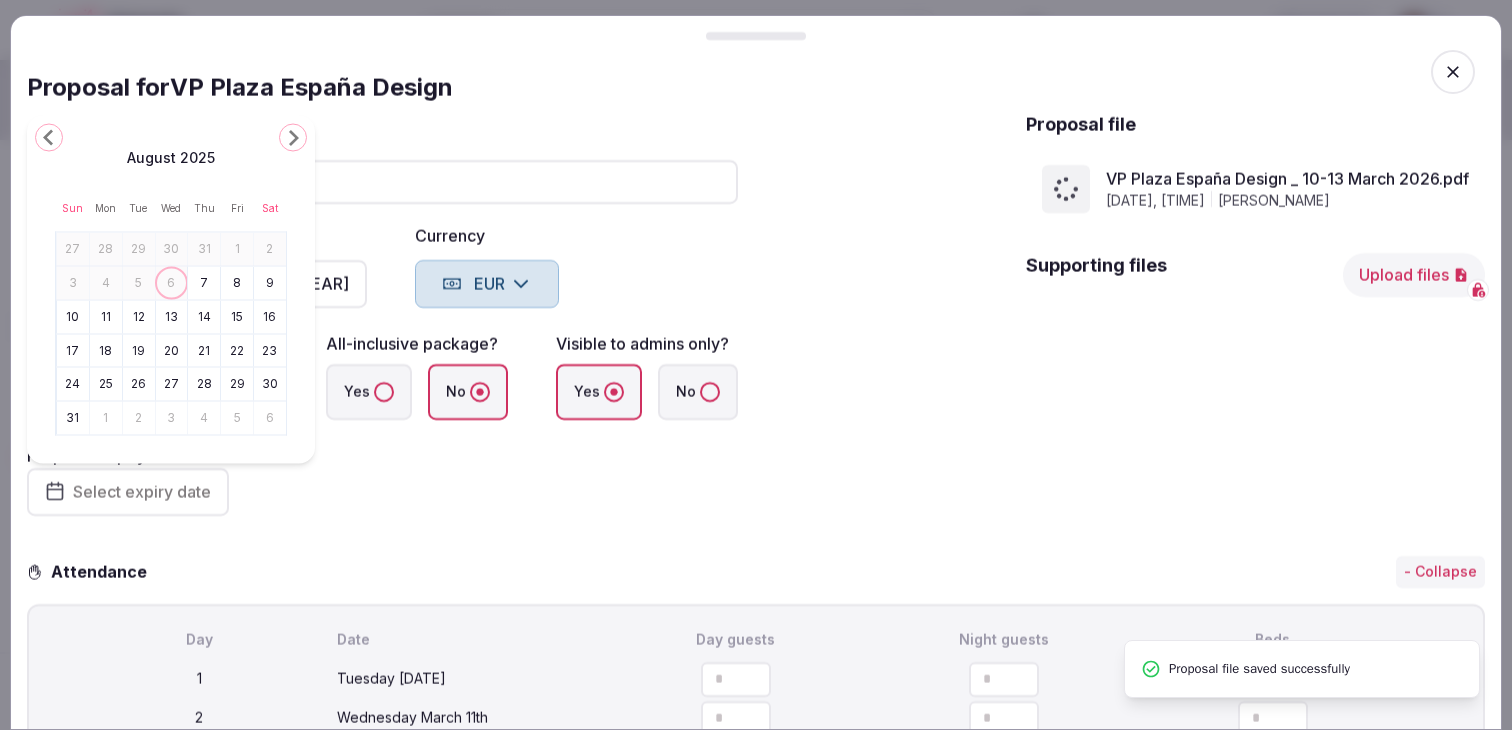 click on "13" at bounding box center (172, 316) 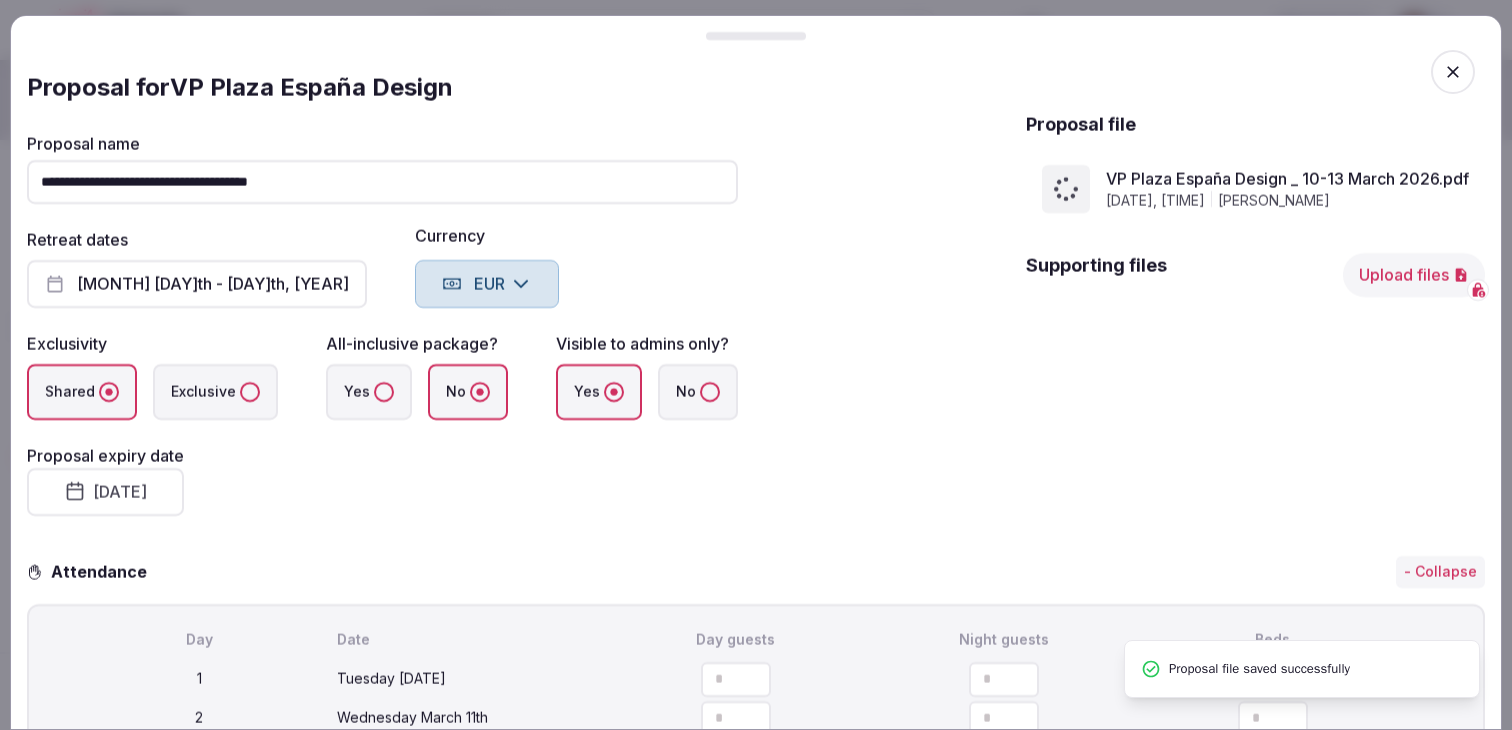 click on "**********" at bounding box center (382, 326) 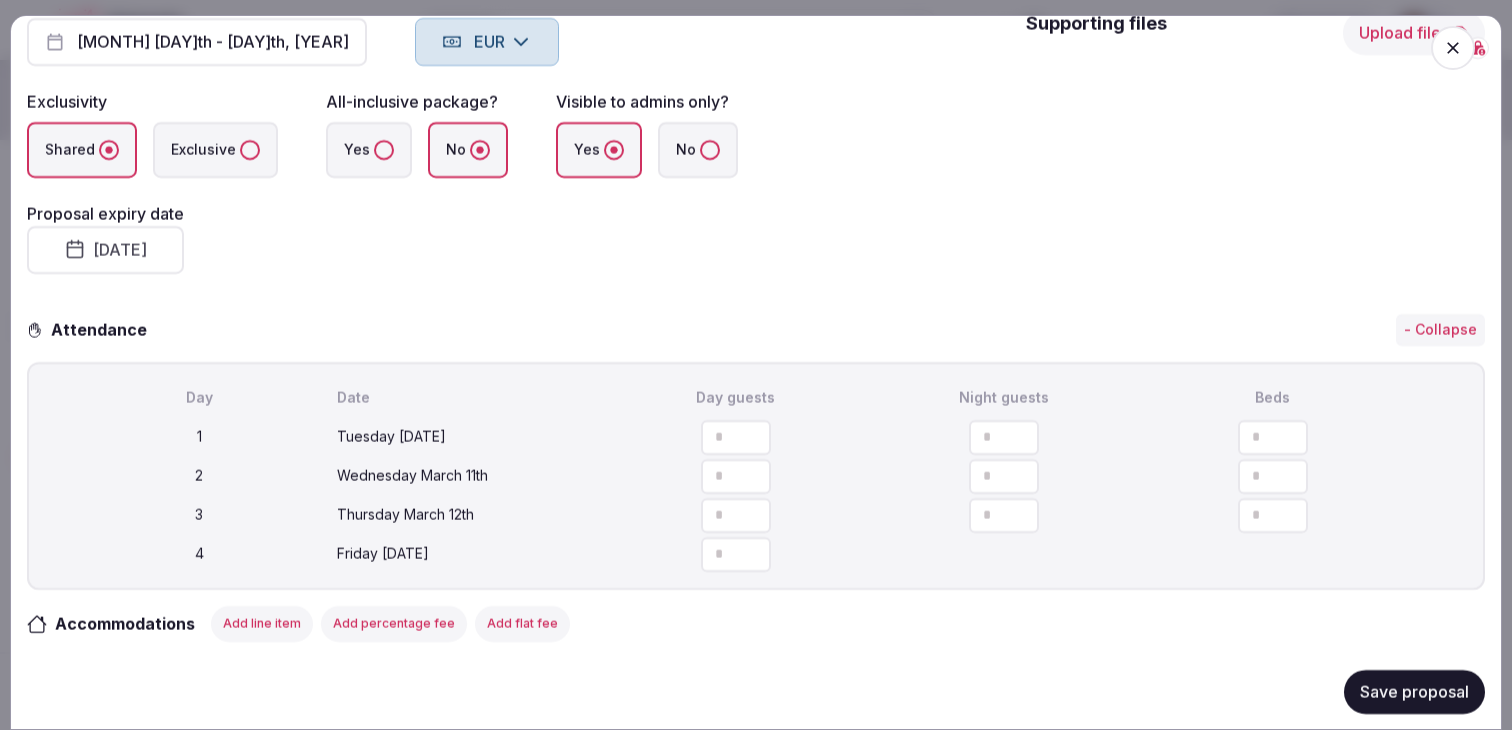 scroll, scrollTop: 241, scrollLeft: 0, axis: vertical 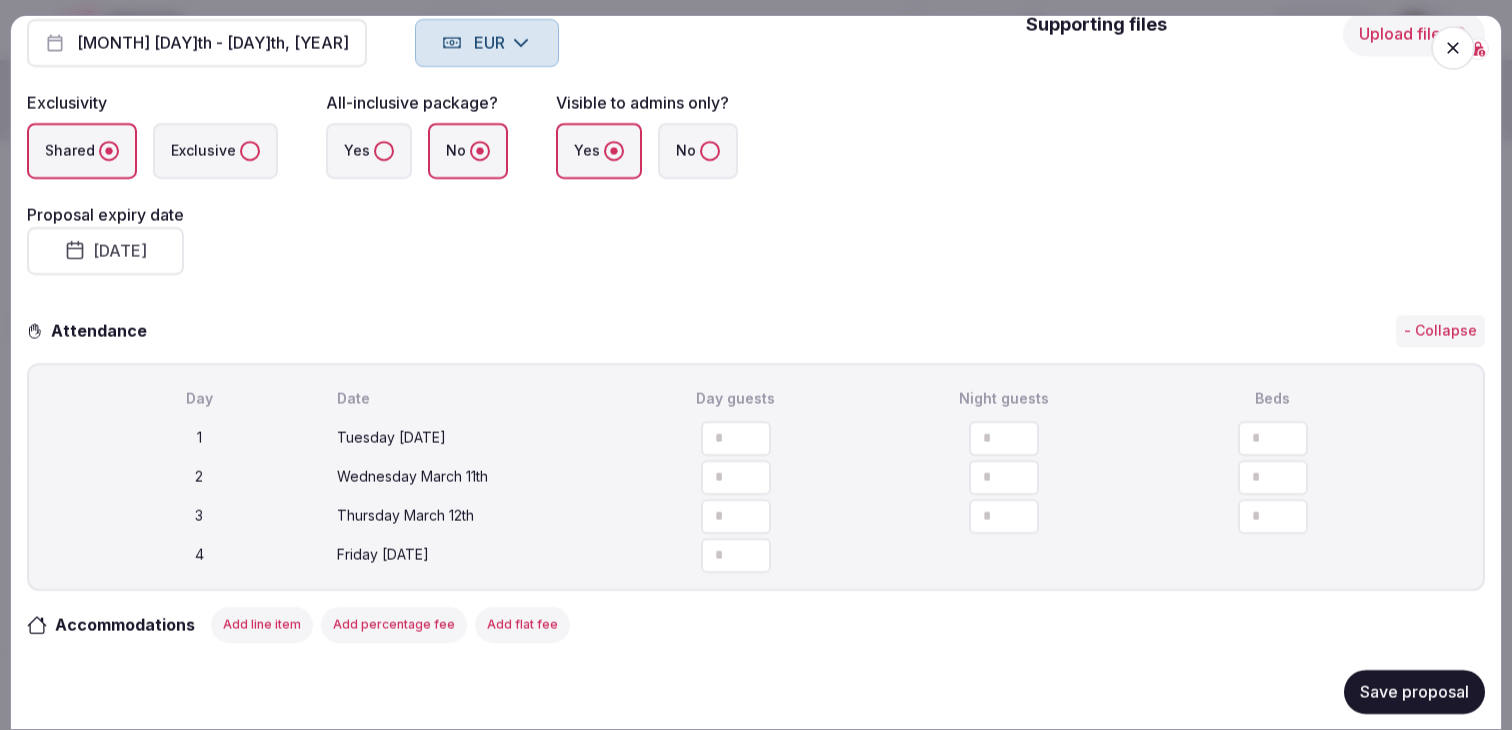 click at bounding box center [755, 429] 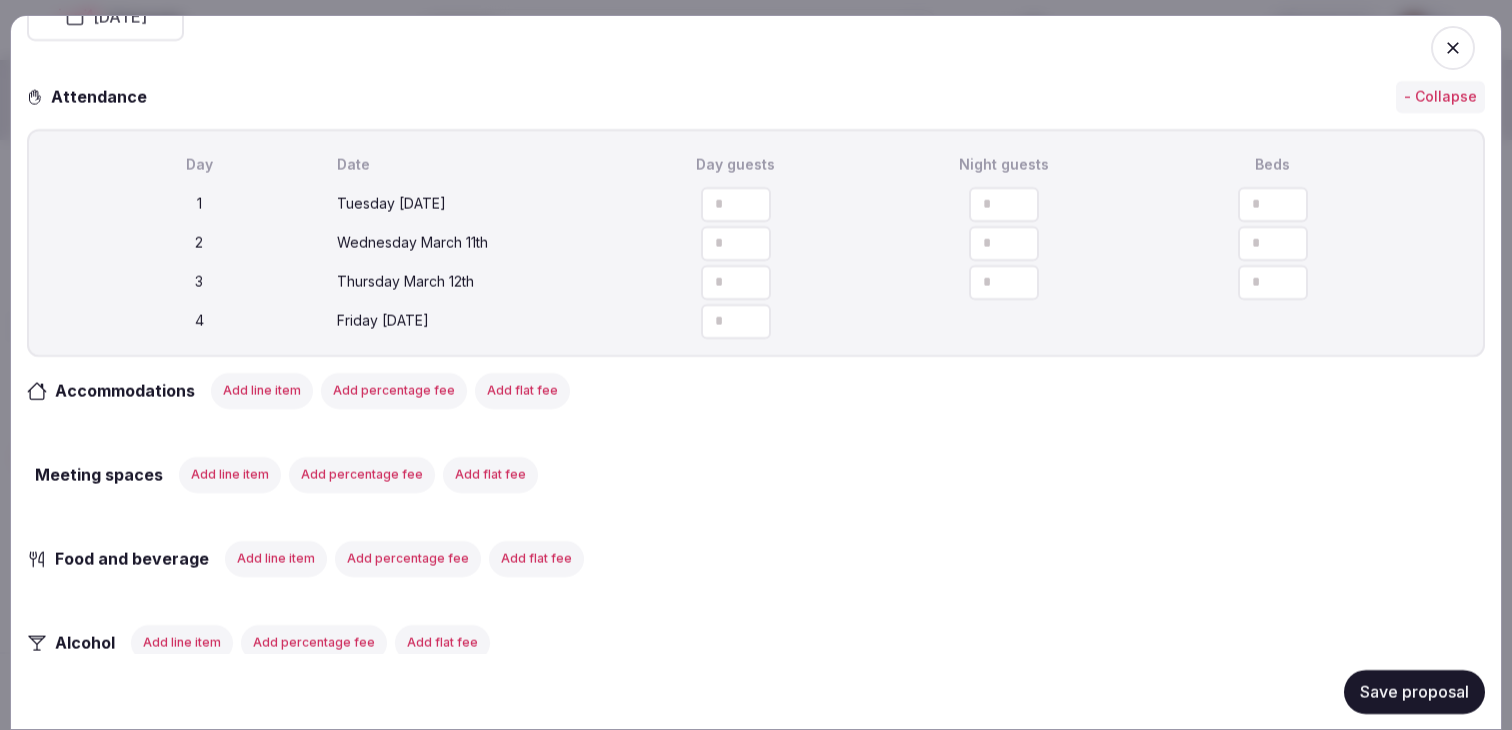 scroll, scrollTop: 583, scrollLeft: 0, axis: vertical 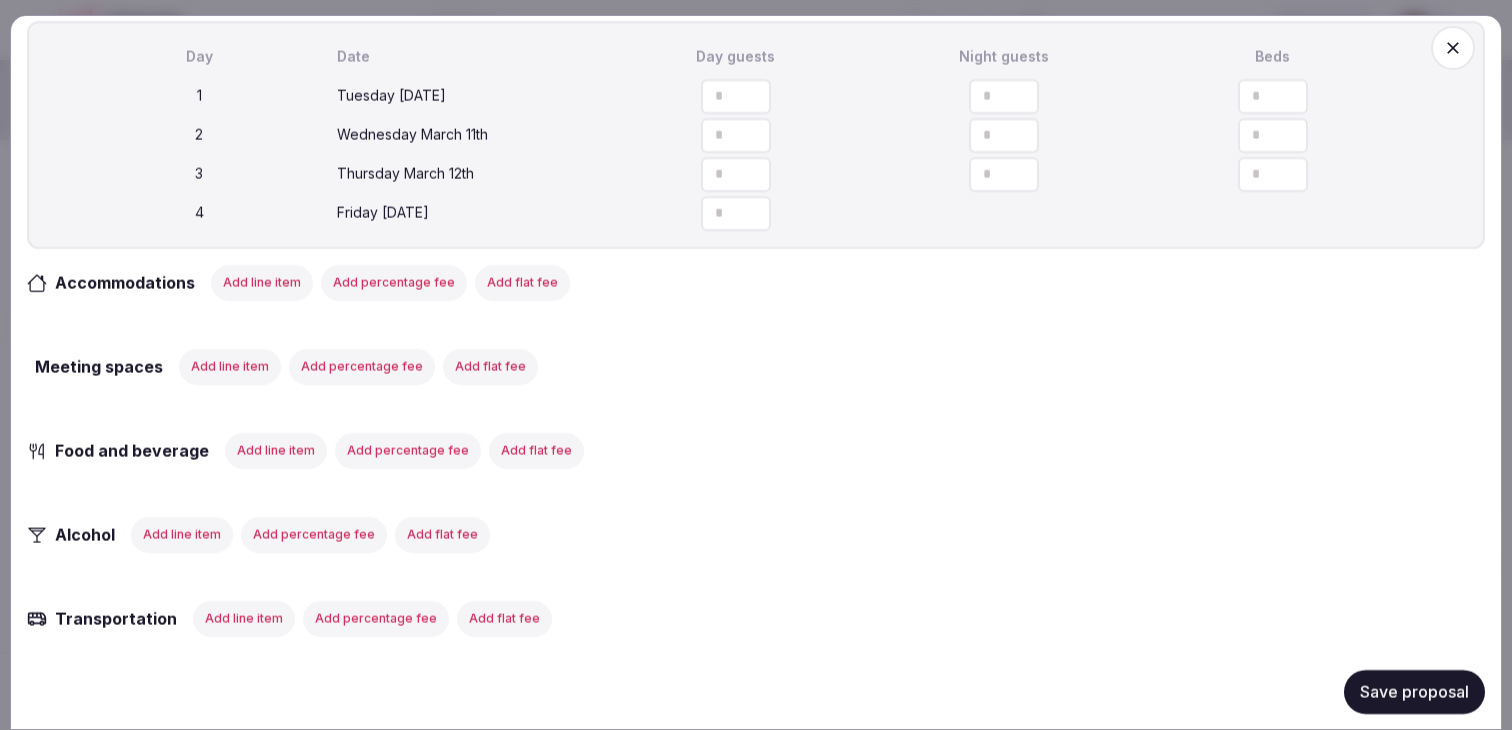 click on "Add line item" at bounding box center [262, 282] 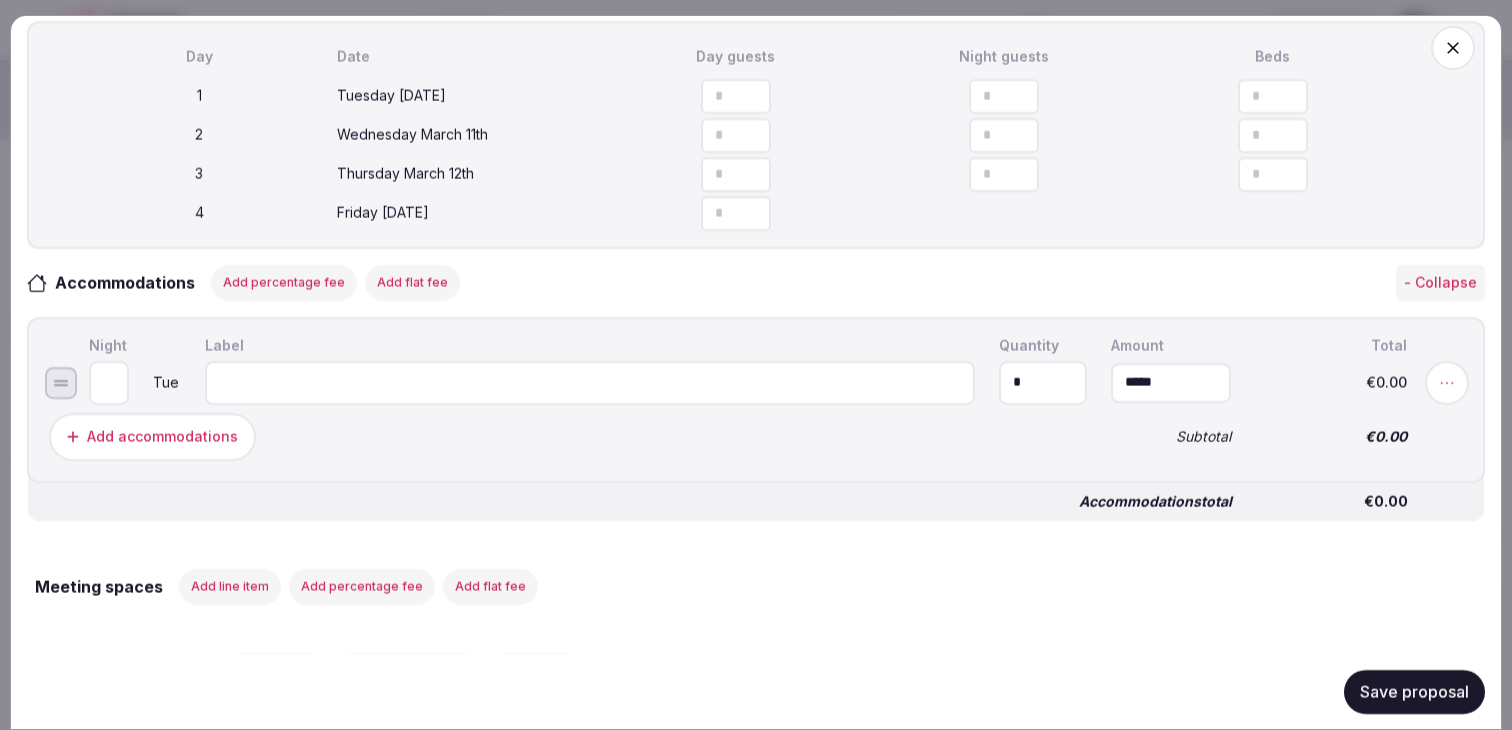 click at bounding box center (590, 382) 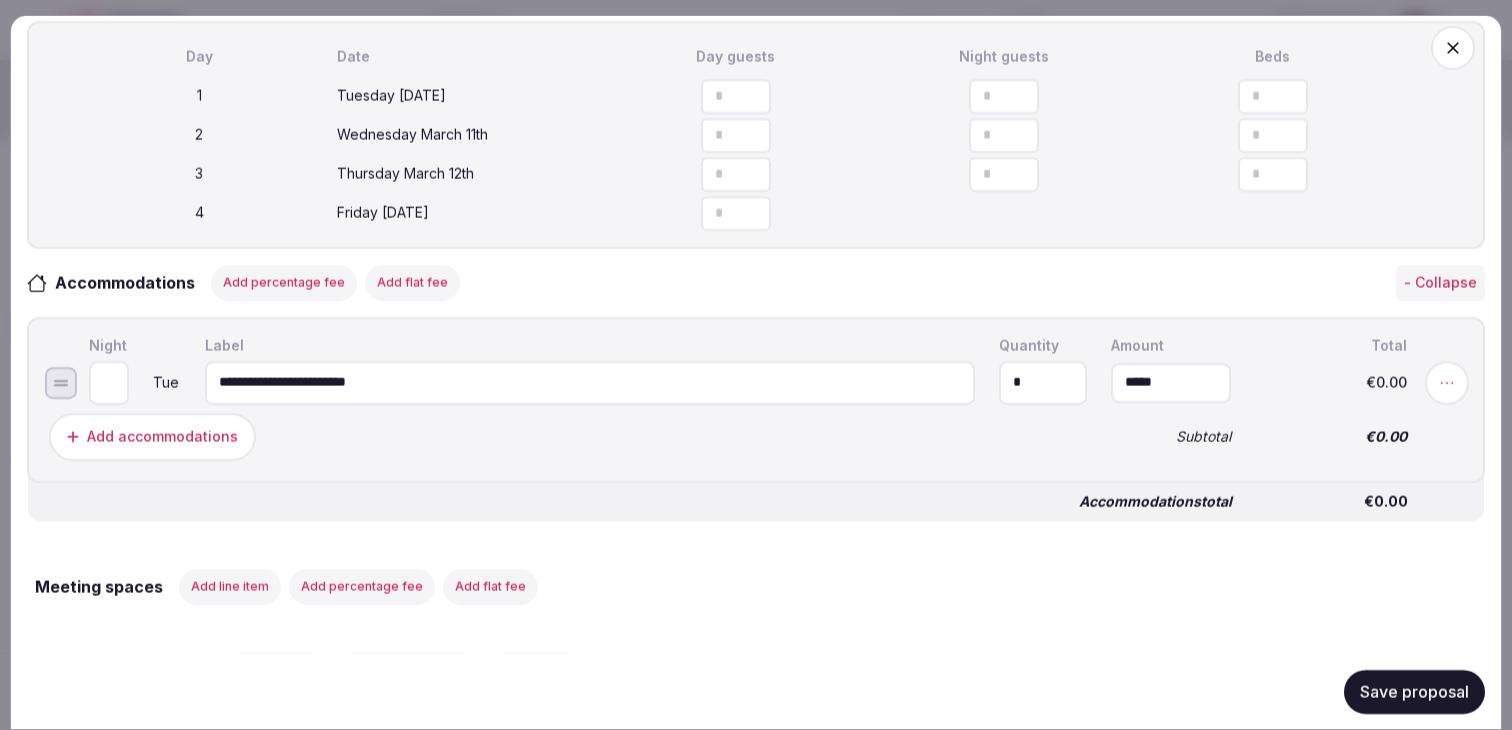 type on "**********" 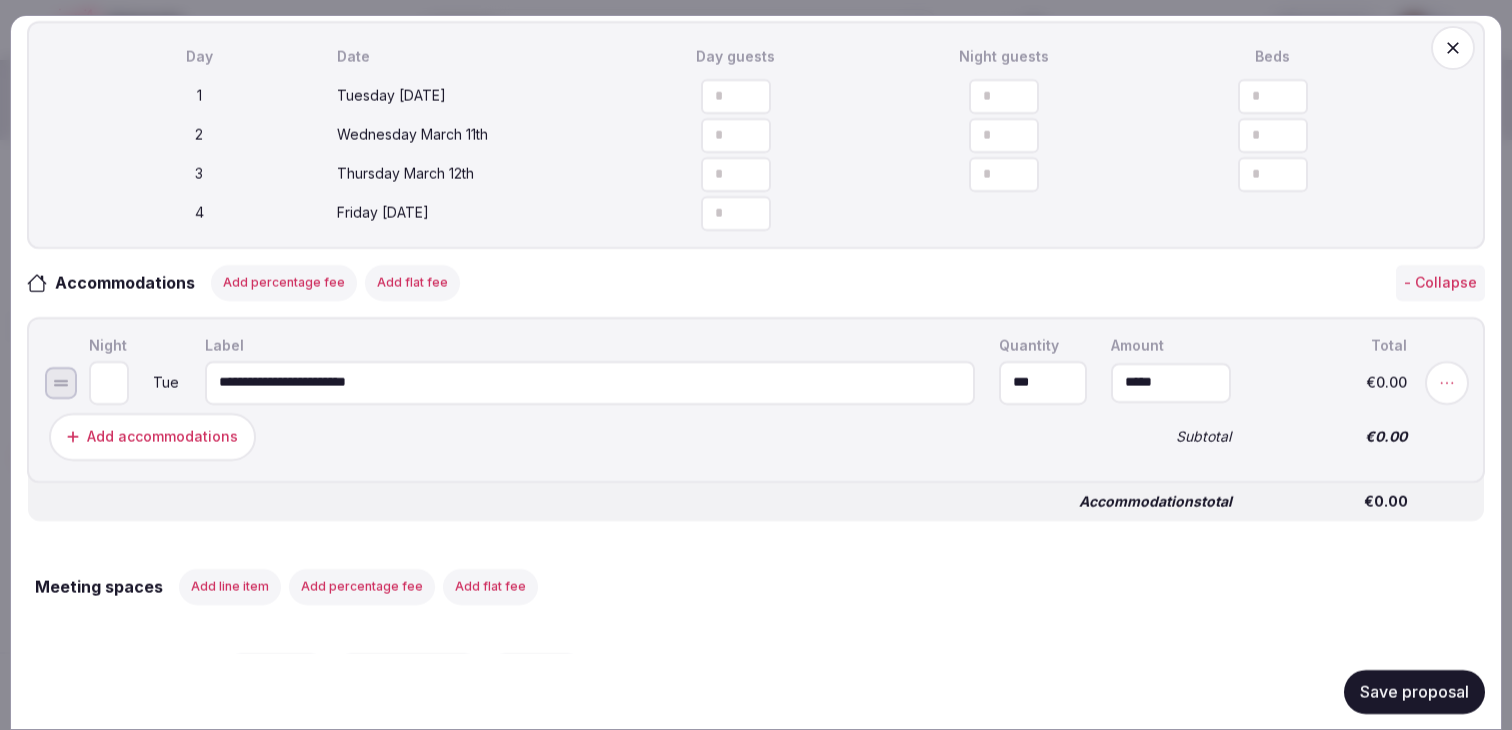 type on "***" 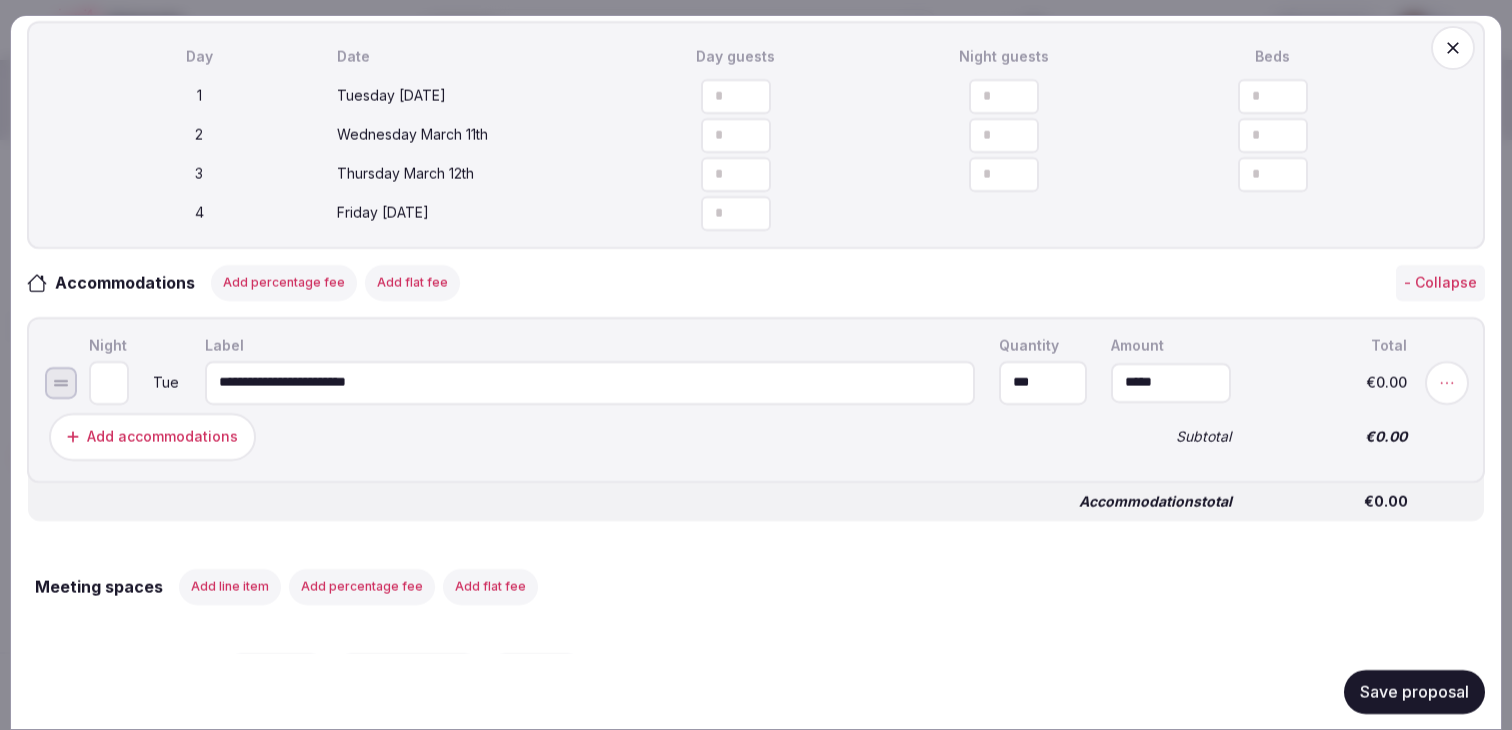 type on "*" 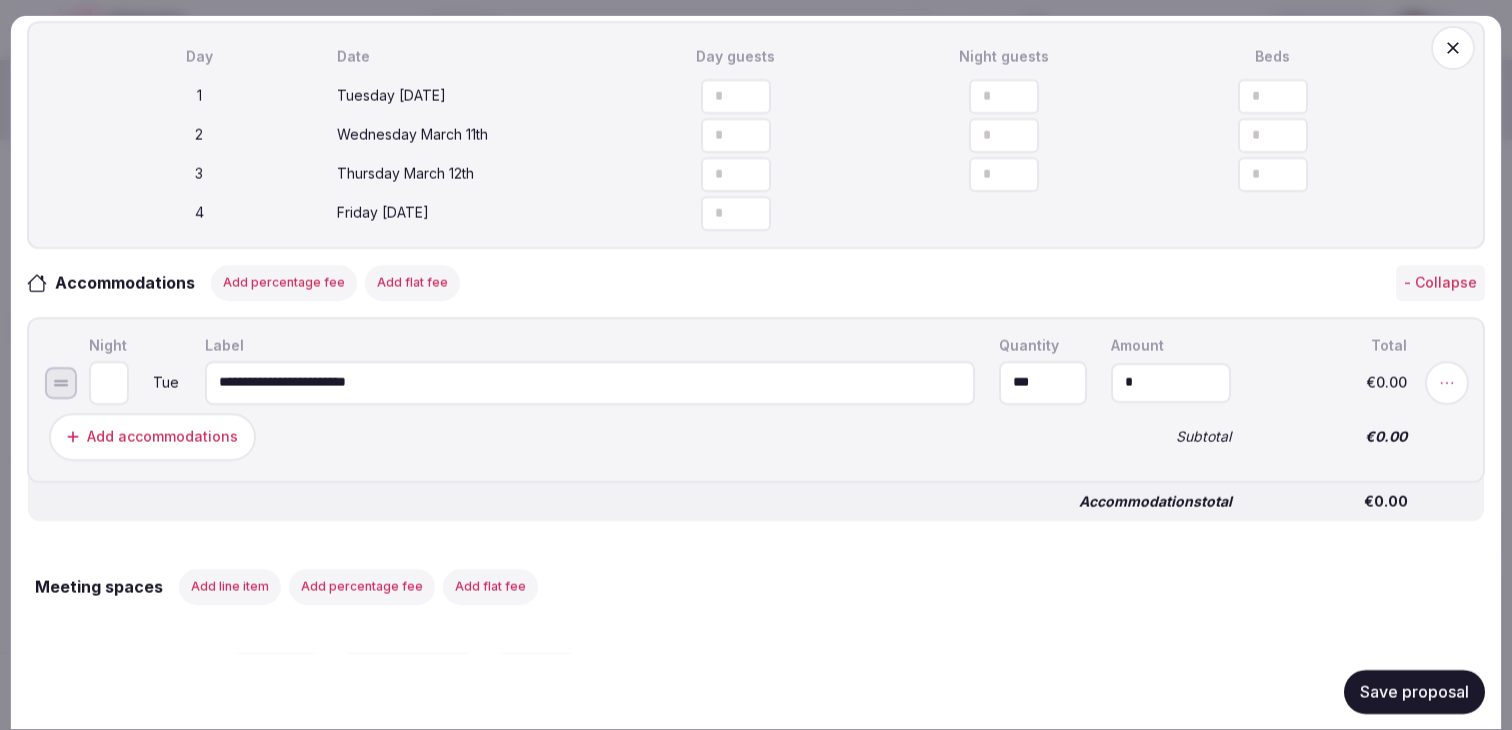 click on "*" at bounding box center (1171, 382) 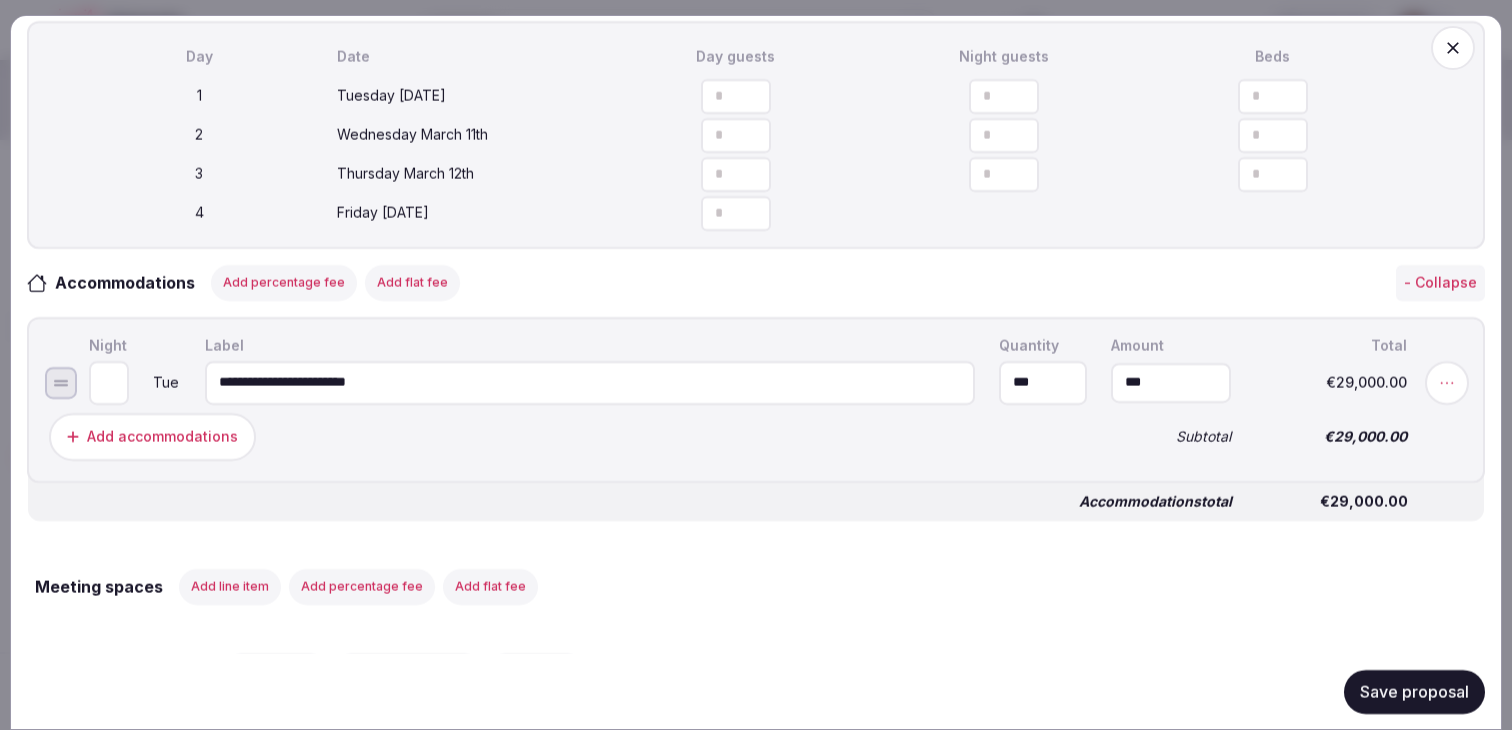 type on "*******" 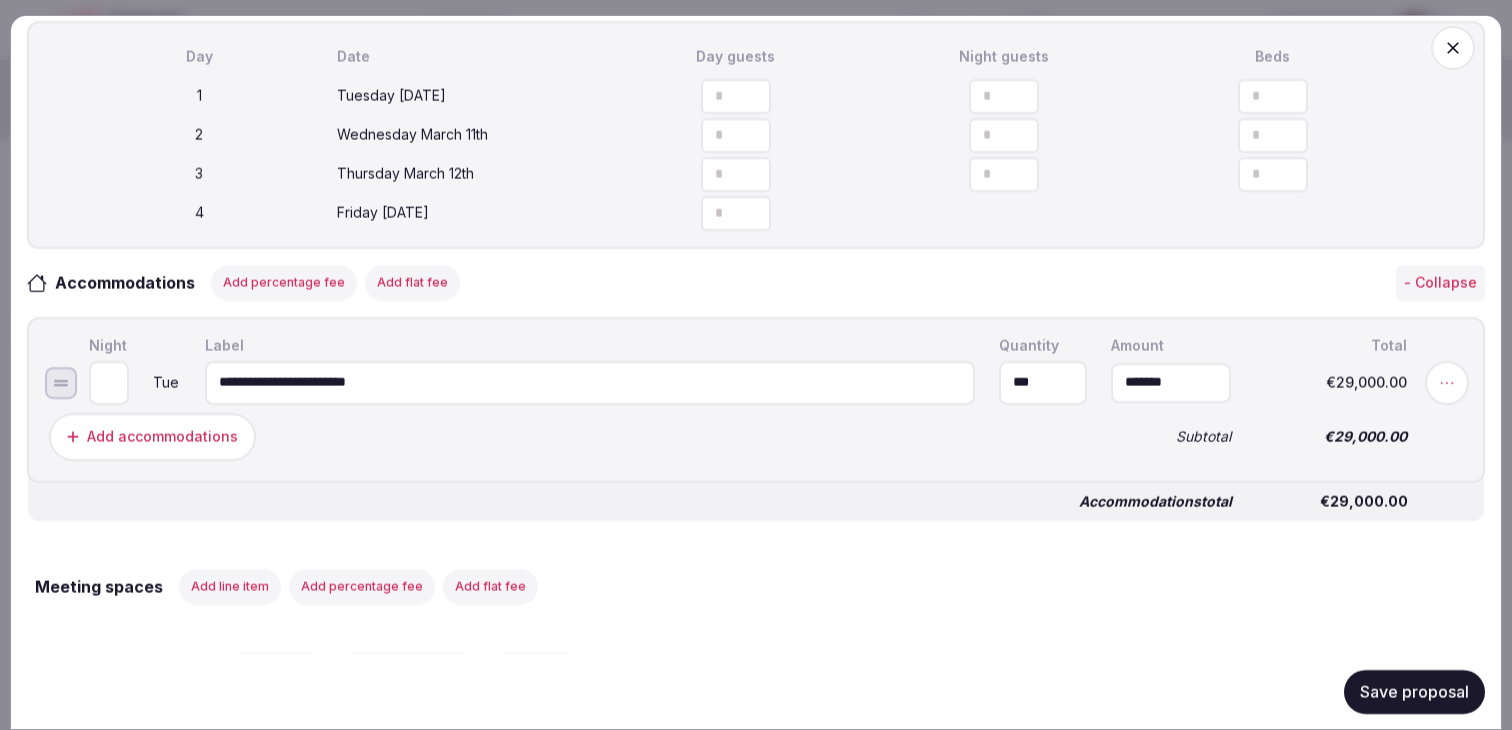 click on "Add accommodations Subtotal €29,000.00" at bounding box center [756, 436] 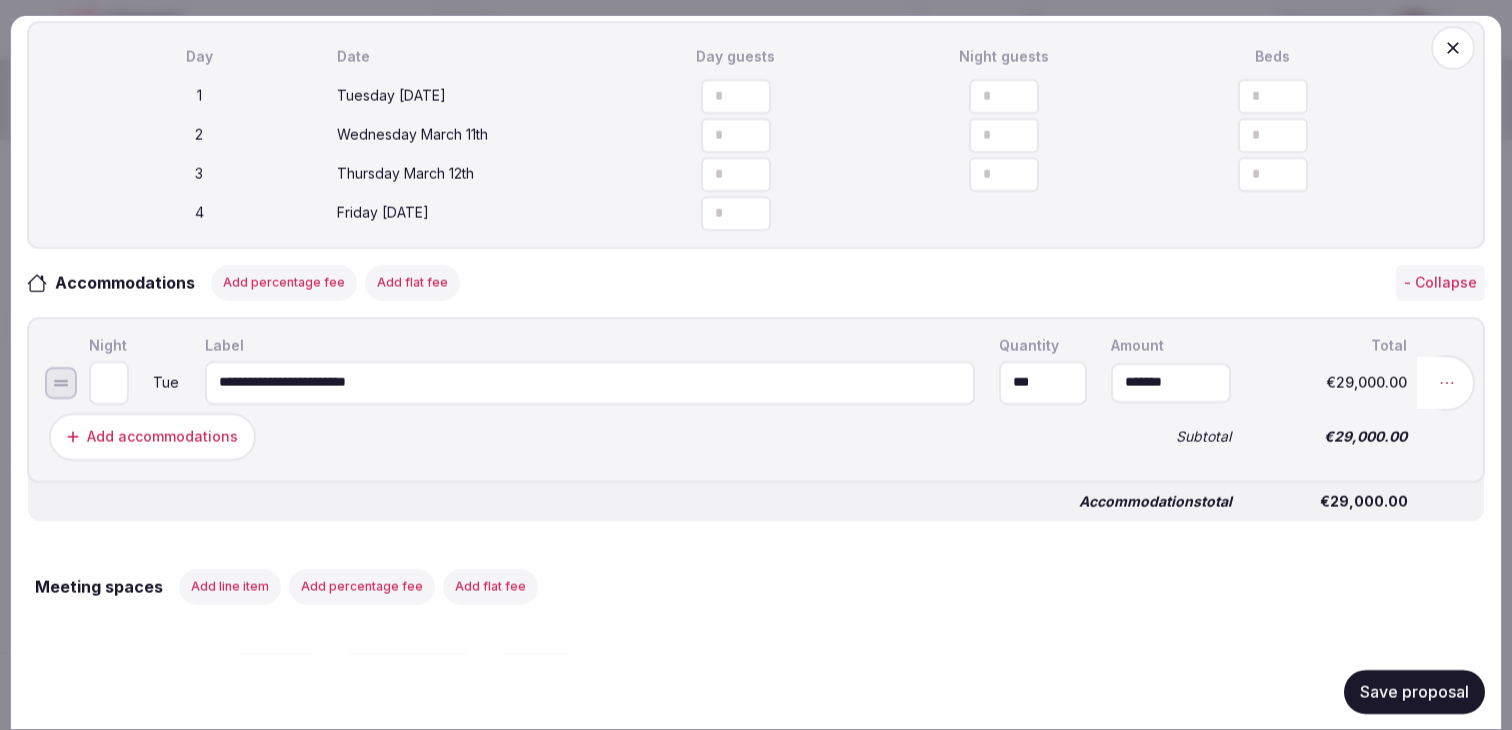 click 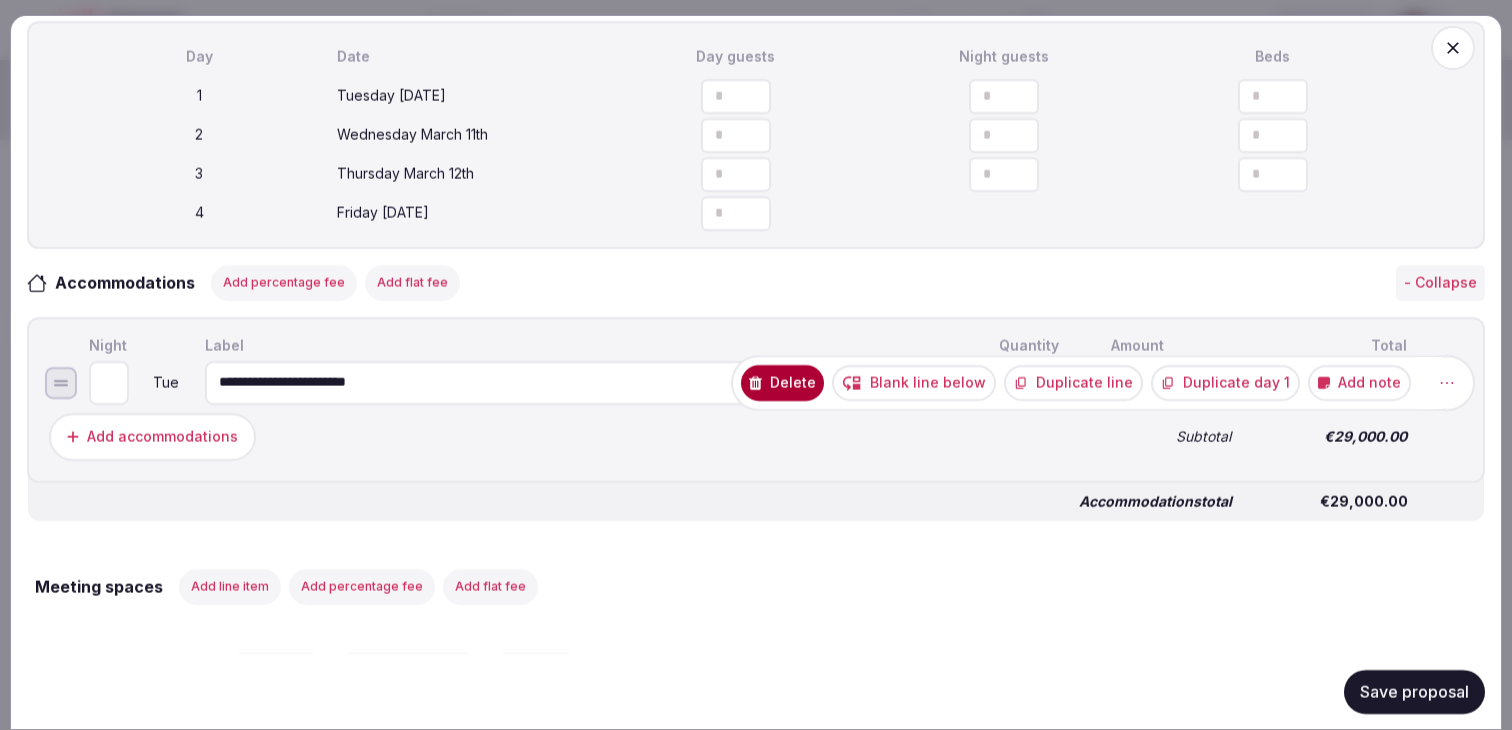 click on "Duplicate day 1" at bounding box center (1225, 382) 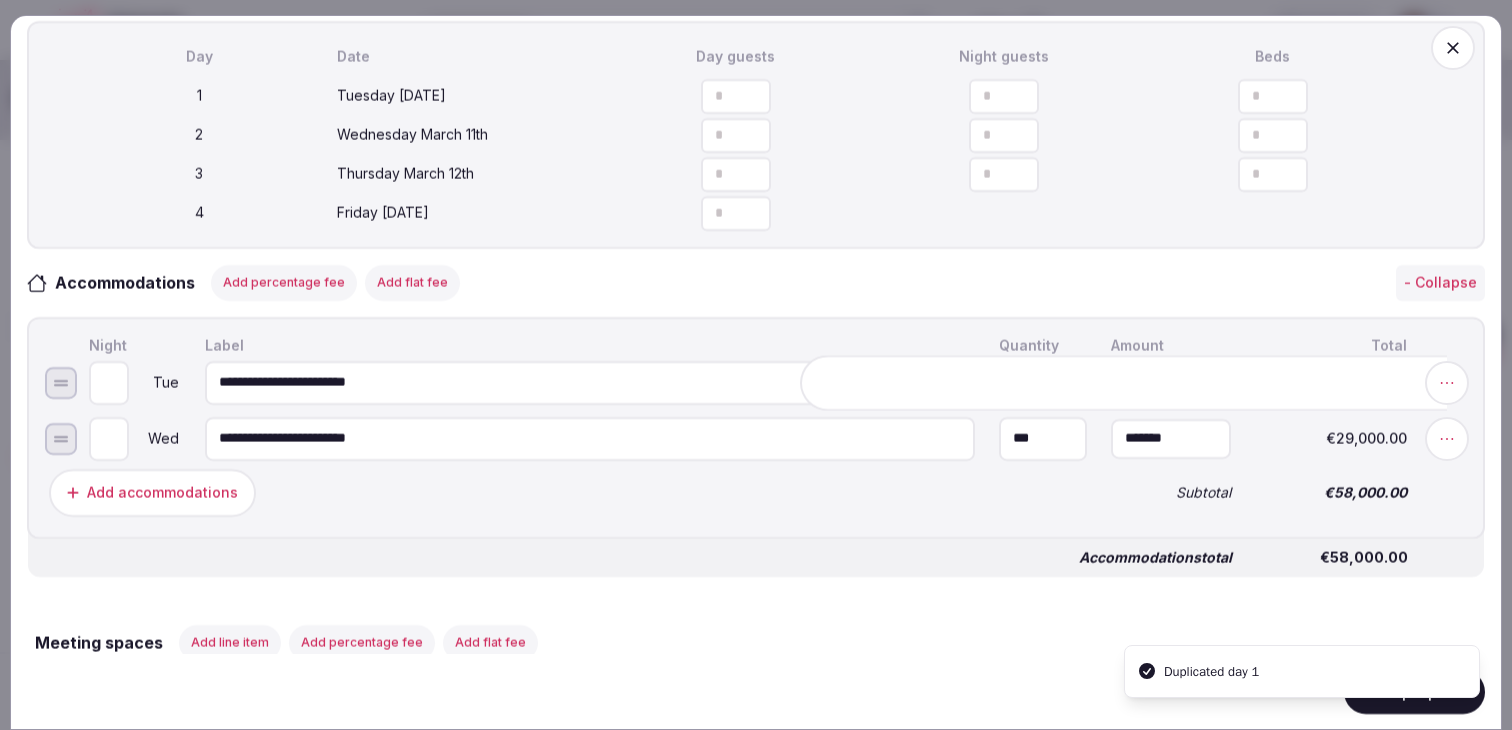 click on "**********" at bounding box center [756, 427] 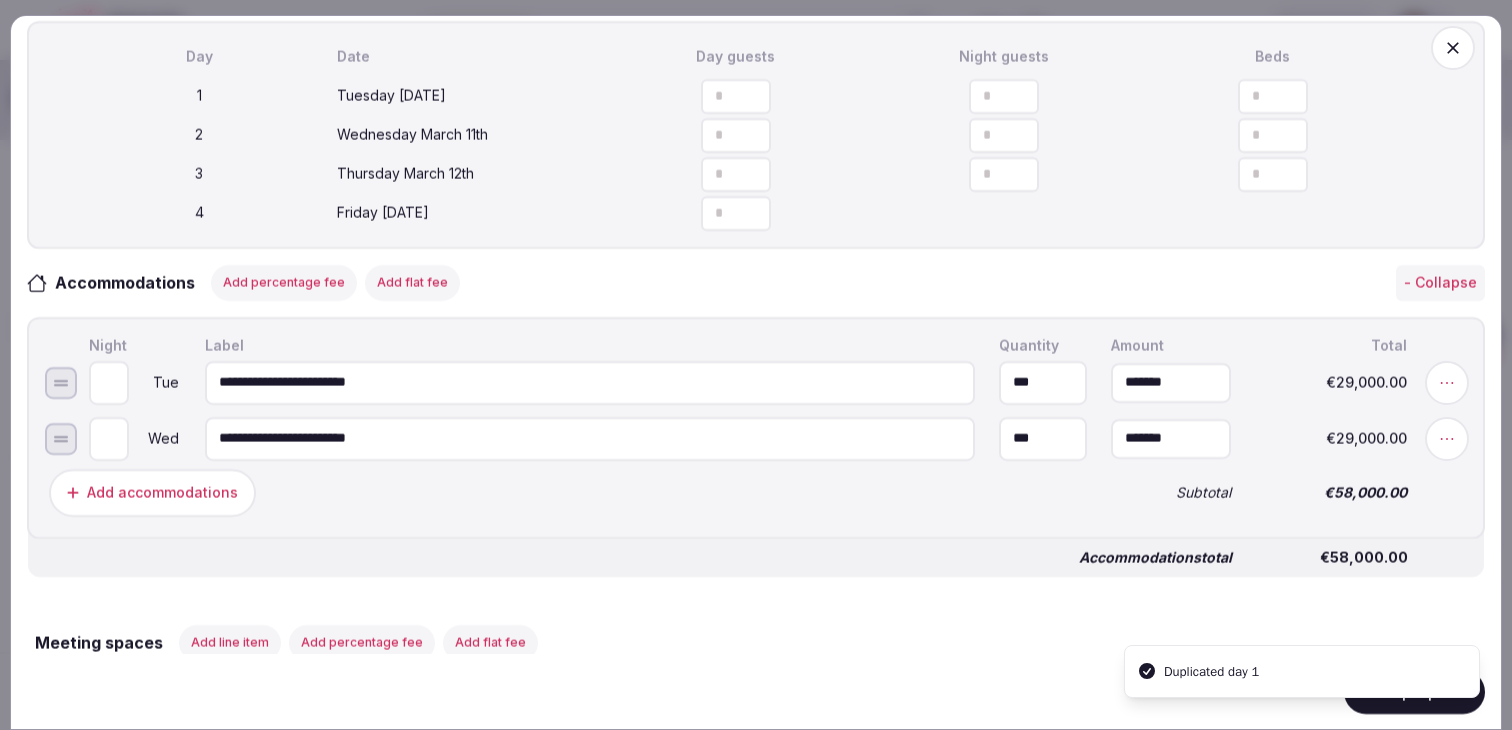 click 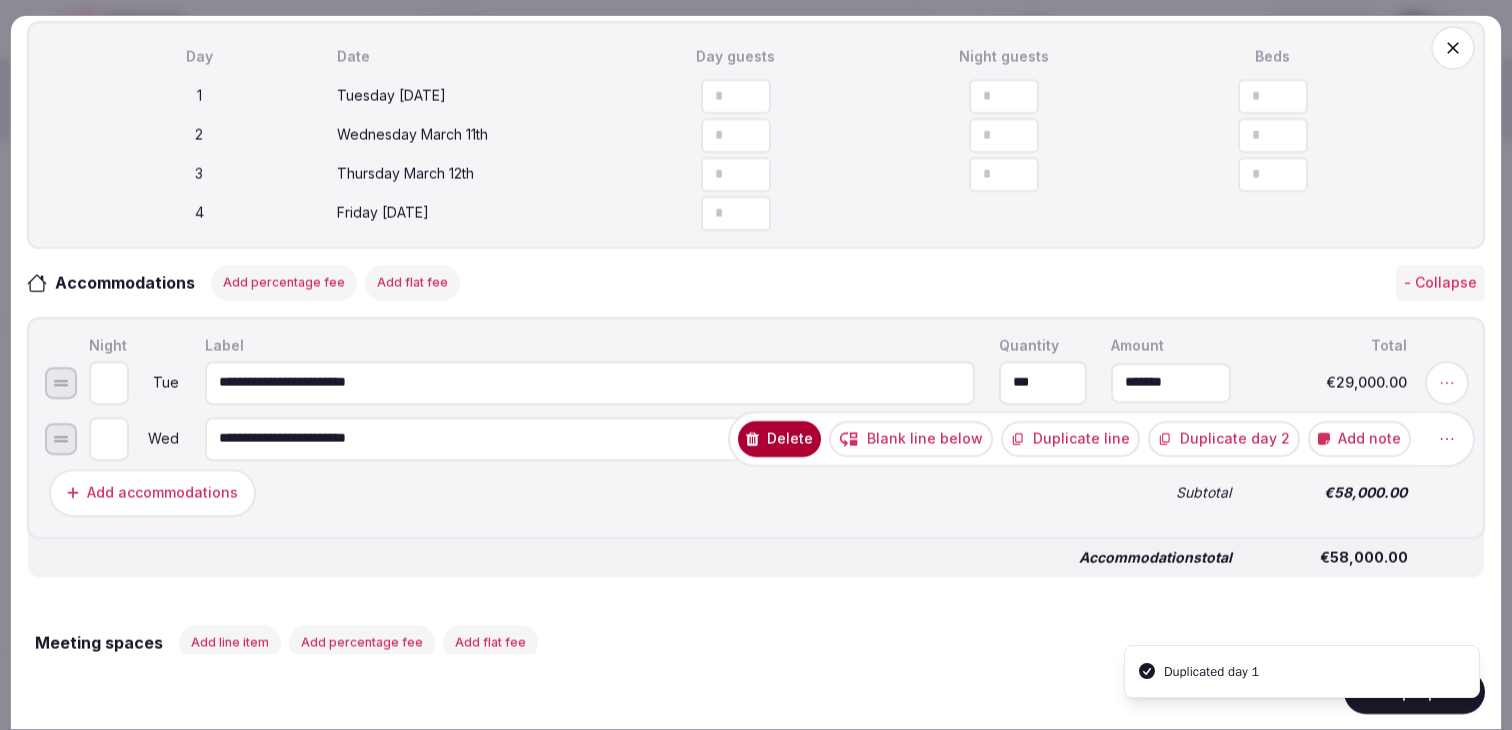 click on "Duplicate day 2" at bounding box center [1224, 438] 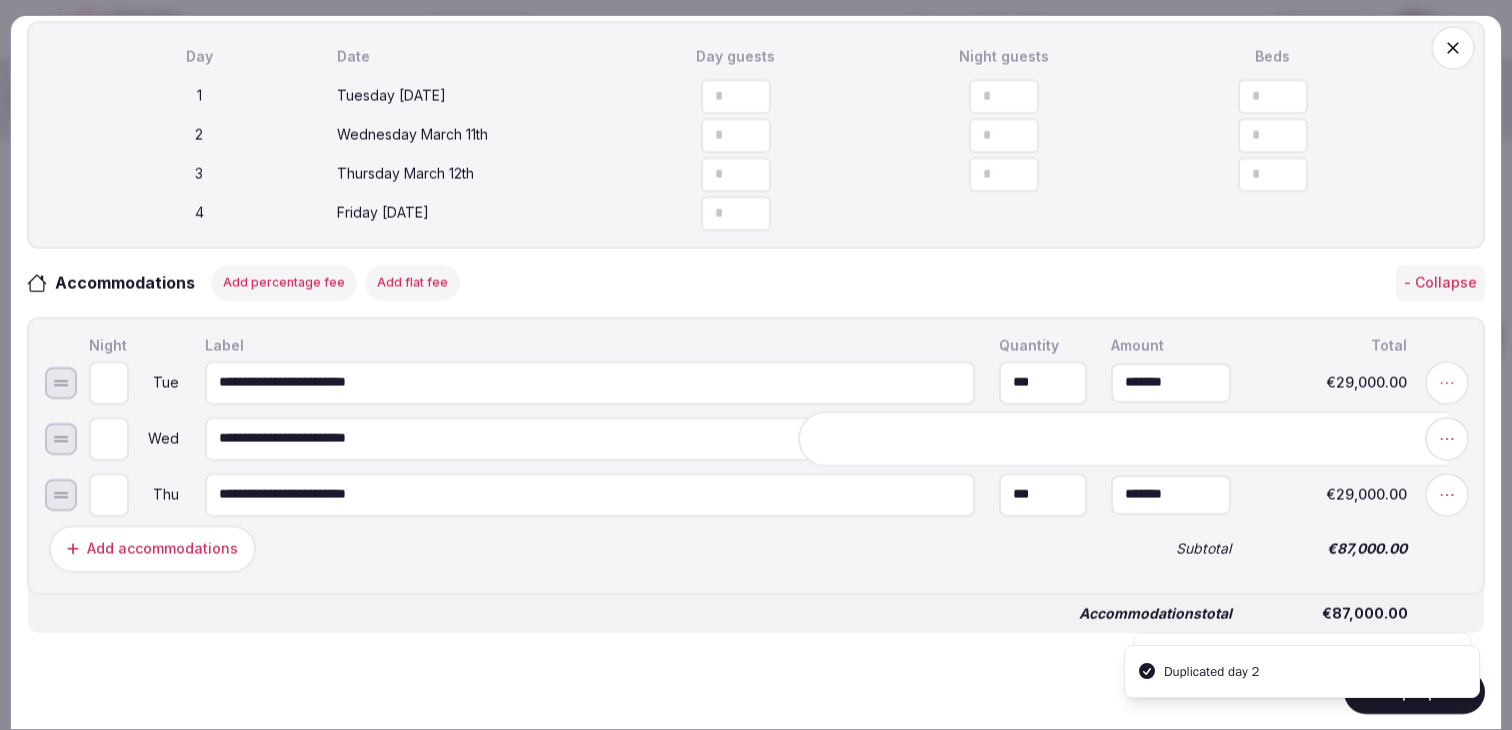 click on "Add accommodations" at bounding box center (568, 548) 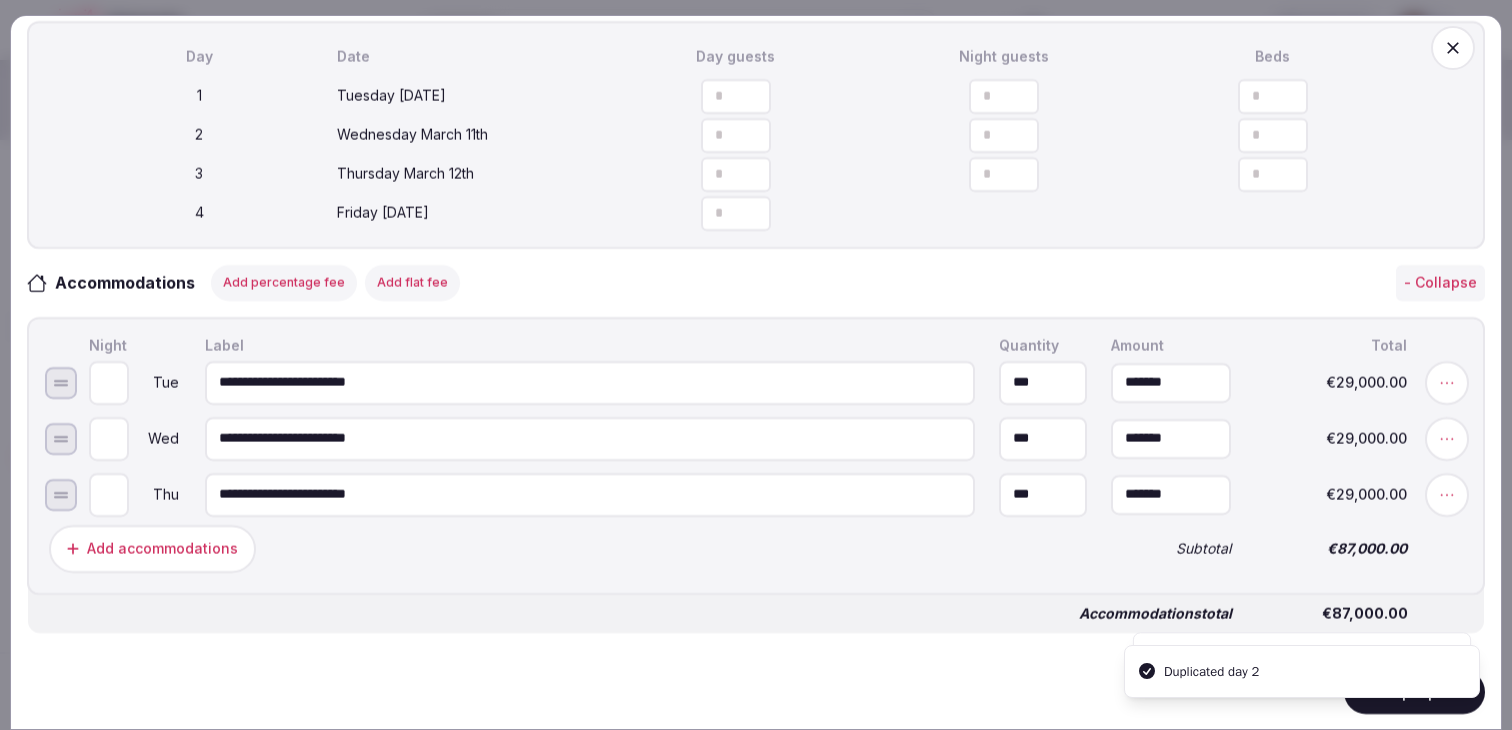 scroll, scrollTop: 675, scrollLeft: 0, axis: vertical 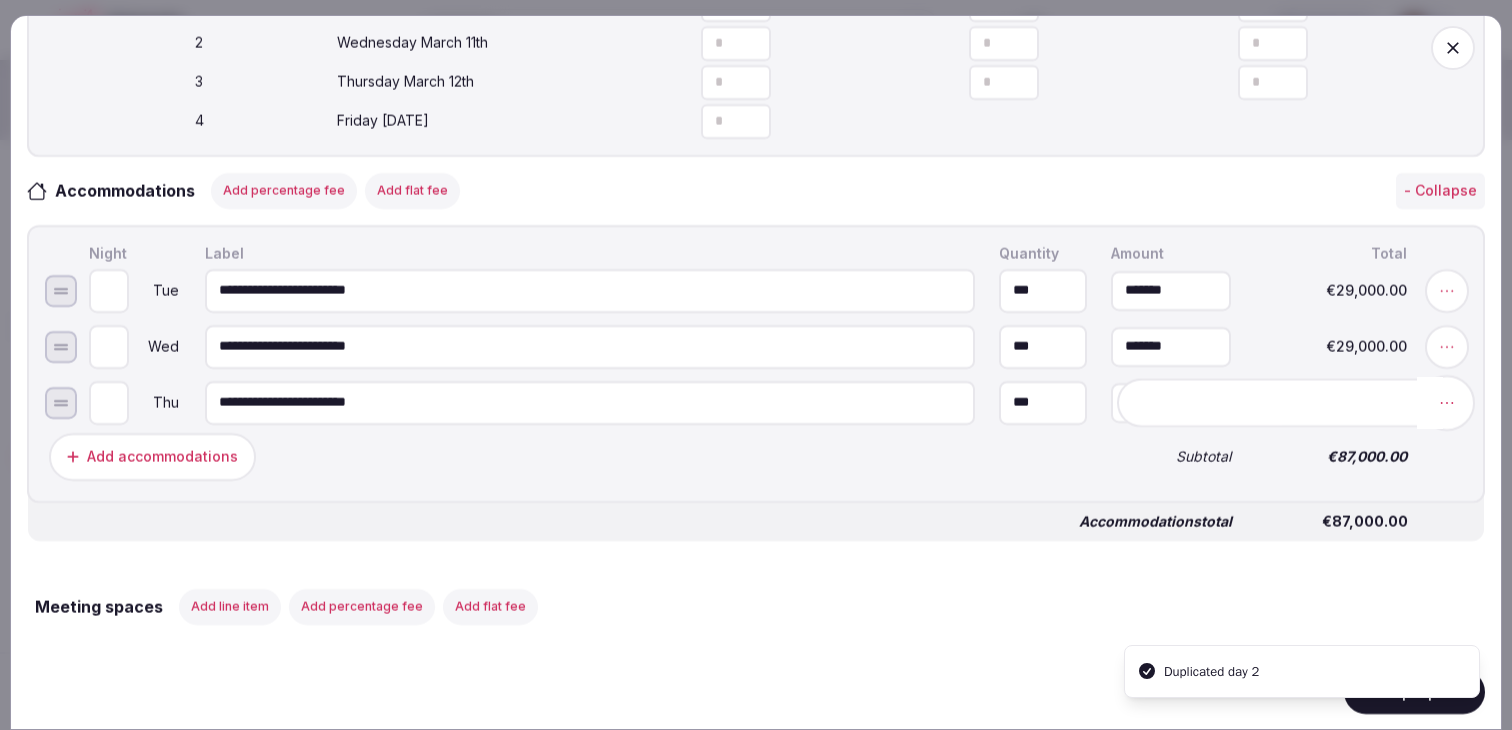 click 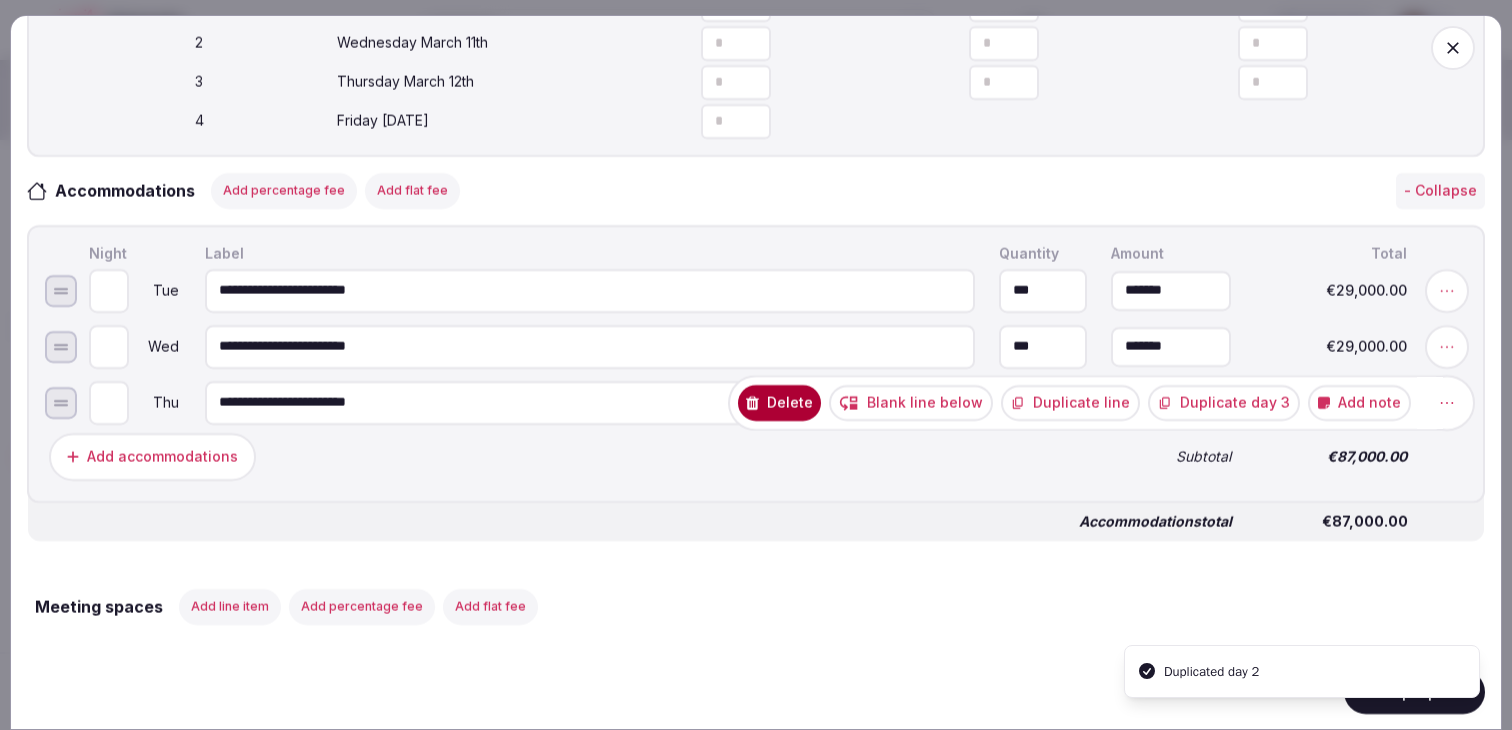 click on "Add note" at bounding box center (1359, 402) 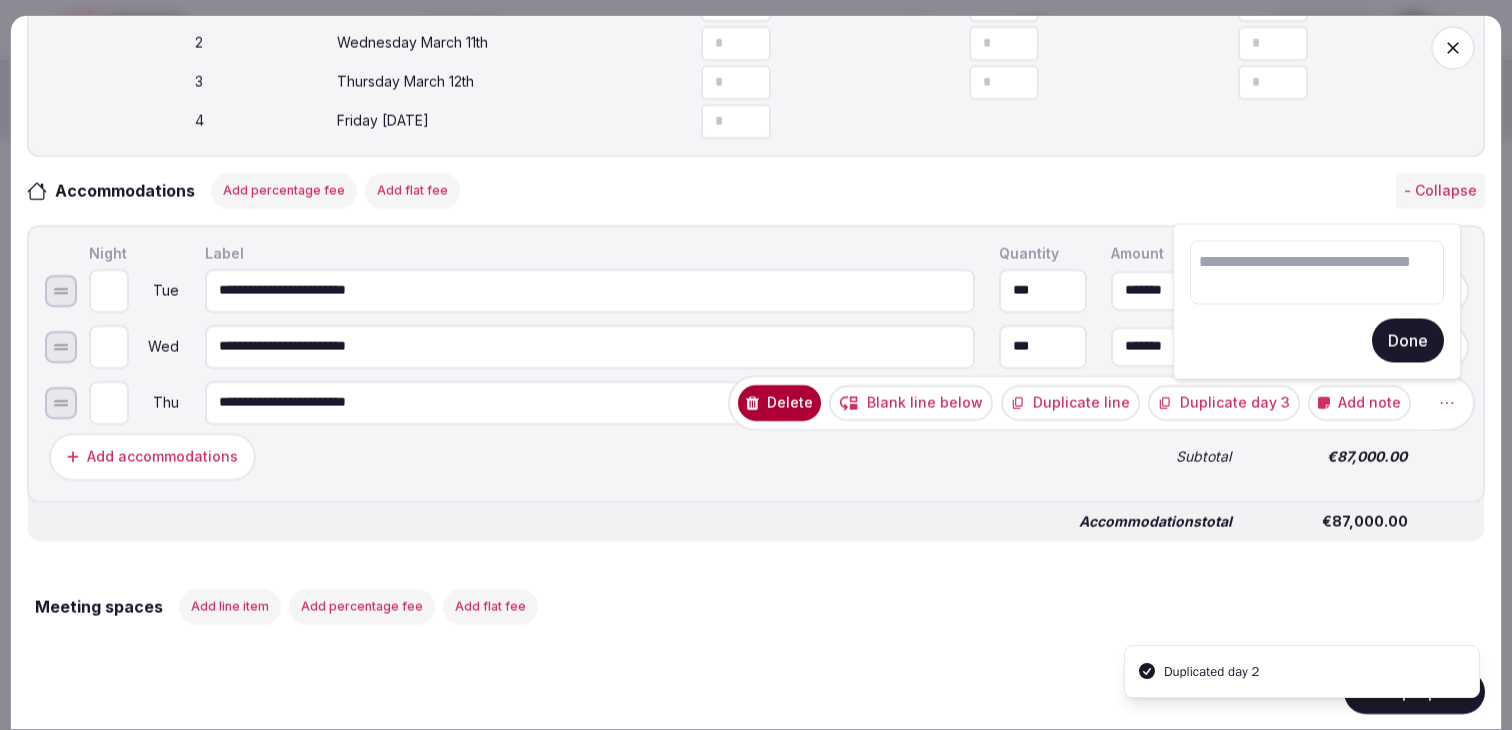click at bounding box center (1317, 273) 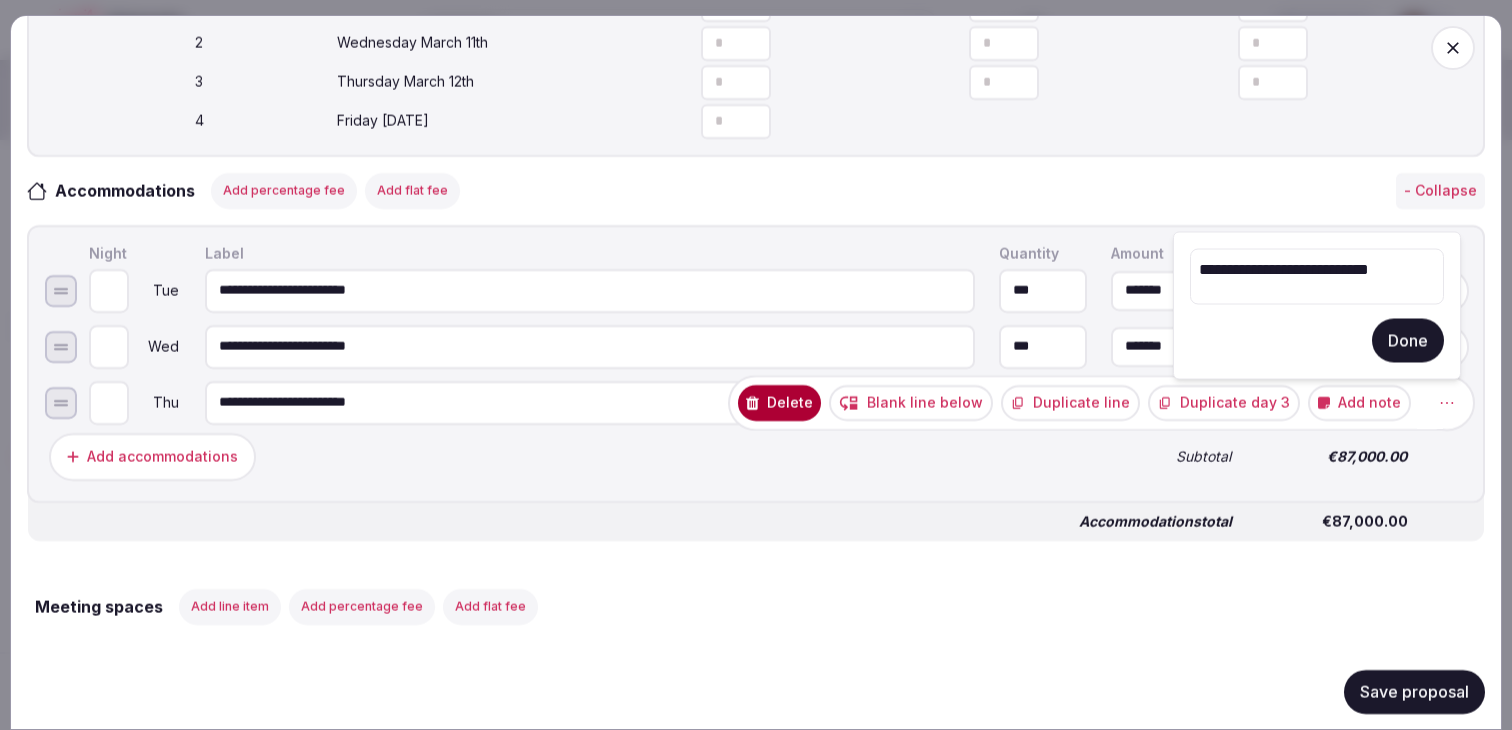 type on "**********" 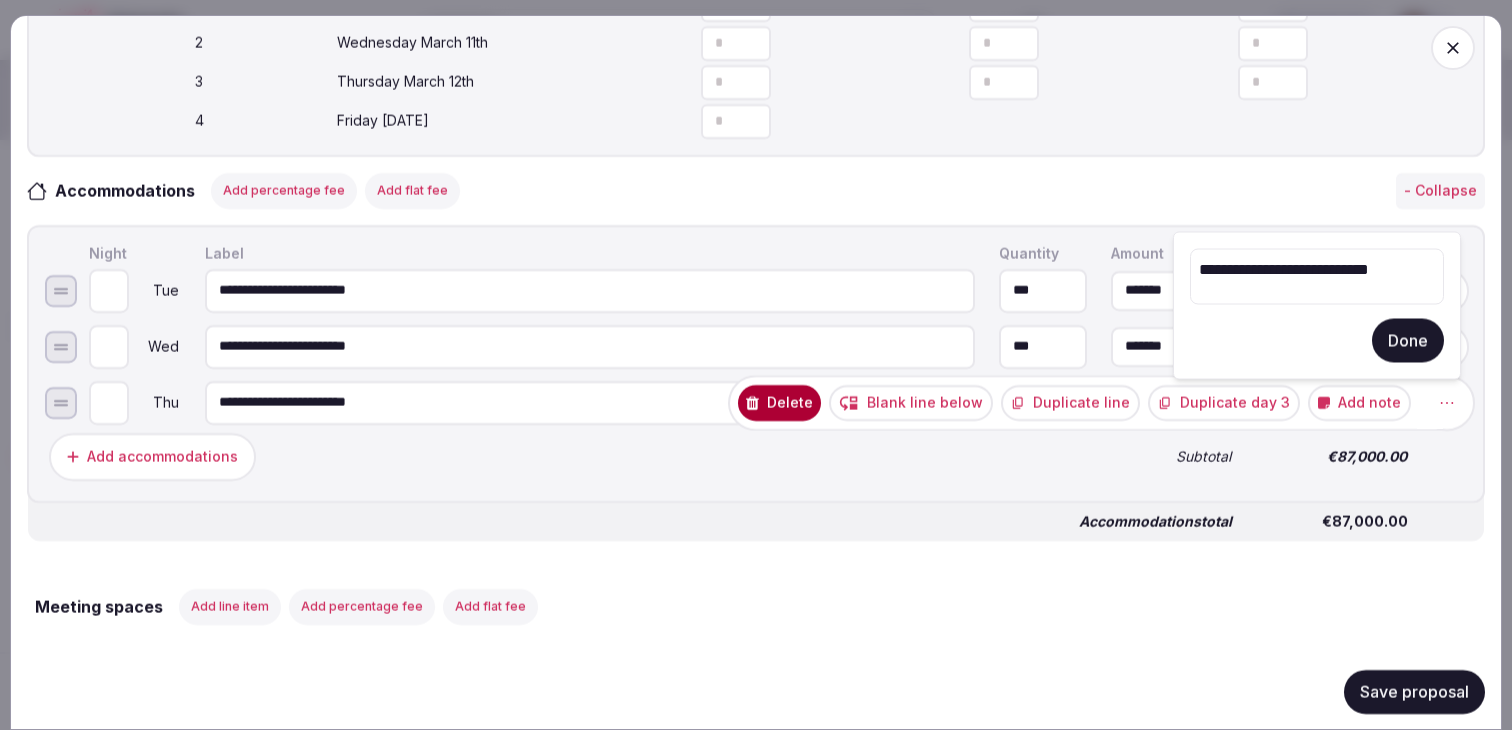 click on "Done" at bounding box center (1408, 341) 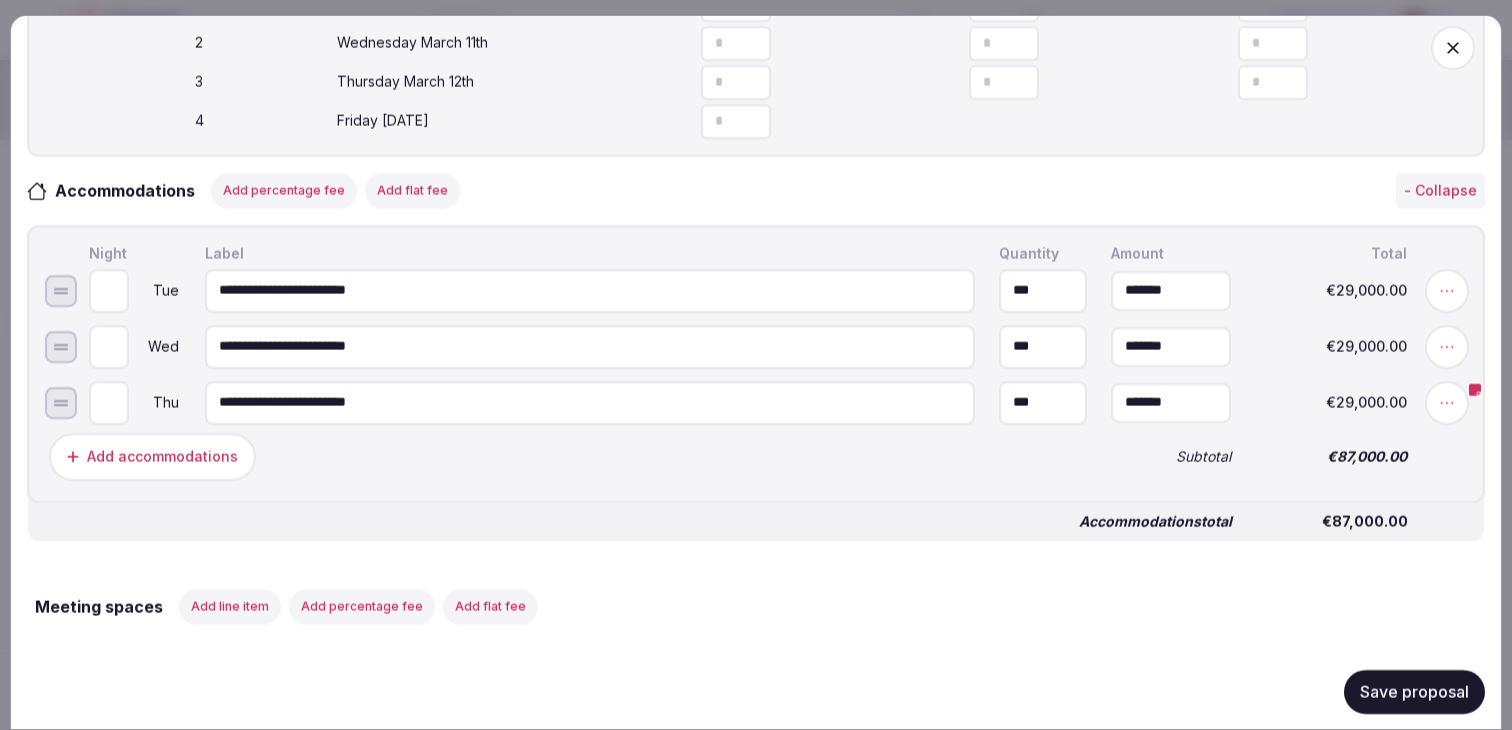 click on "Save proposal" at bounding box center (1414, 691) 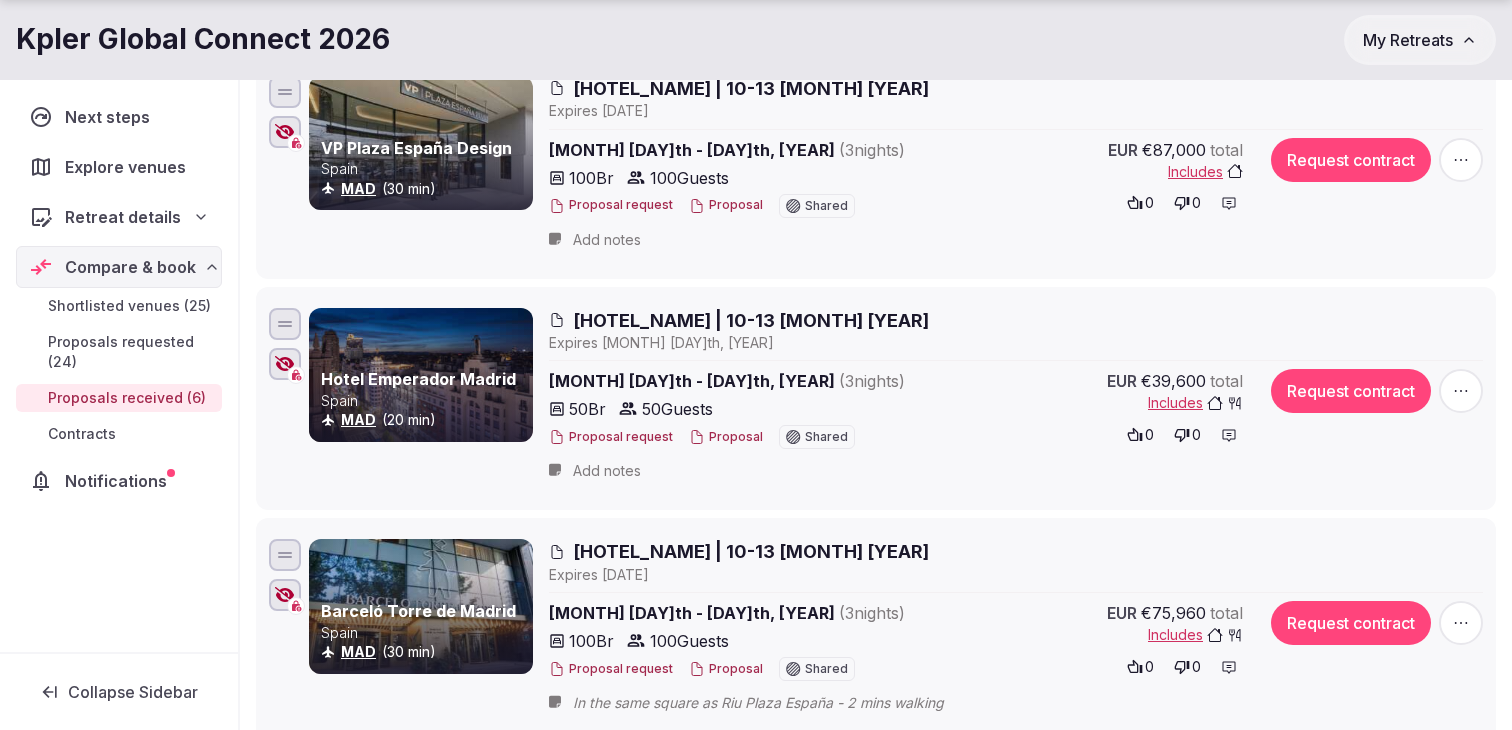 scroll, scrollTop: 333, scrollLeft: 0, axis: vertical 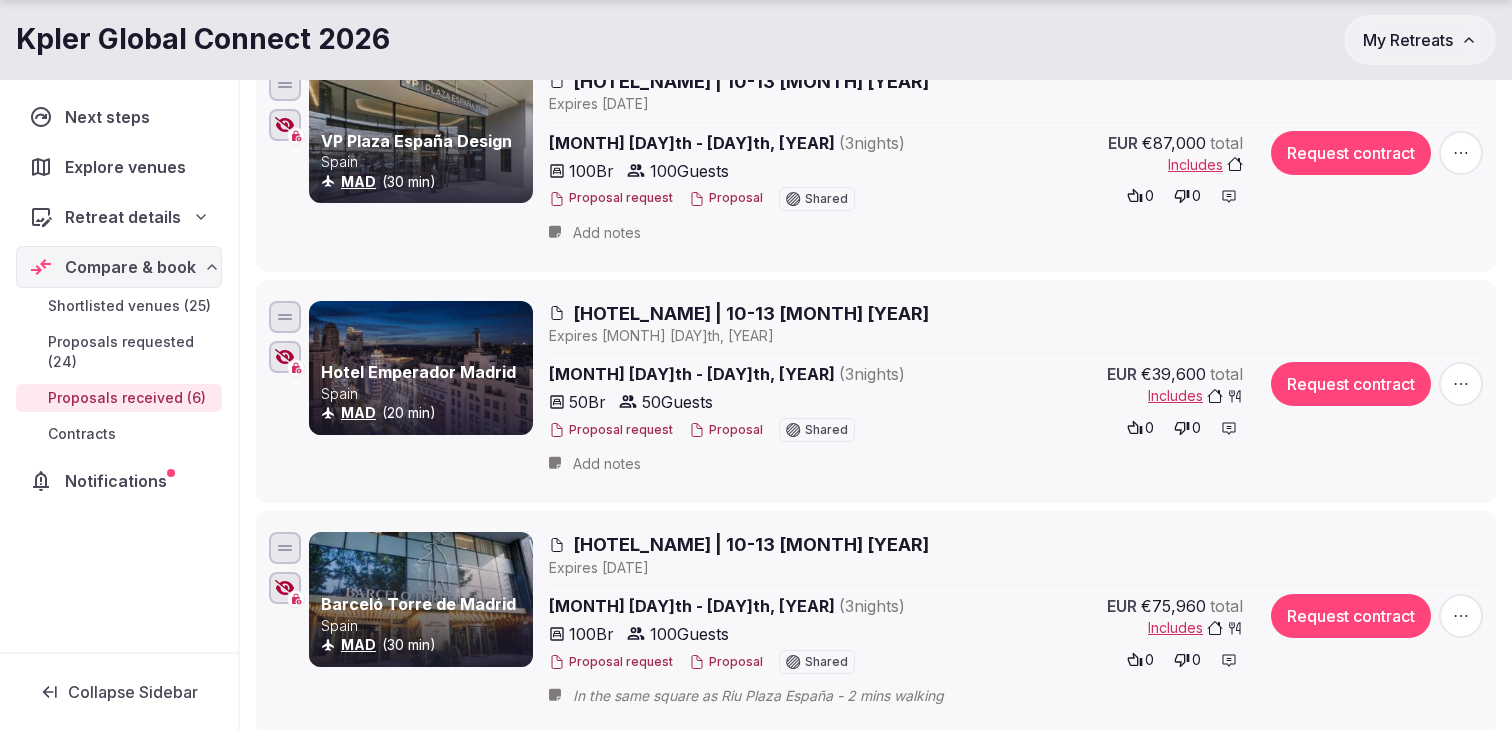 click on "Add notes" at bounding box center (607, 464) 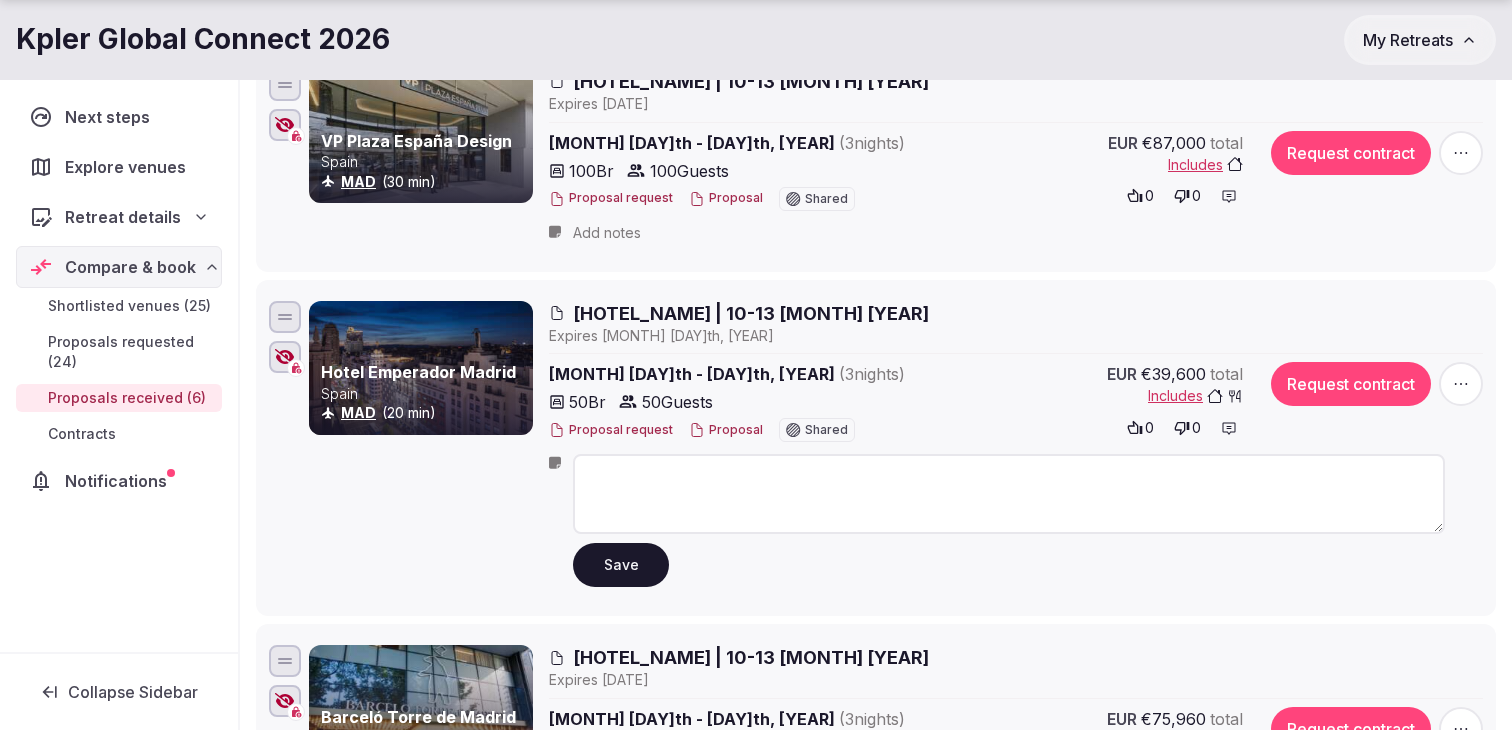 click at bounding box center (1009, 494) 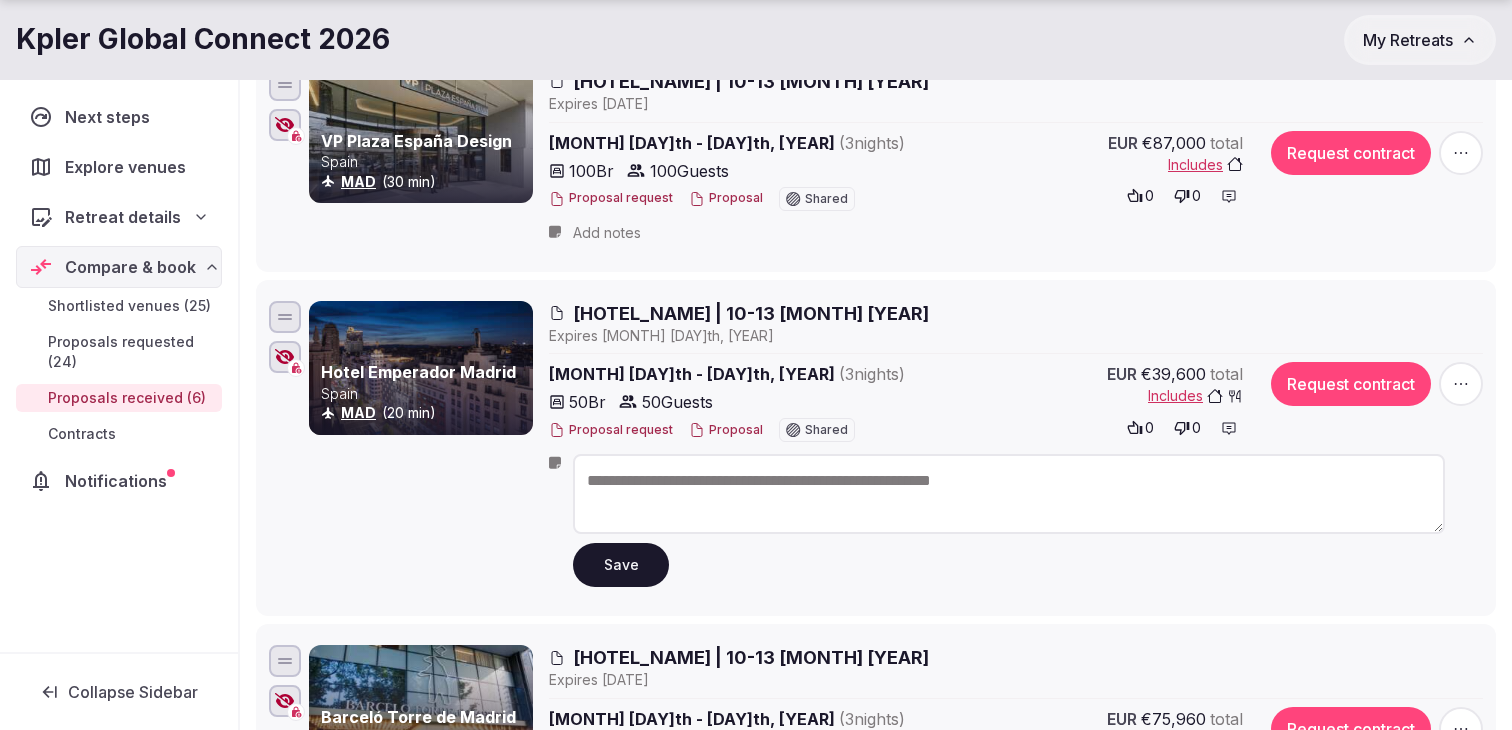 type on "**********" 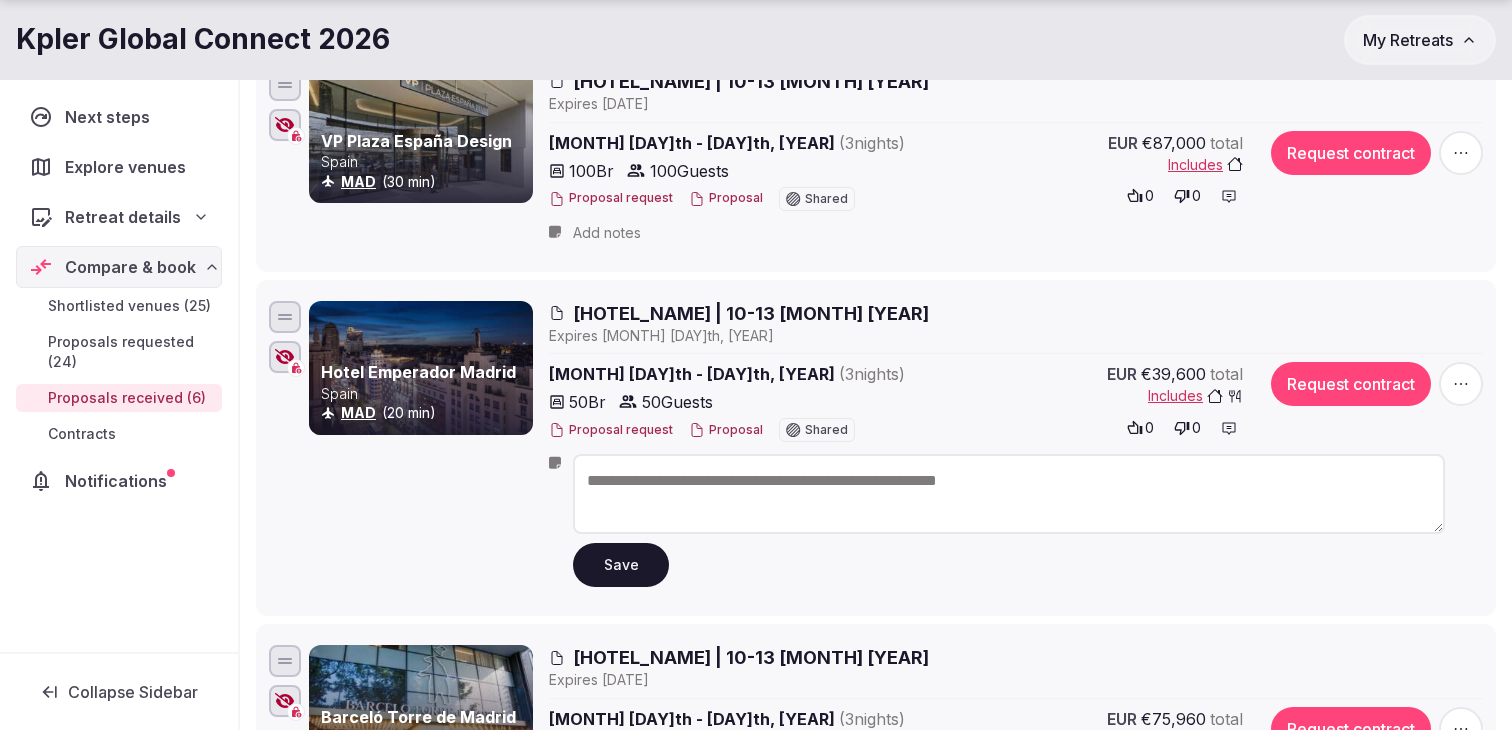 click on "Save" at bounding box center (621, 565) 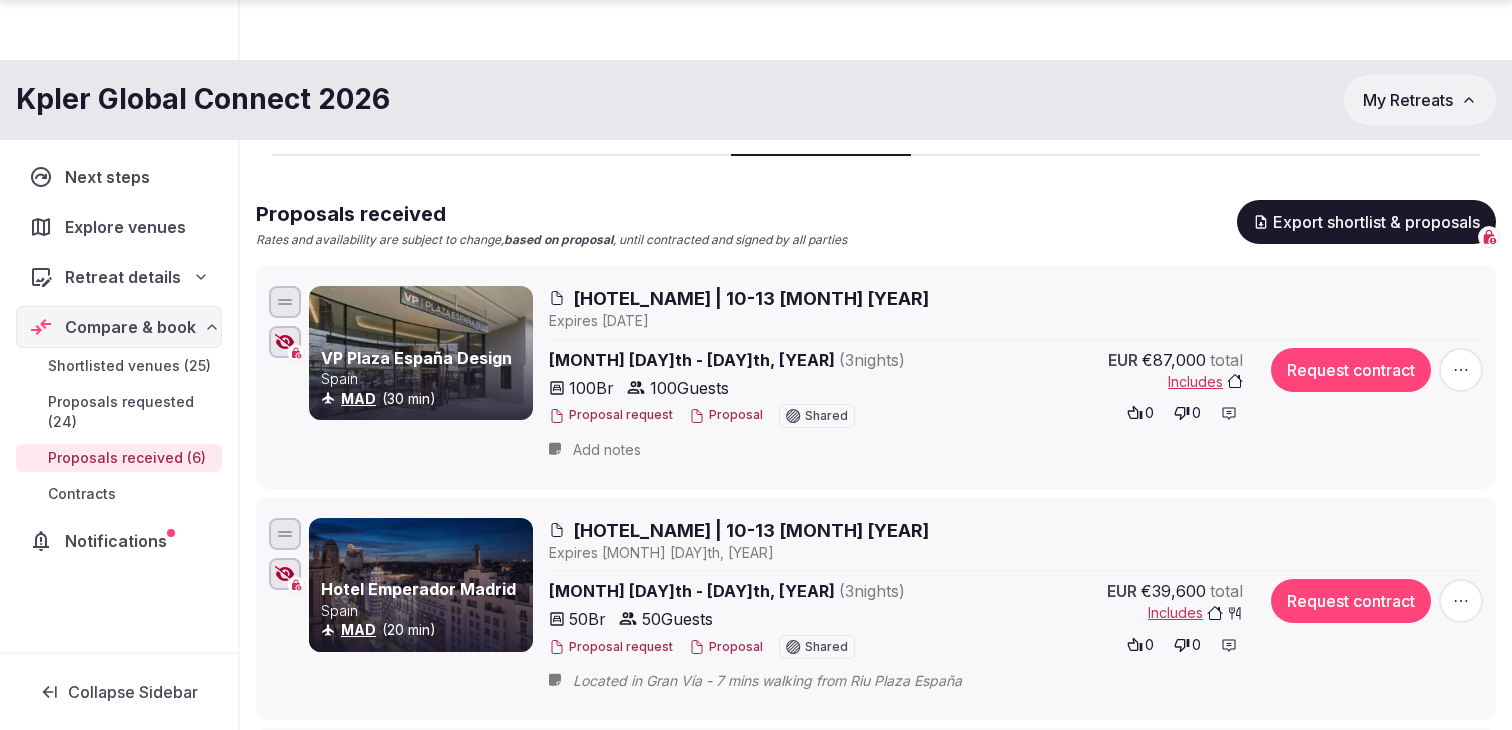 scroll, scrollTop: 142, scrollLeft: 0, axis: vertical 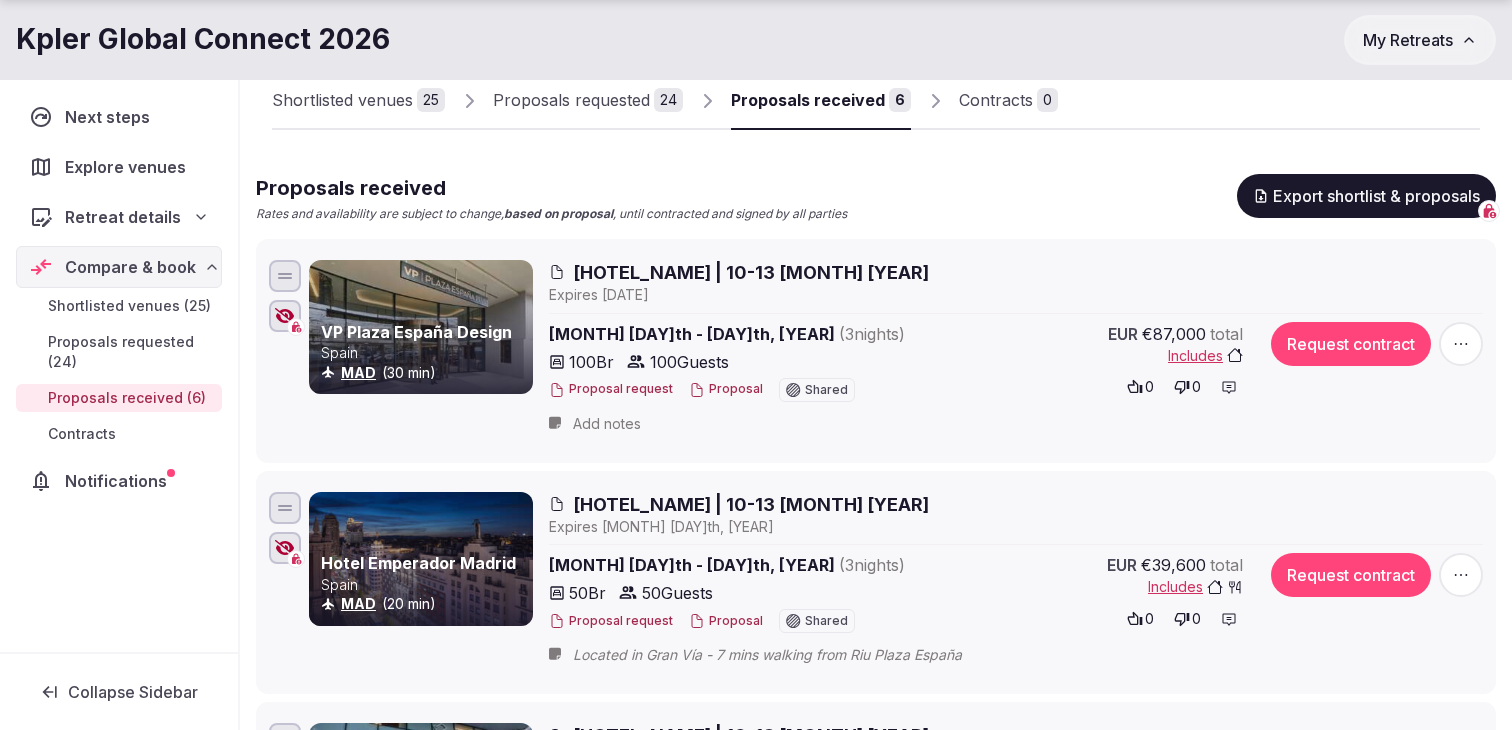click 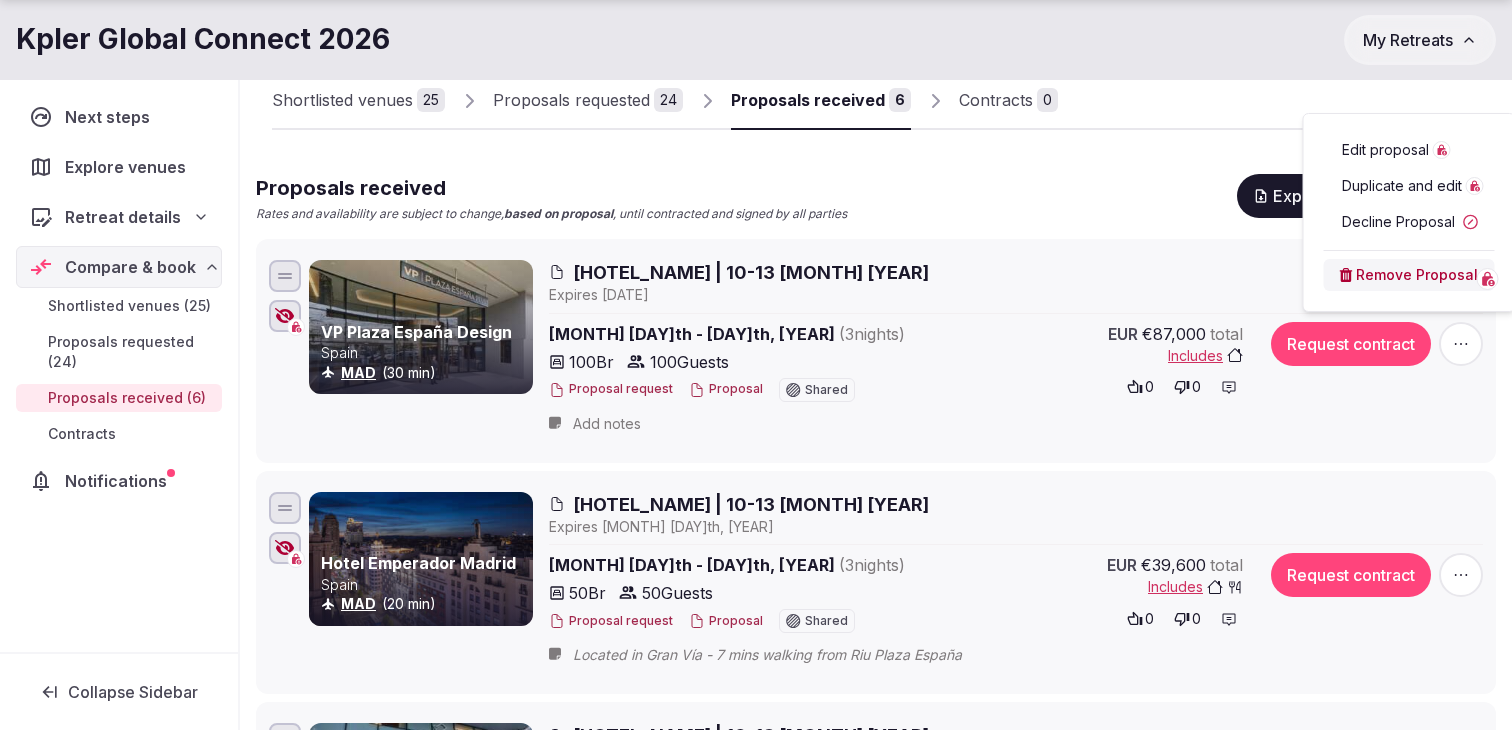 click on "Edit proposal" at bounding box center [1409, 150] 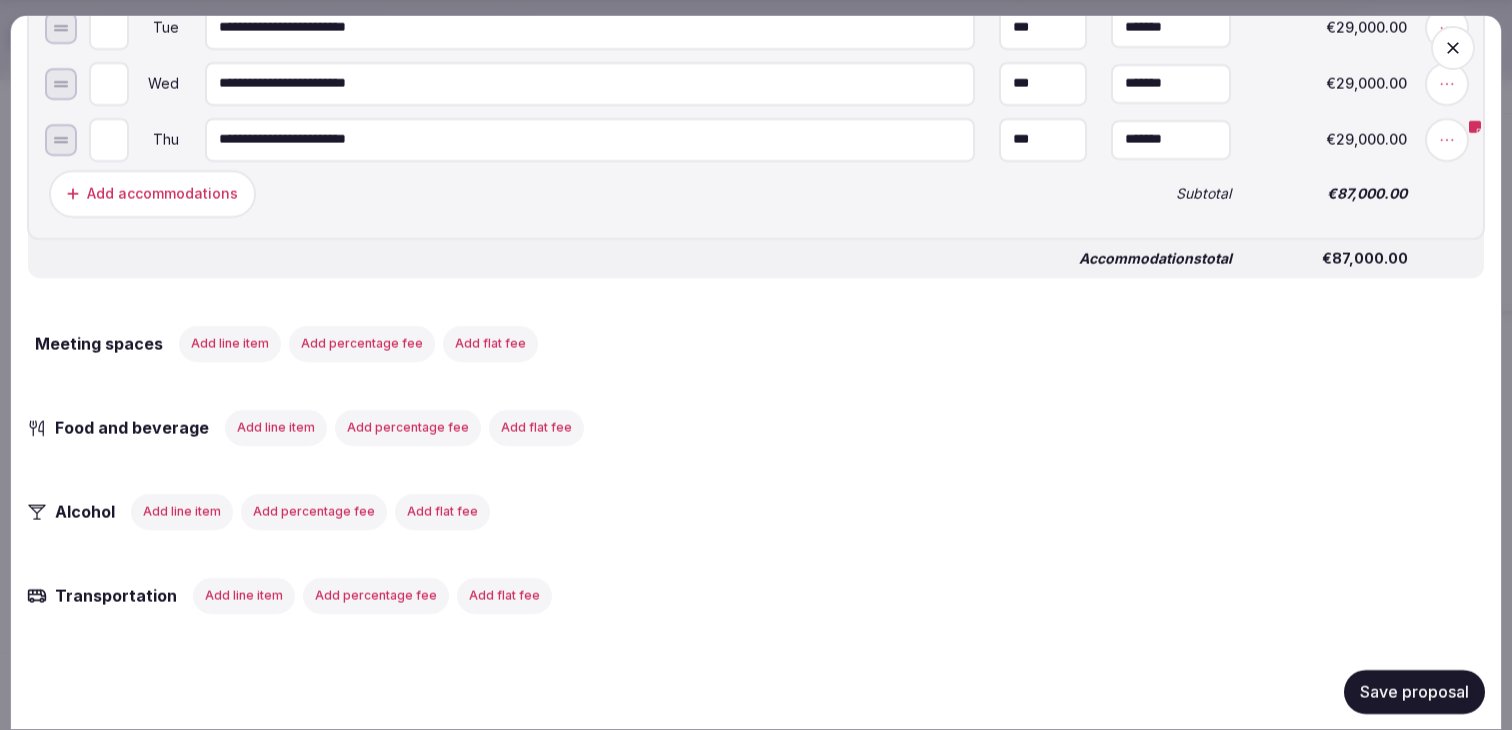 scroll, scrollTop: 966, scrollLeft: 0, axis: vertical 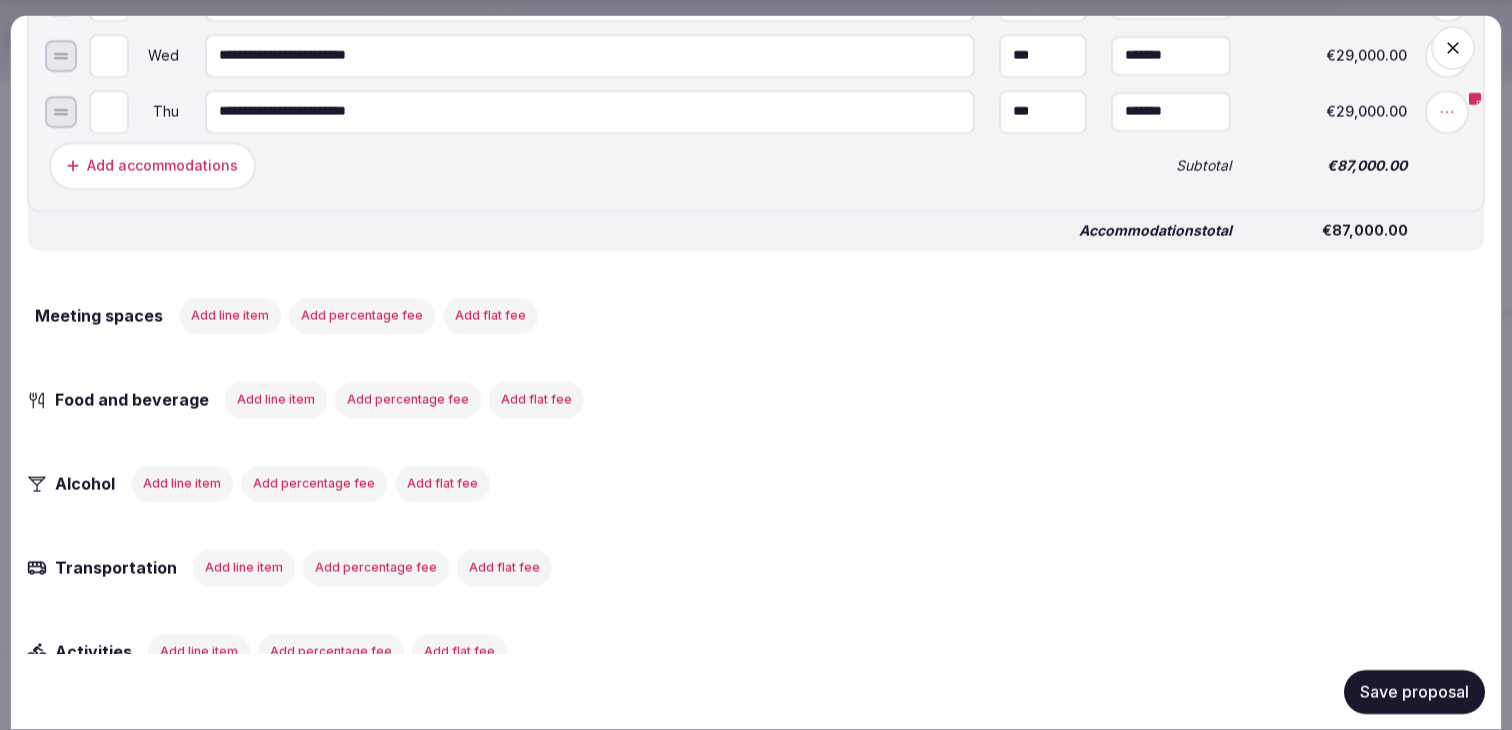 click on "Add line item" at bounding box center (230, 315) 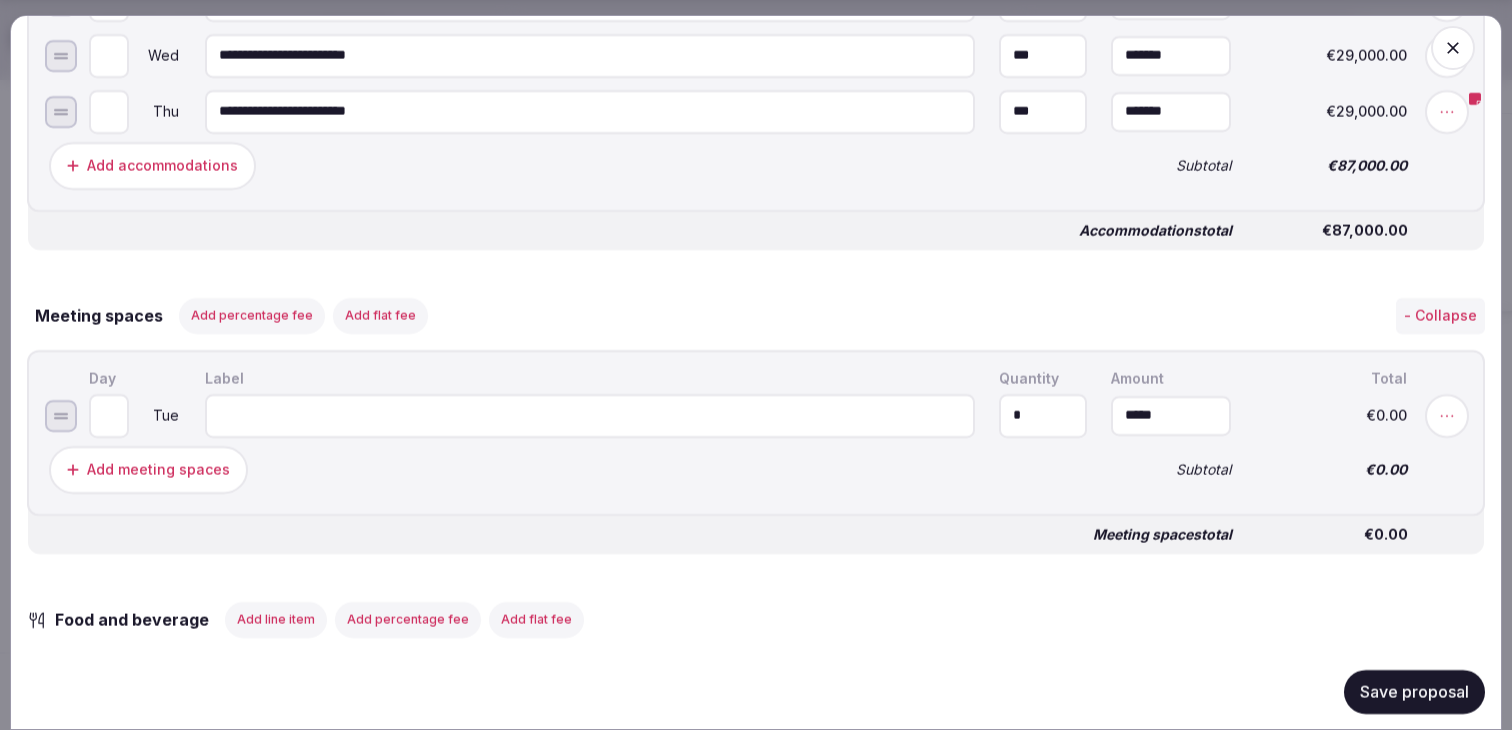 click at bounding box center [590, 415] 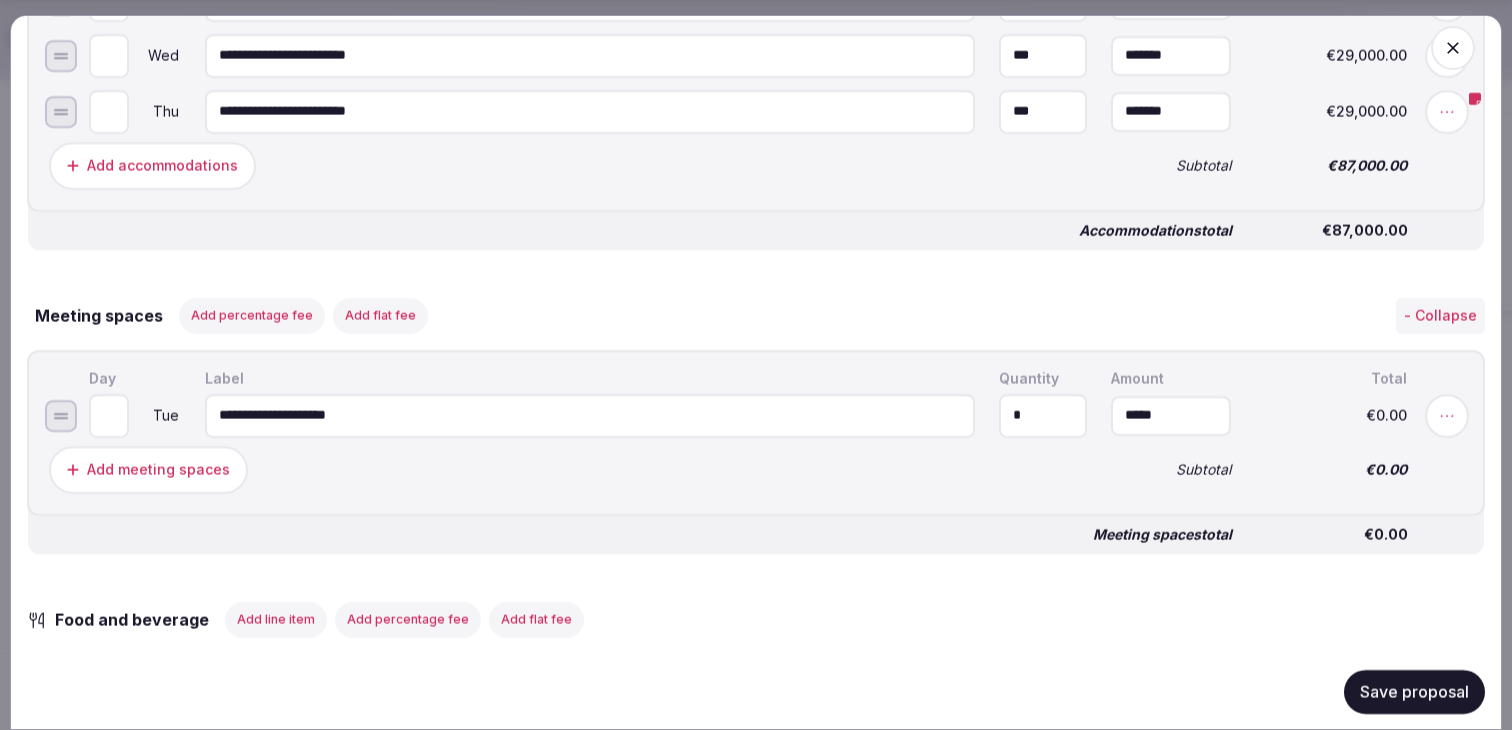 type on "**********" 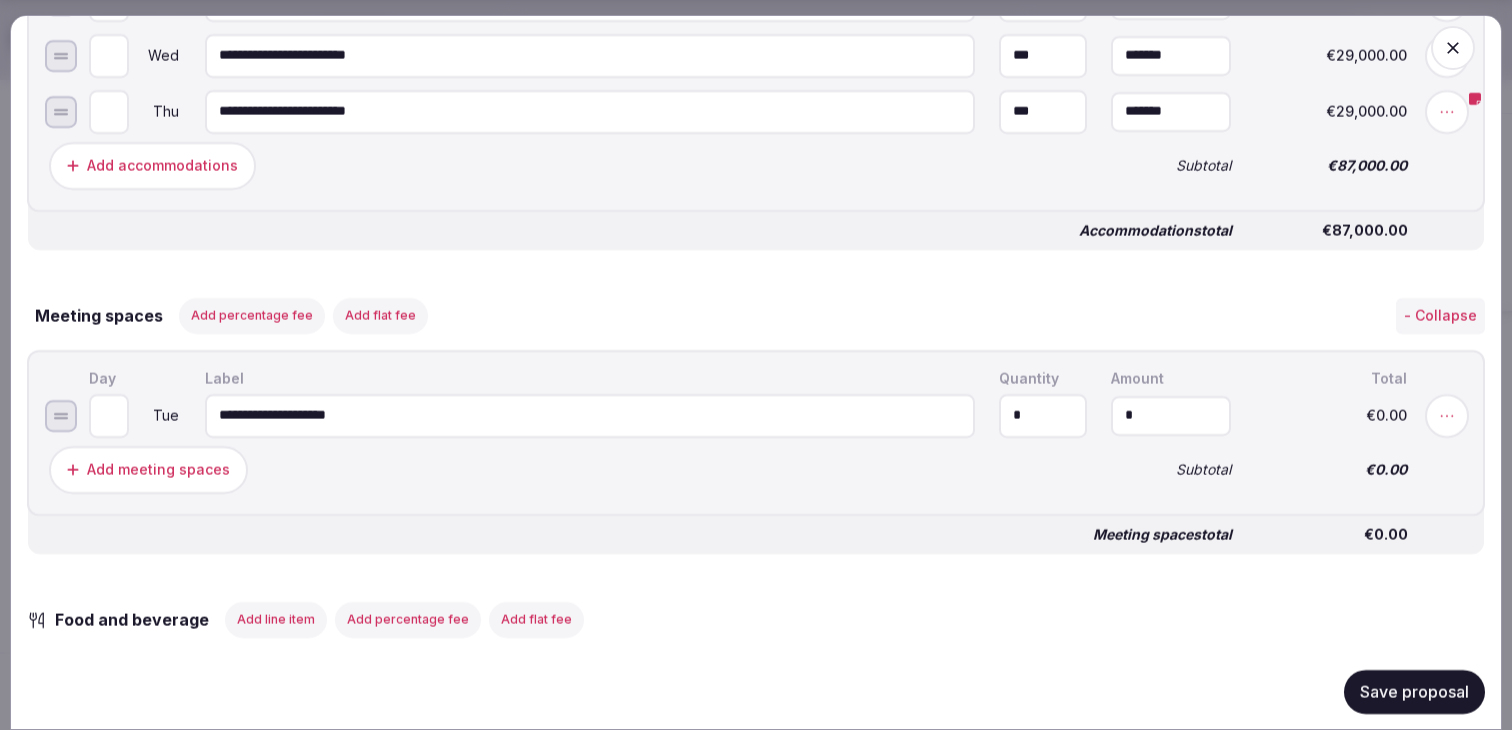 click on "*" at bounding box center (1171, 415) 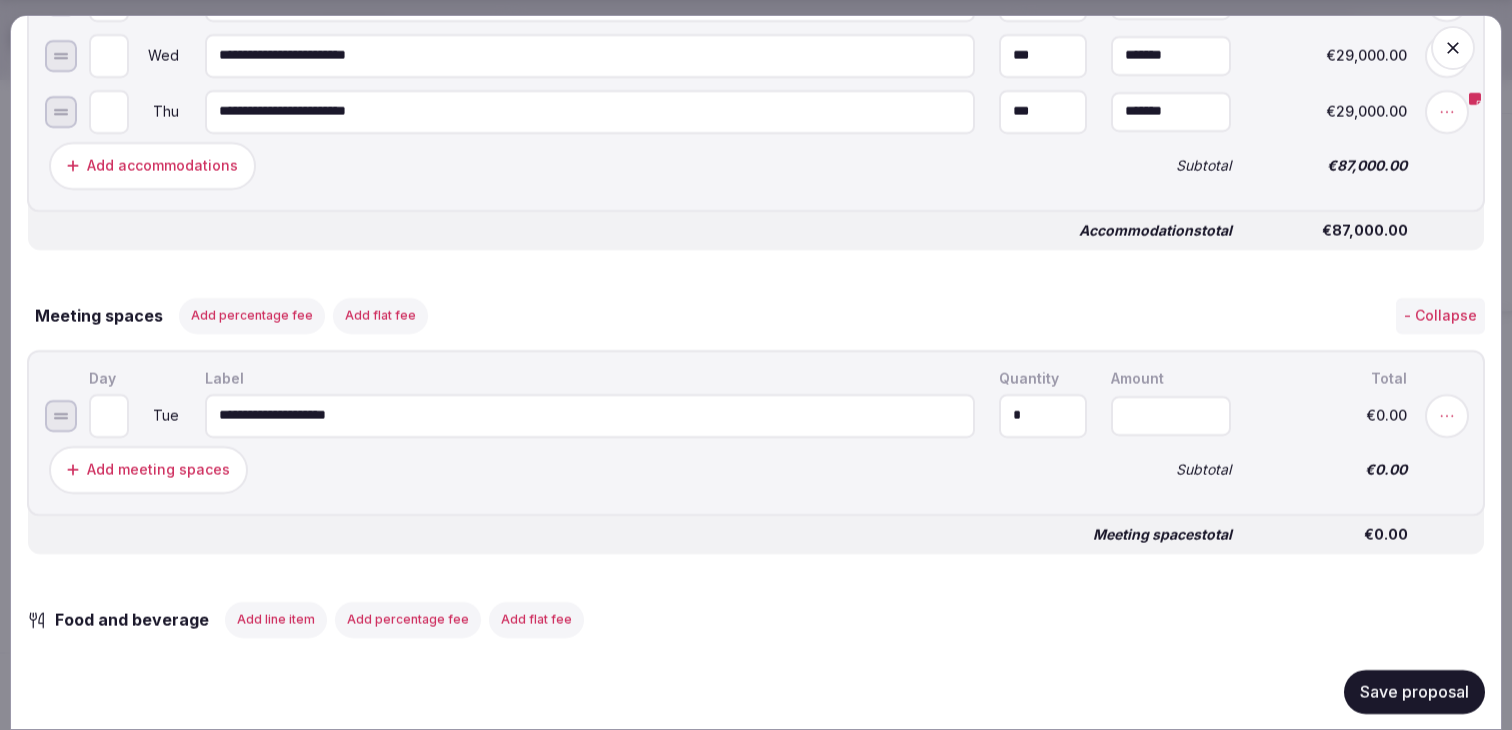 type on "*****" 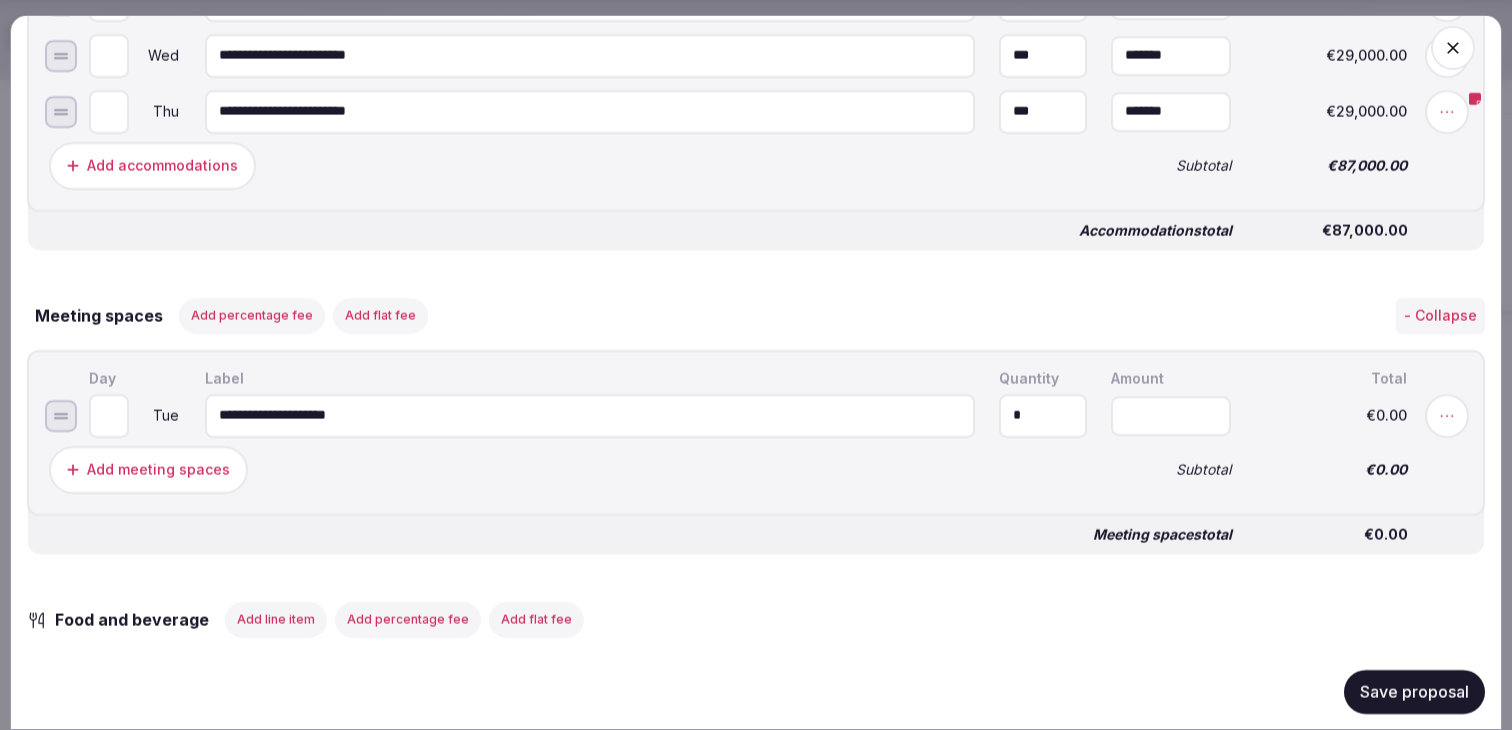 paste on "*****" 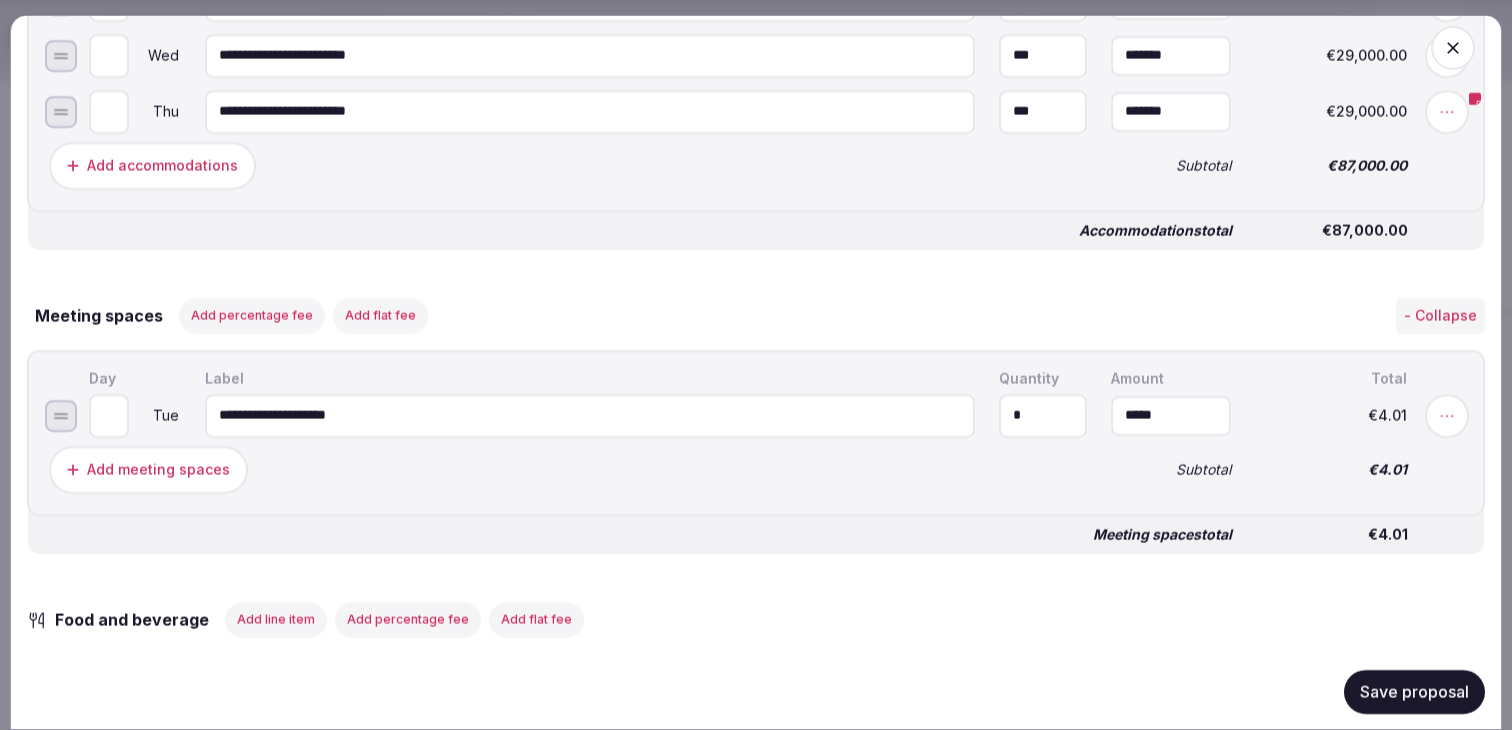 click on "Add meeting spaces" at bounding box center (568, 469) 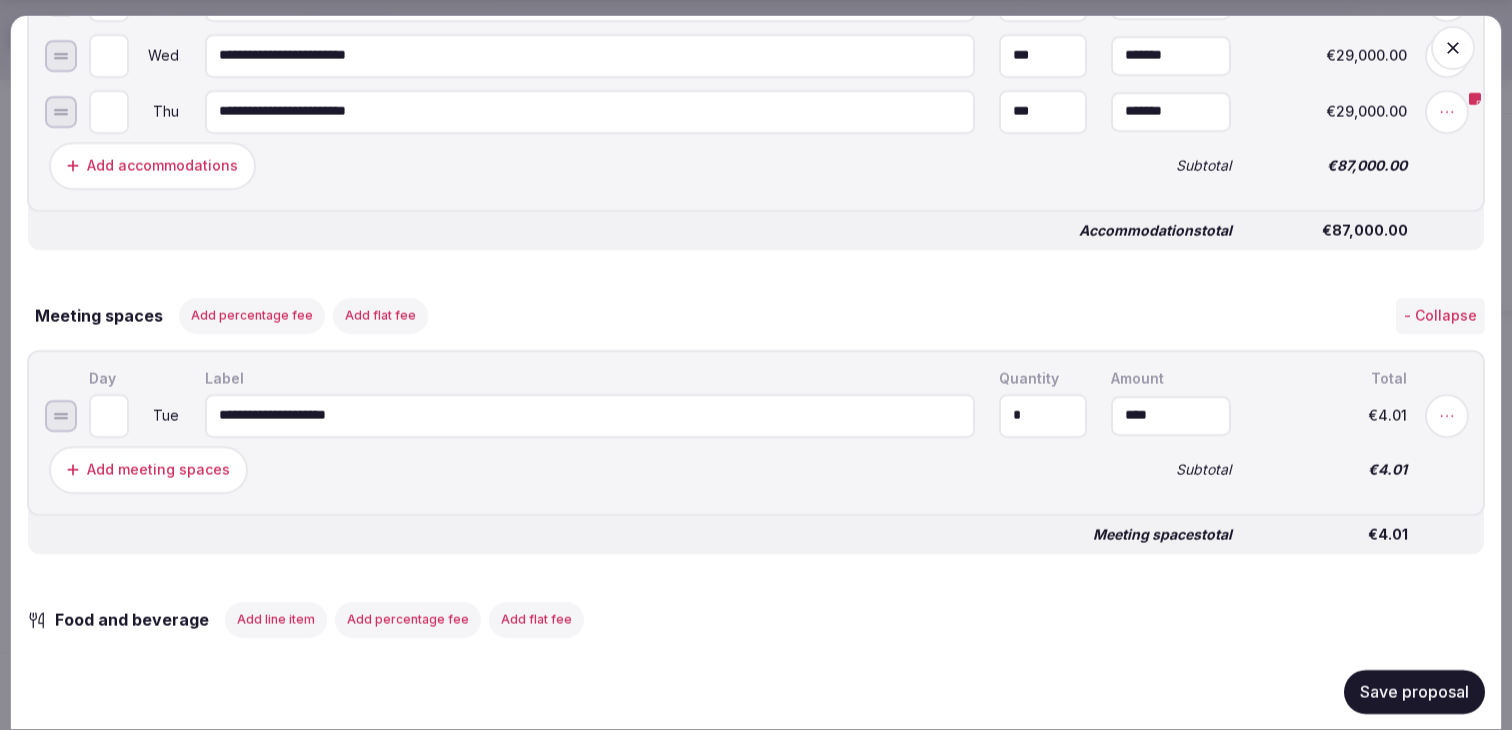 drag, startPoint x: 1161, startPoint y: 425, endPoint x: 1056, endPoint y: 425, distance: 105 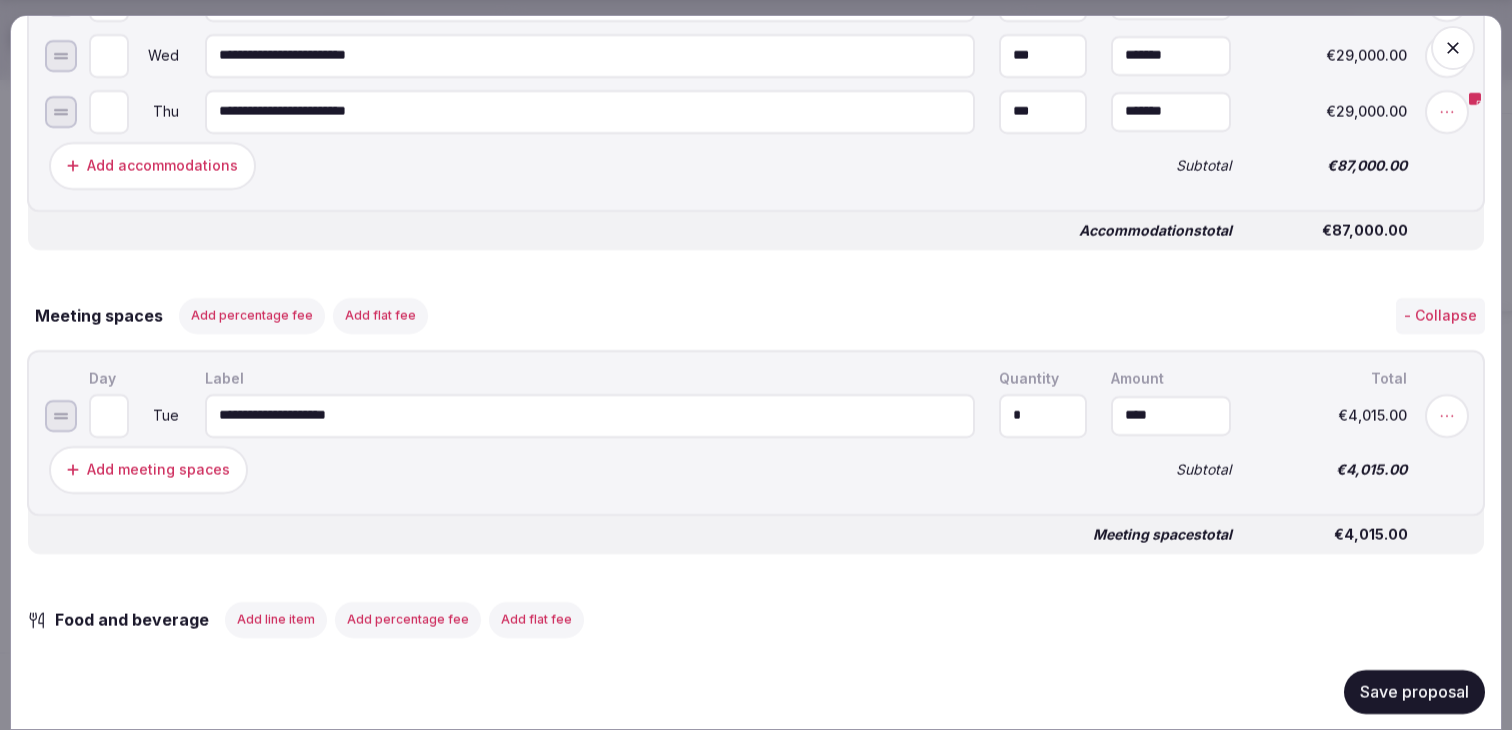 type on "*********" 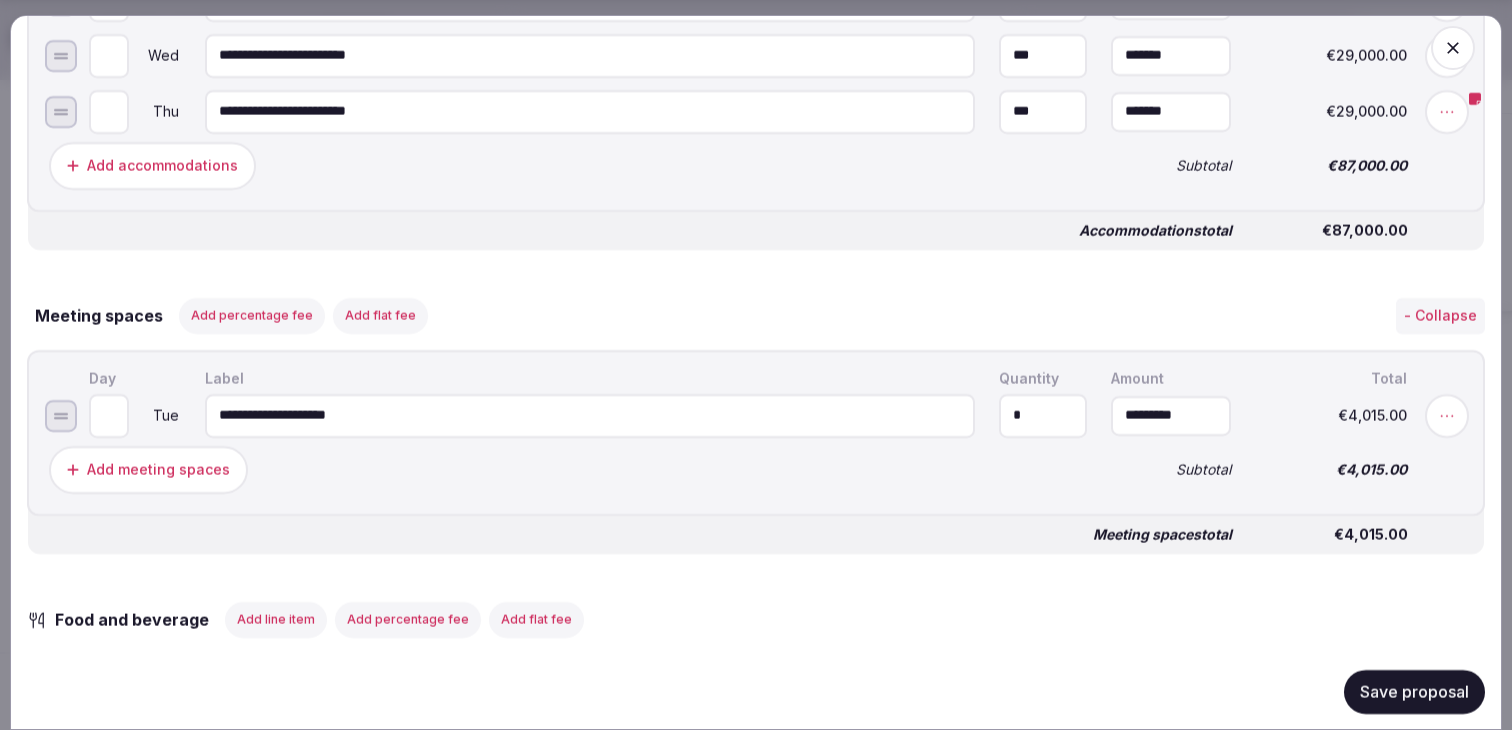 click on "Add meeting spaces" at bounding box center [568, 469] 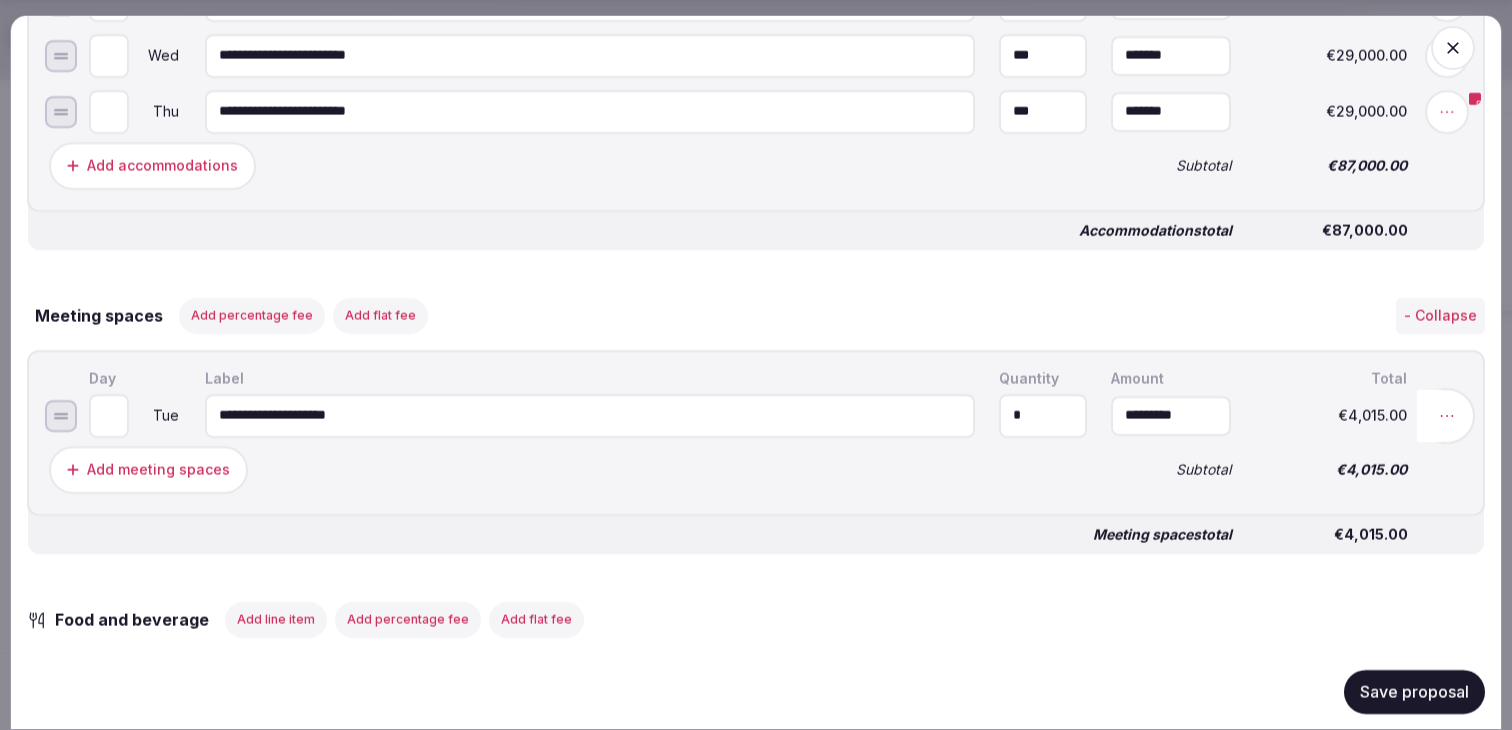 click 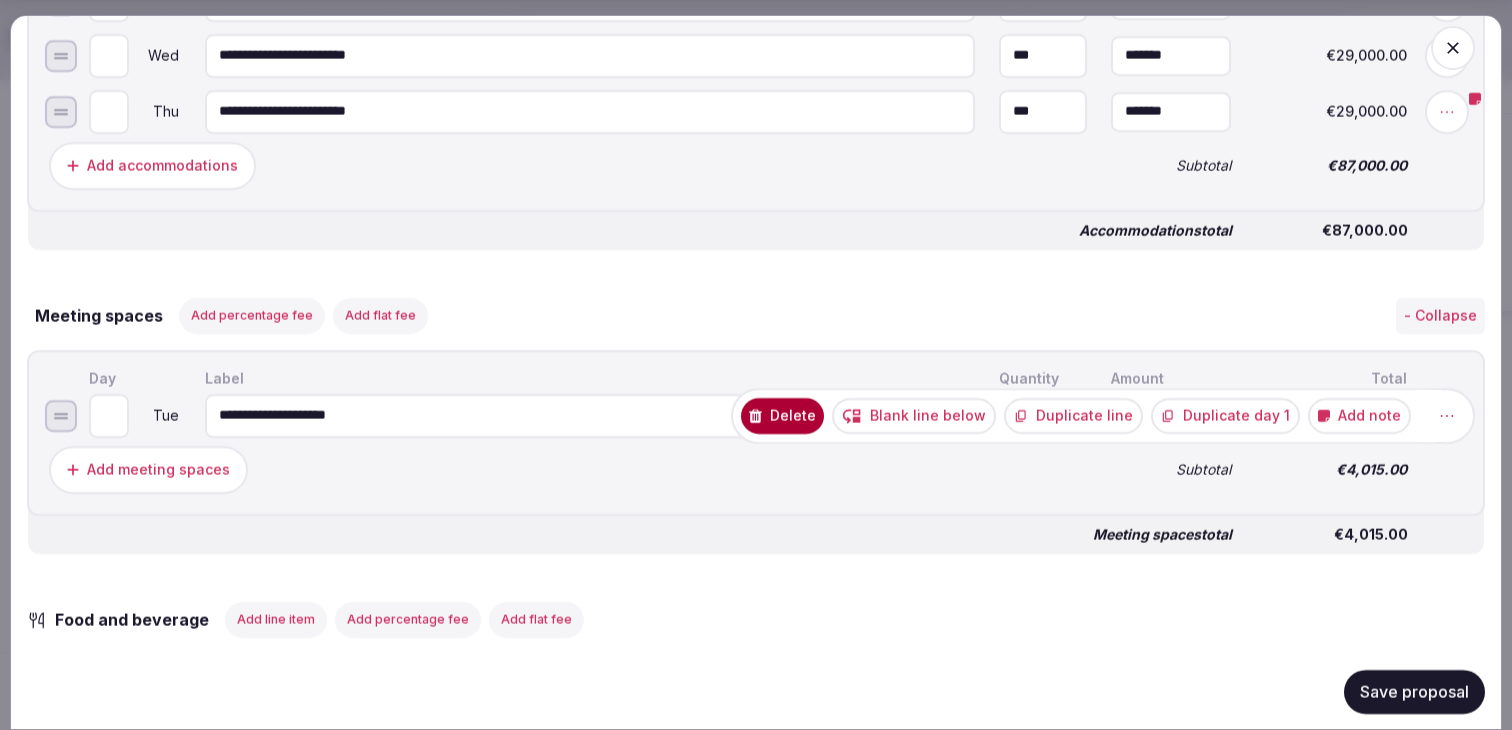 click on "Duplicate day 1" at bounding box center [1225, 415] 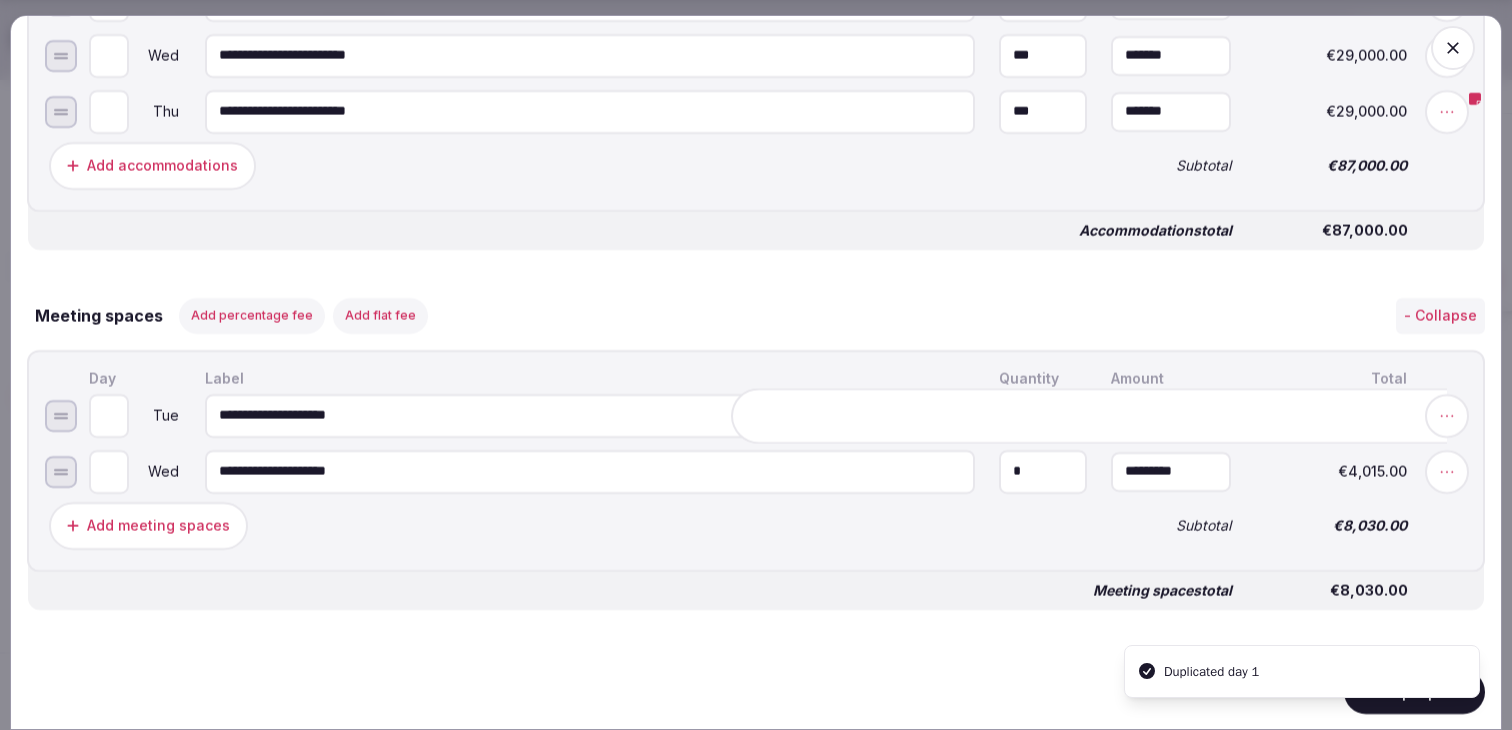 click 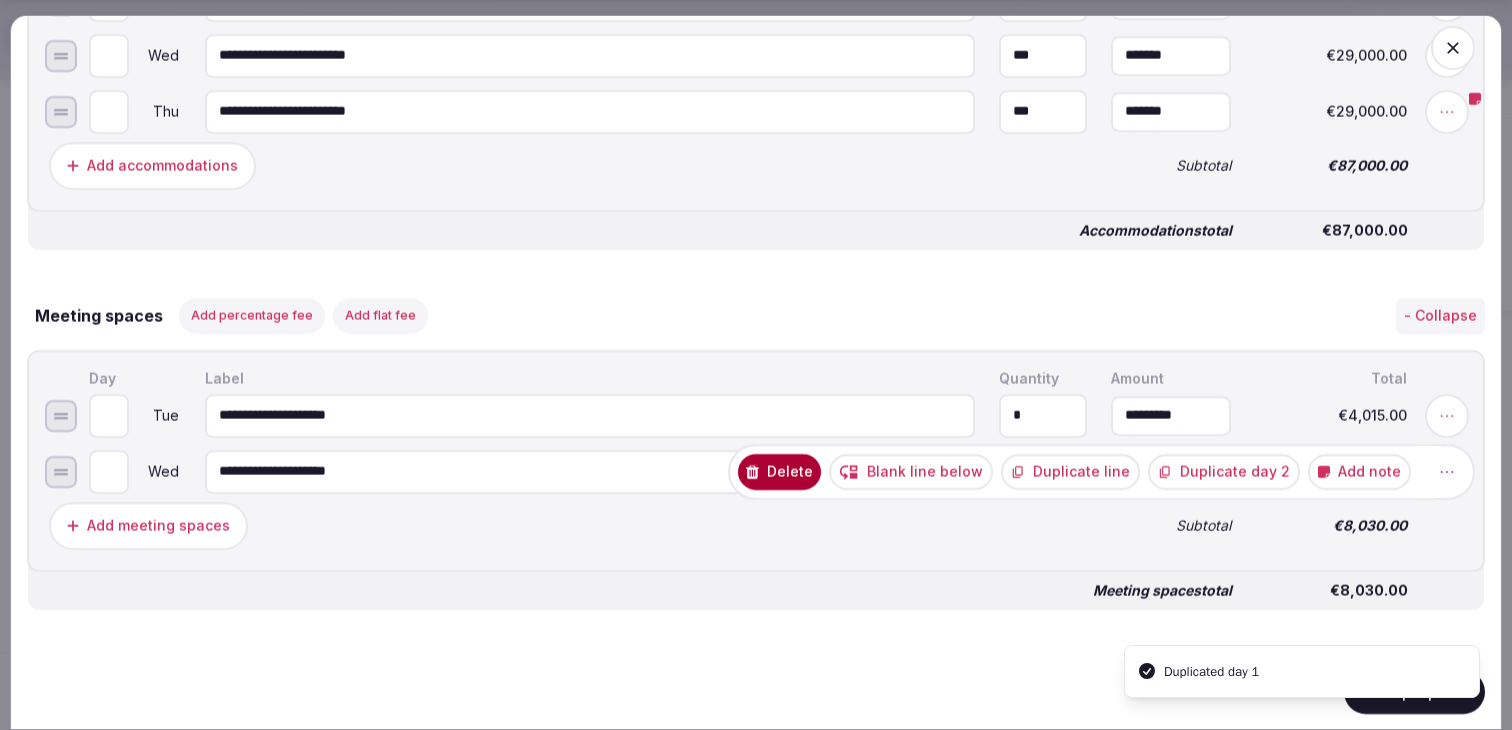 click on "Duplicate day 2" at bounding box center [1224, 471] 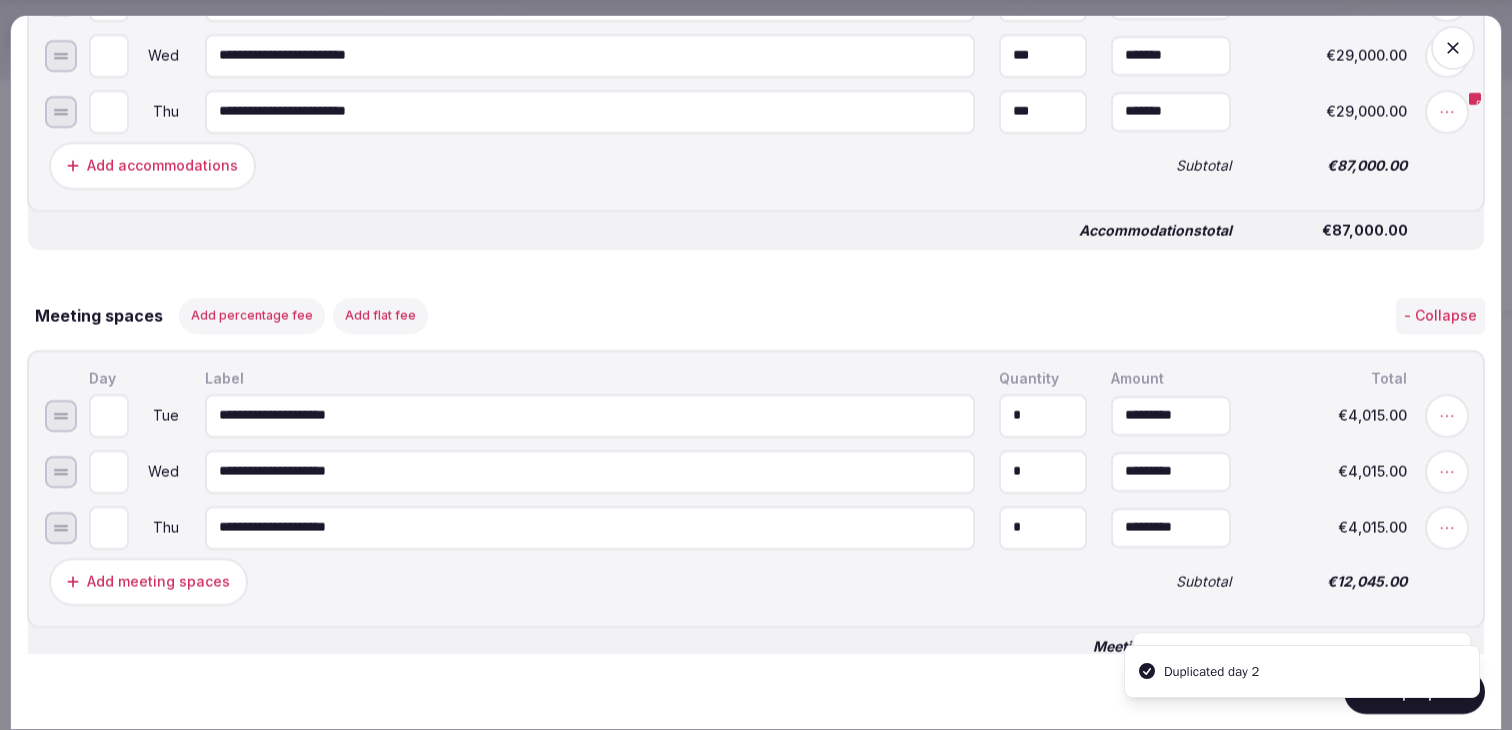 type on "*" 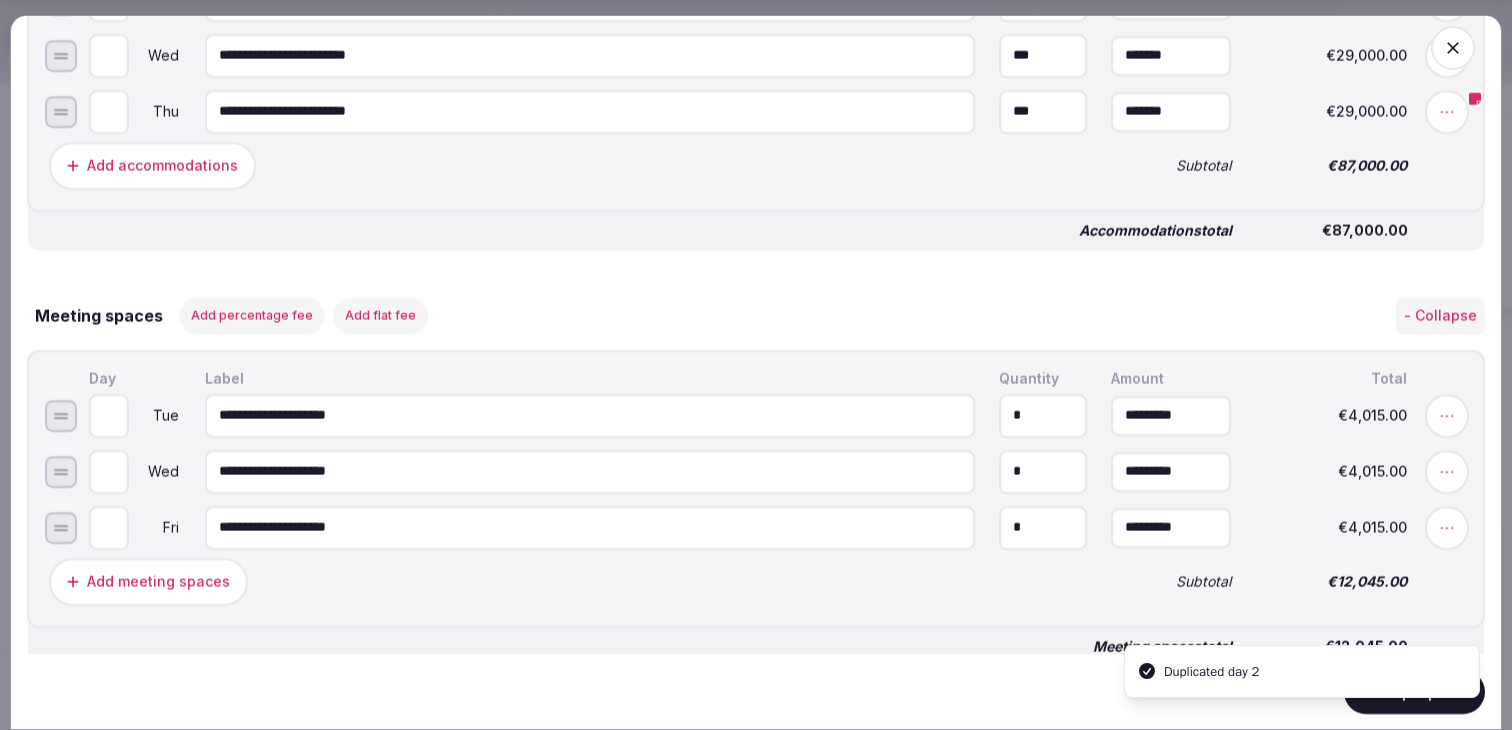 type on "*" 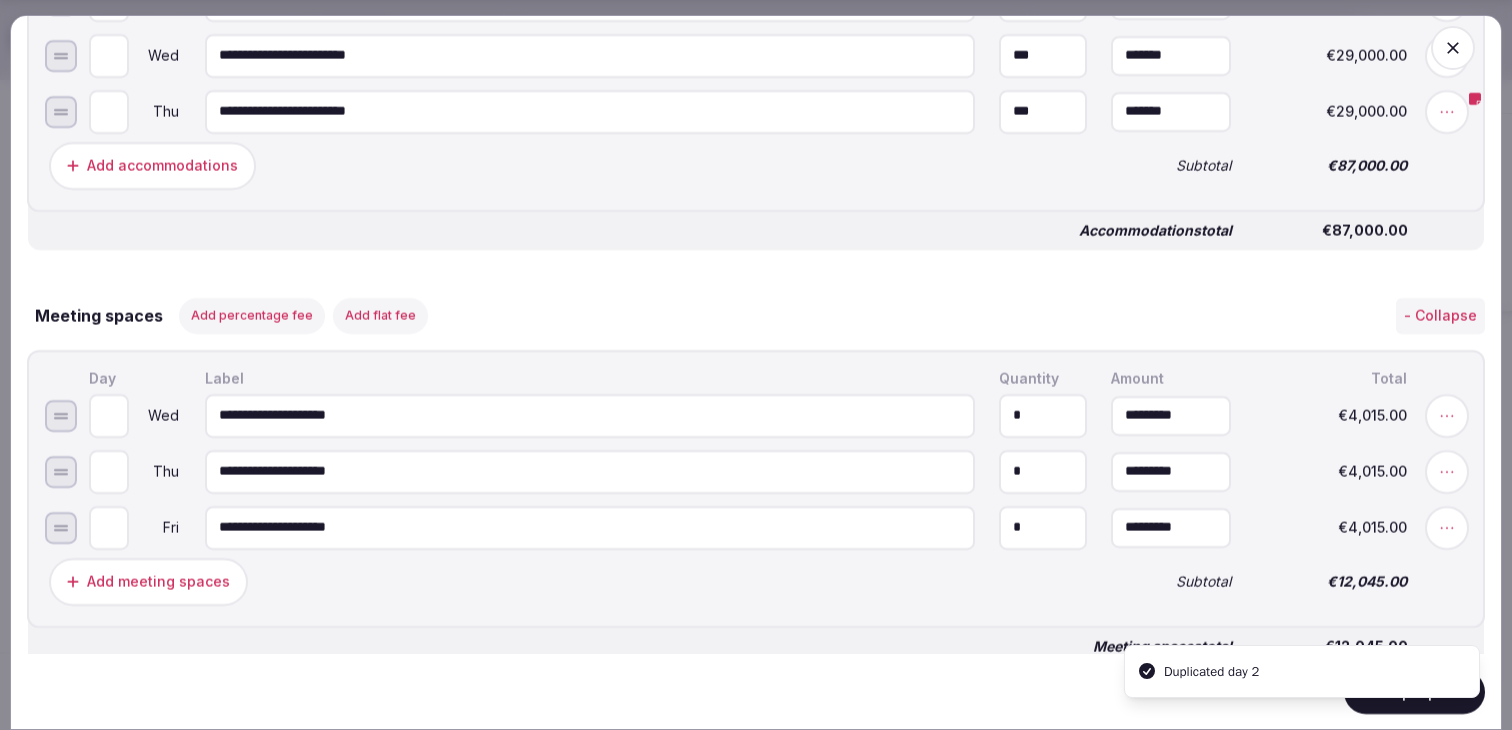 type on "*" 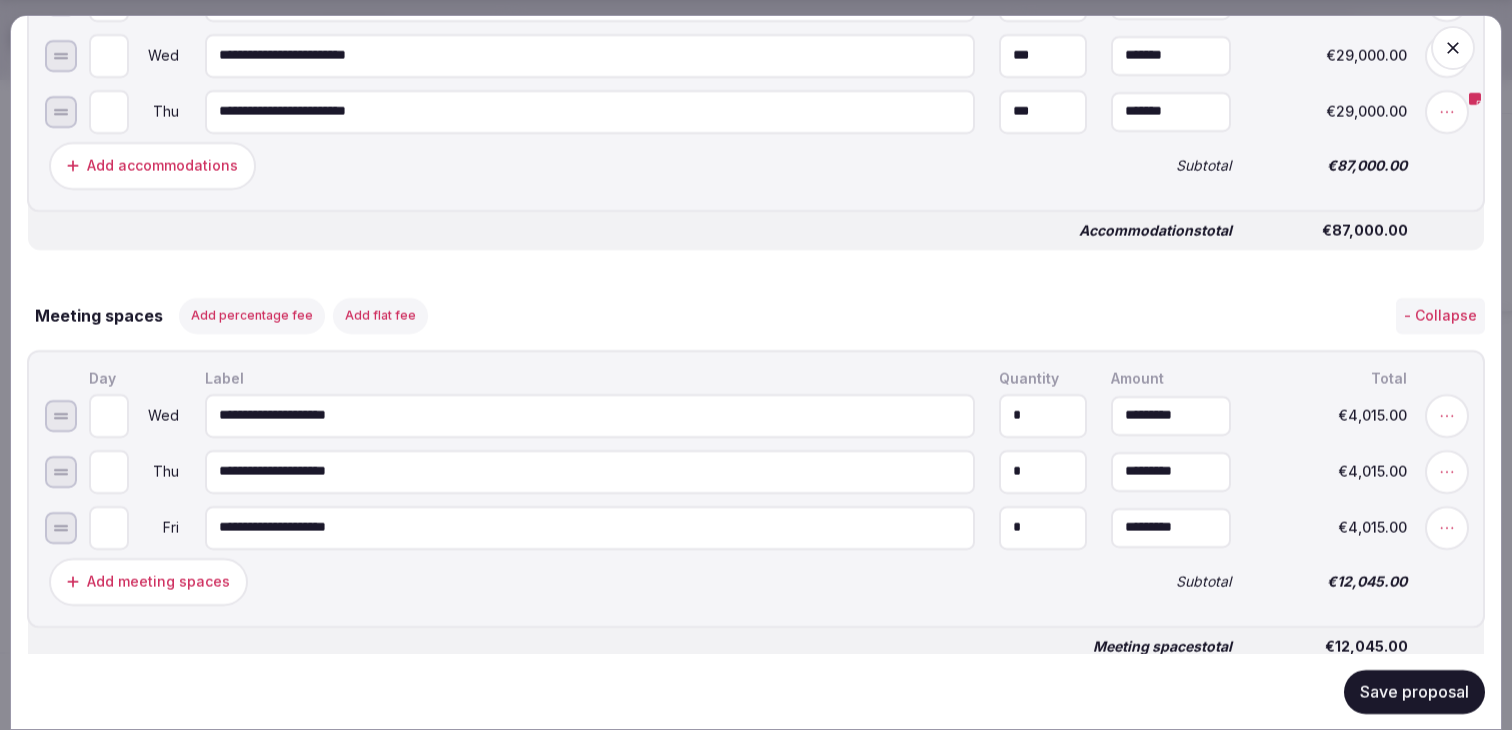 click on "Wed" at bounding box center (157, 415) 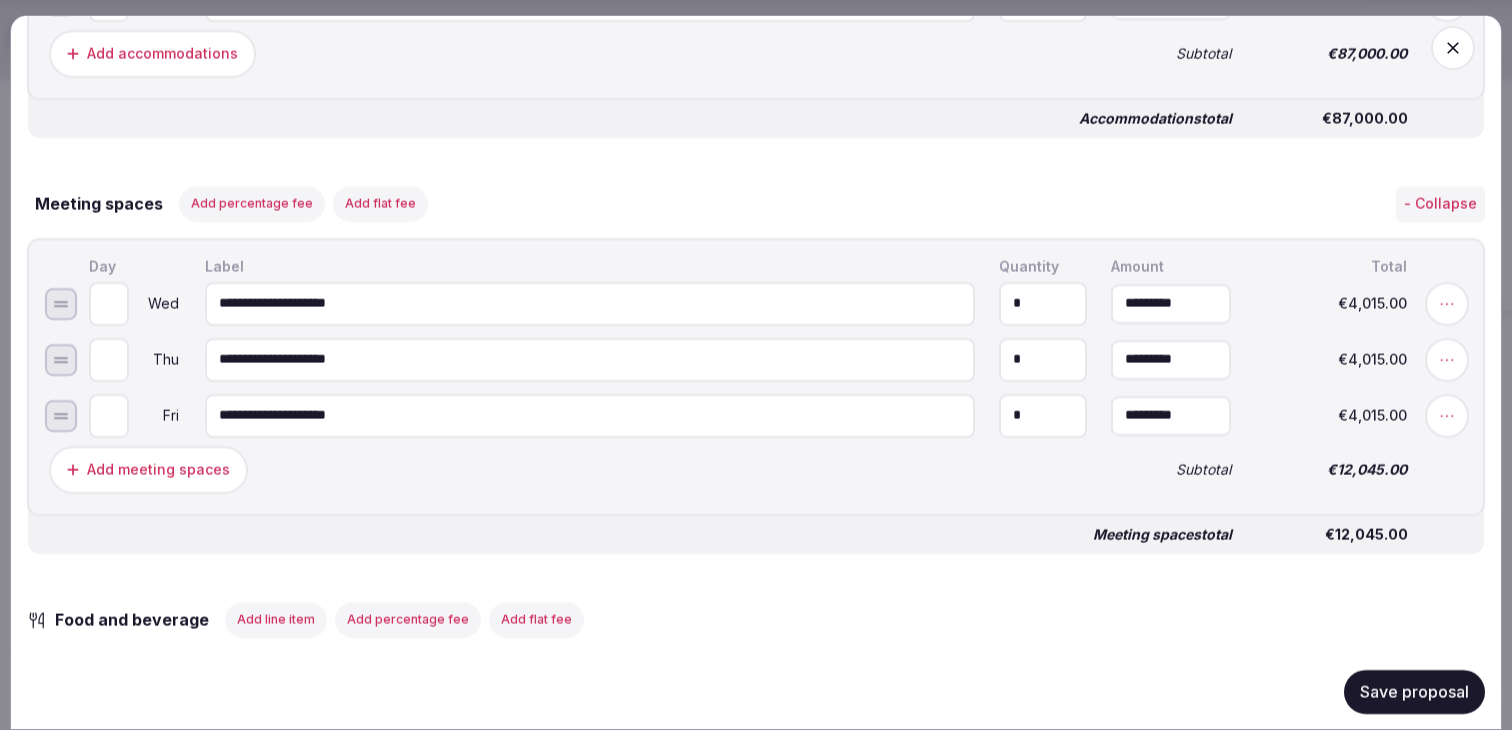 scroll, scrollTop: 1103, scrollLeft: 0, axis: vertical 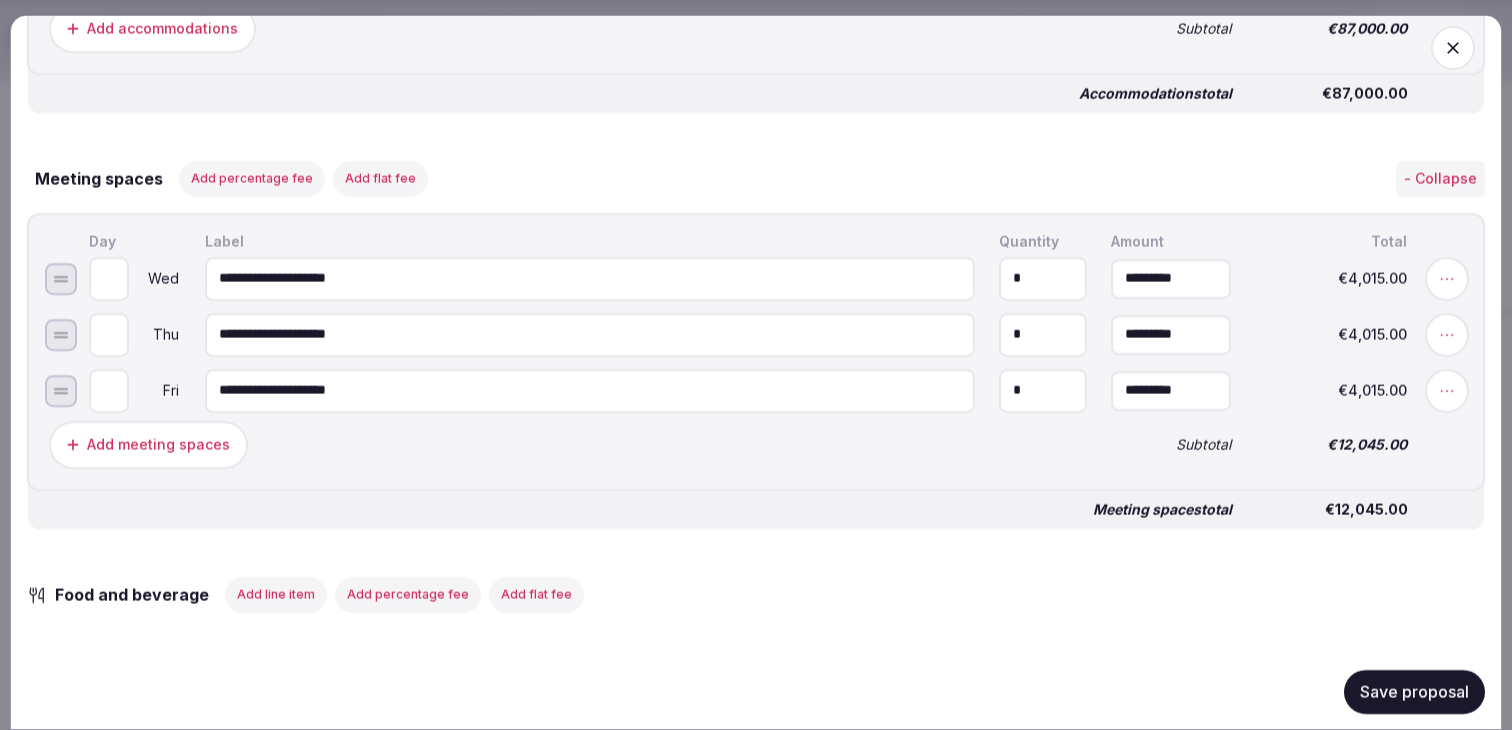 click on "Save proposal" at bounding box center [1414, 691] 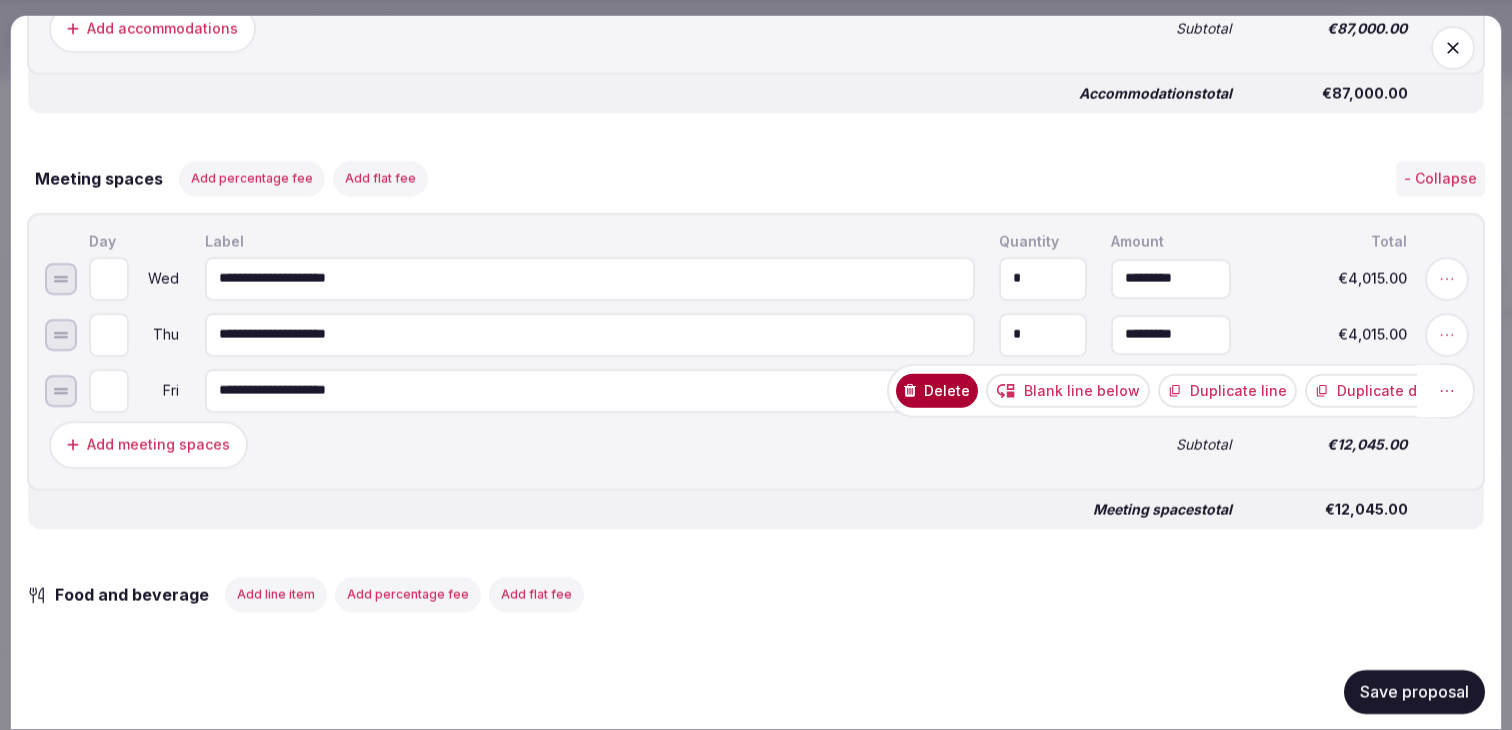 click 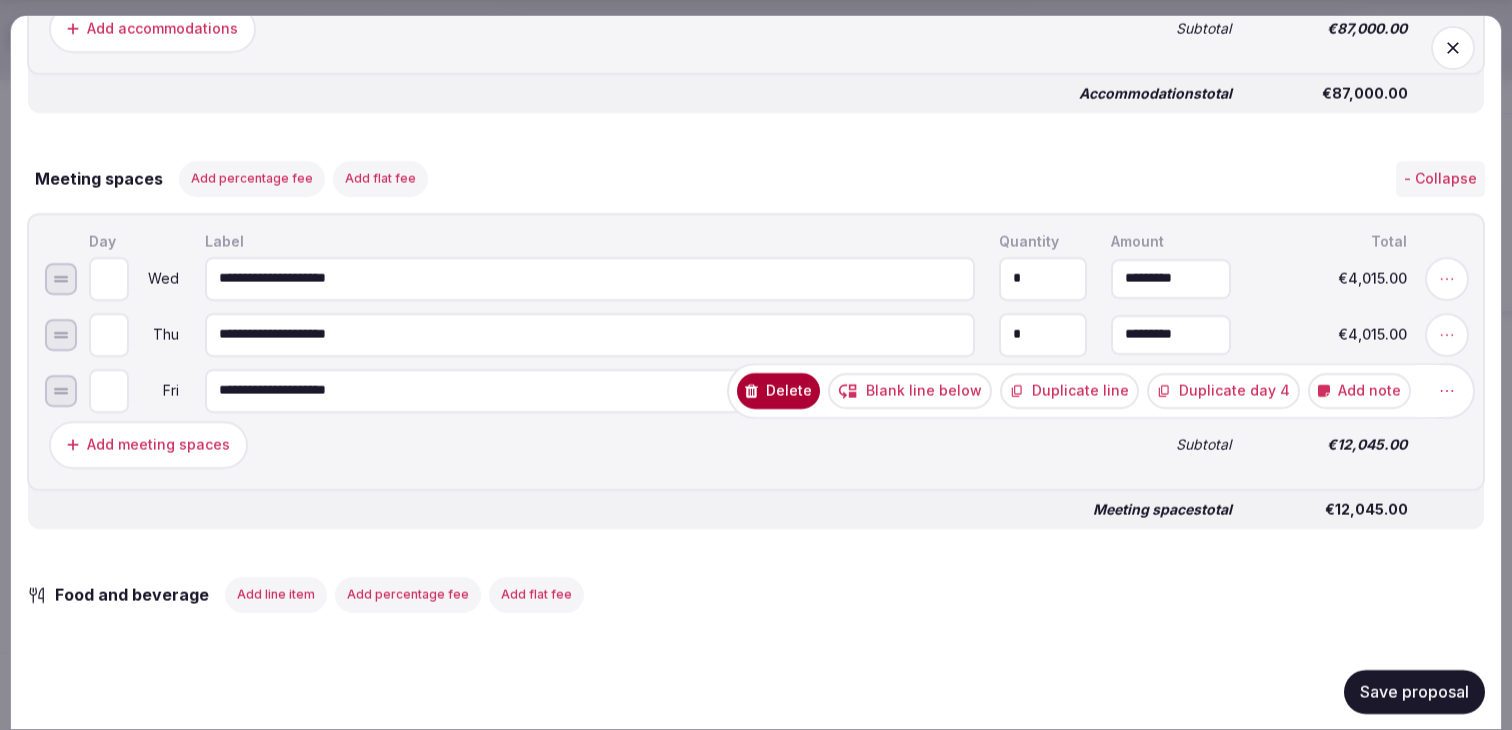 click on "Add note" at bounding box center (1359, 390) 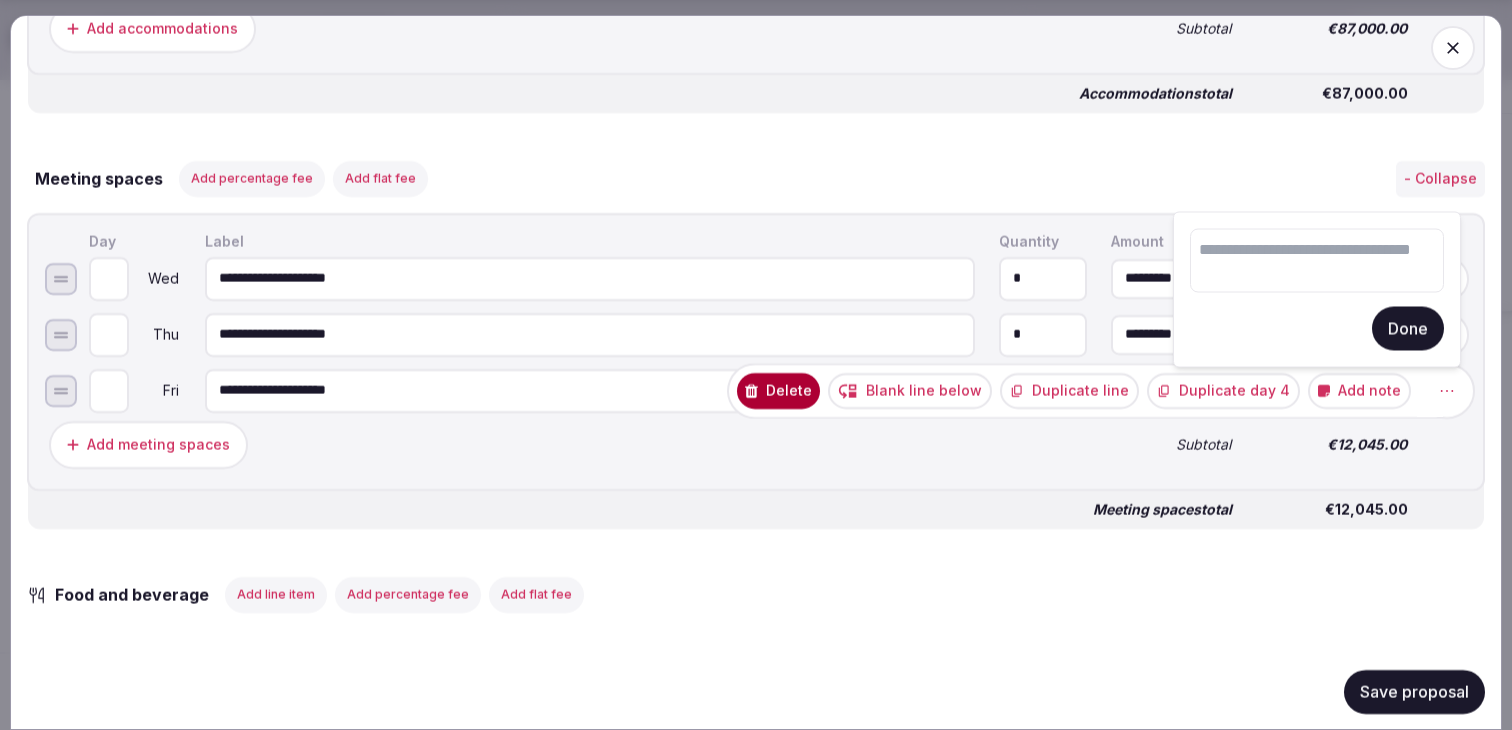 click at bounding box center [1317, 261] 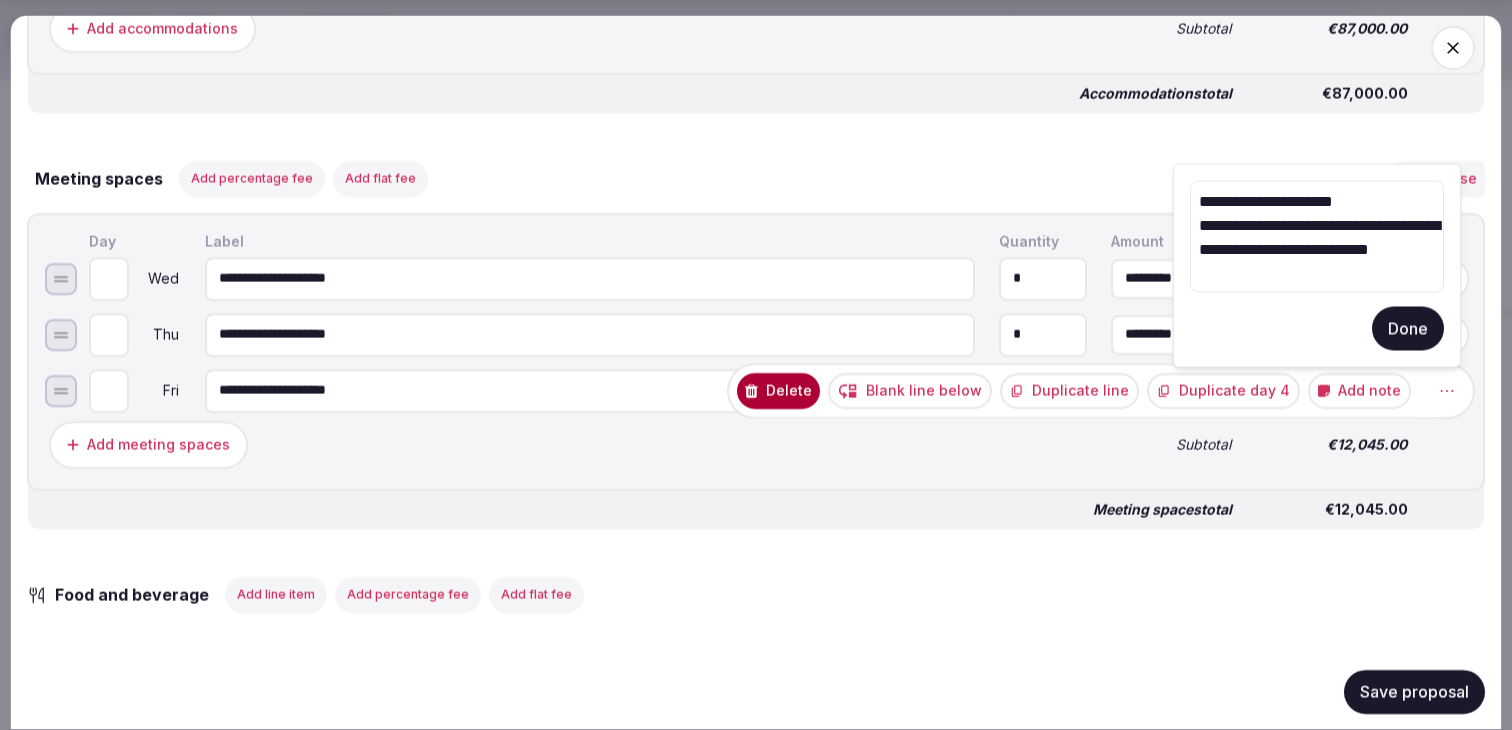 click on "**********" at bounding box center [1317, 237] 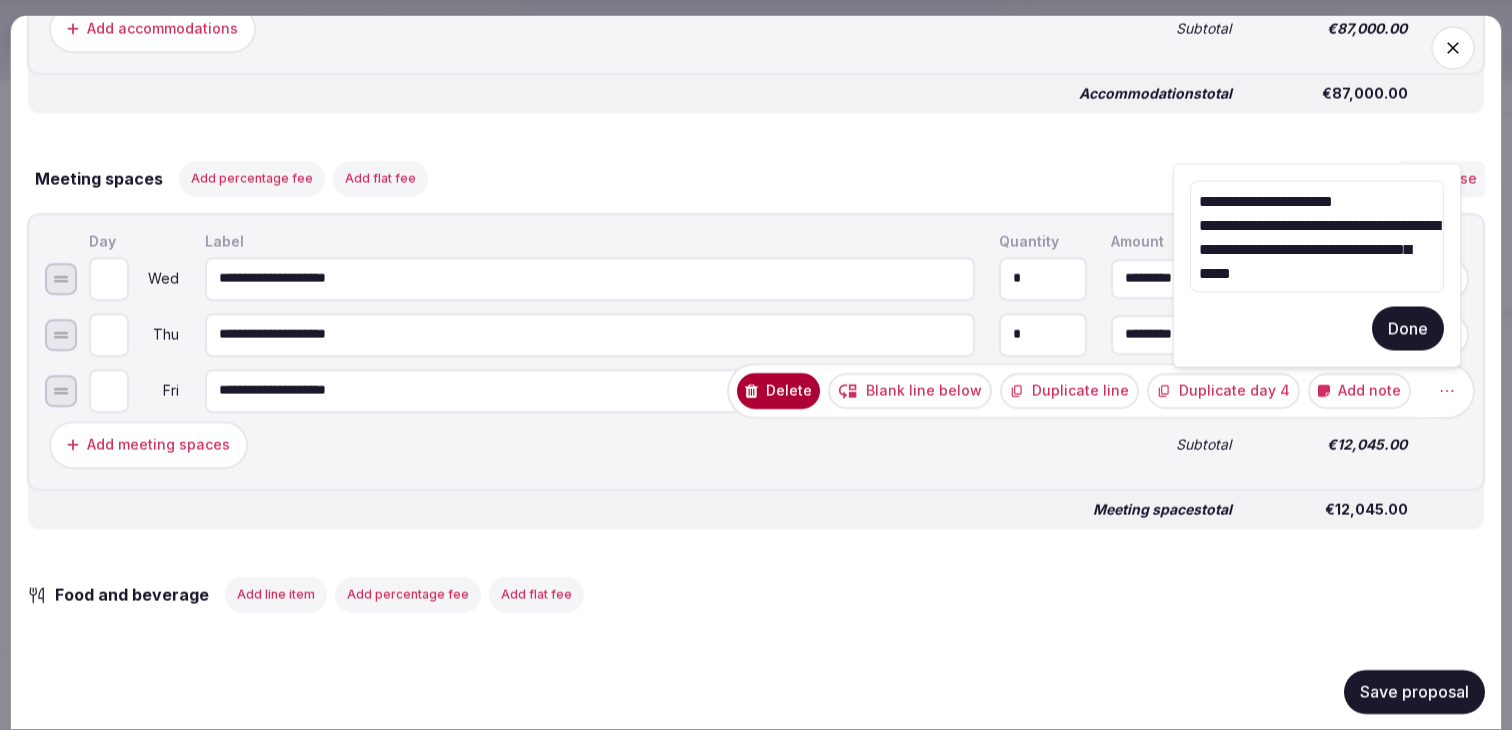 type on "**********" 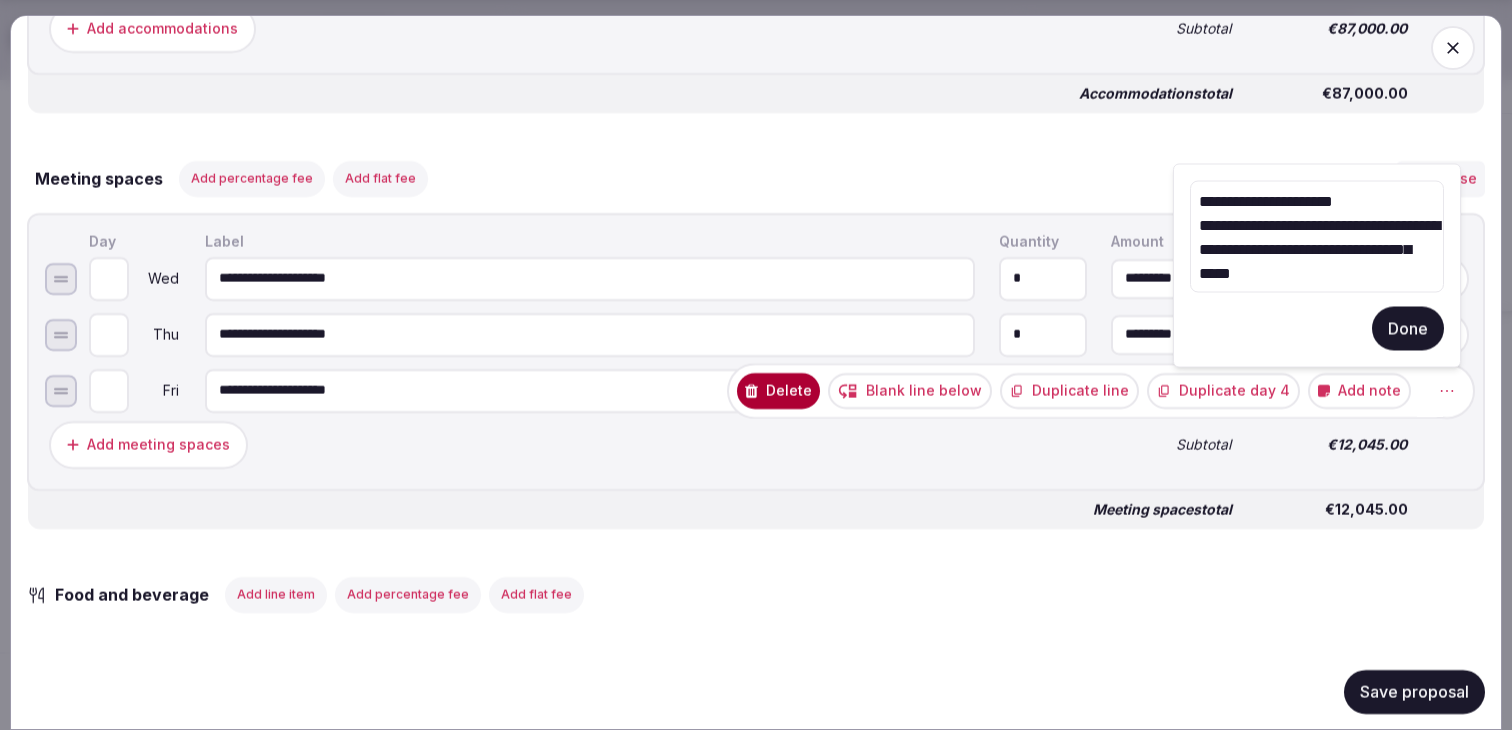 click on "Done" at bounding box center [1408, 329] 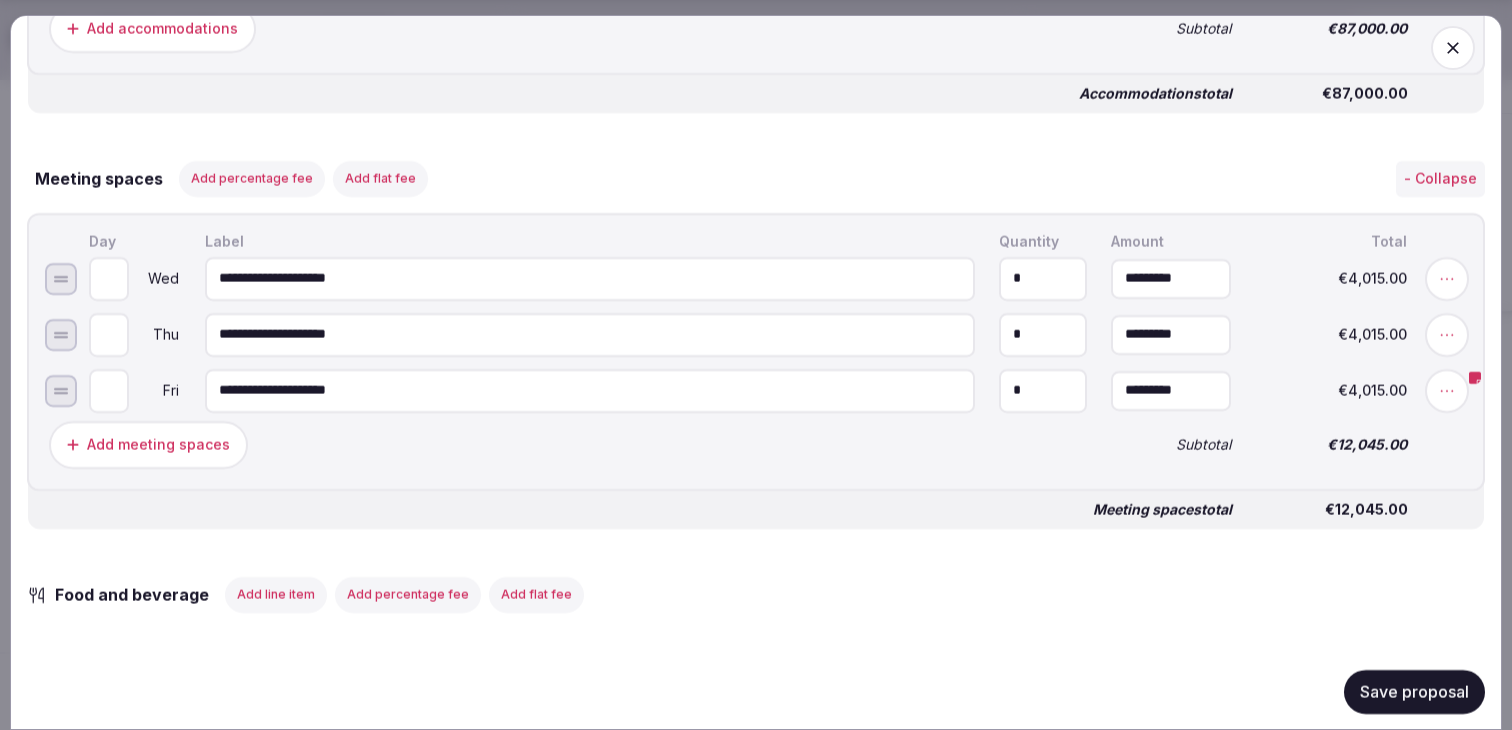 click on "Save proposal" at bounding box center (1414, 691) 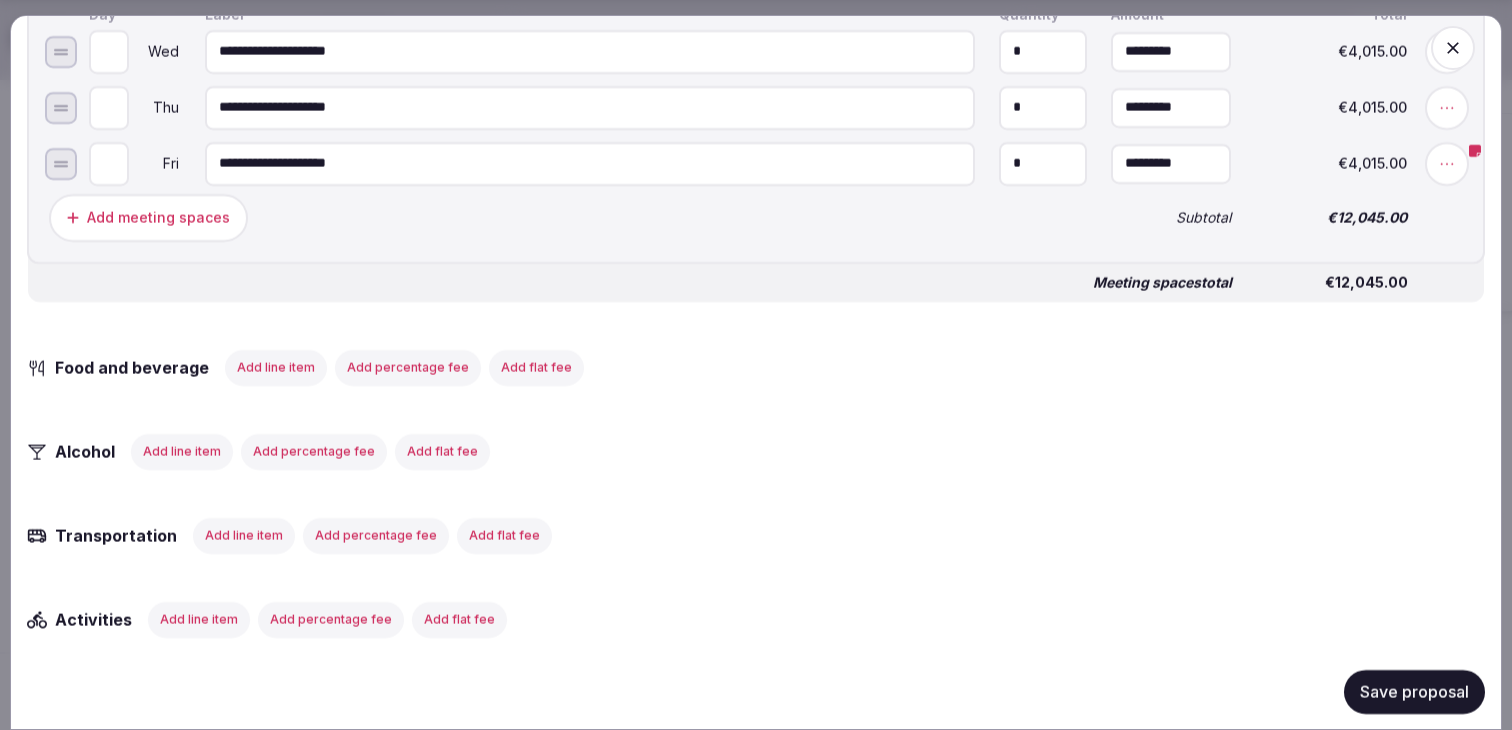 scroll, scrollTop: 1380, scrollLeft: 0, axis: vertical 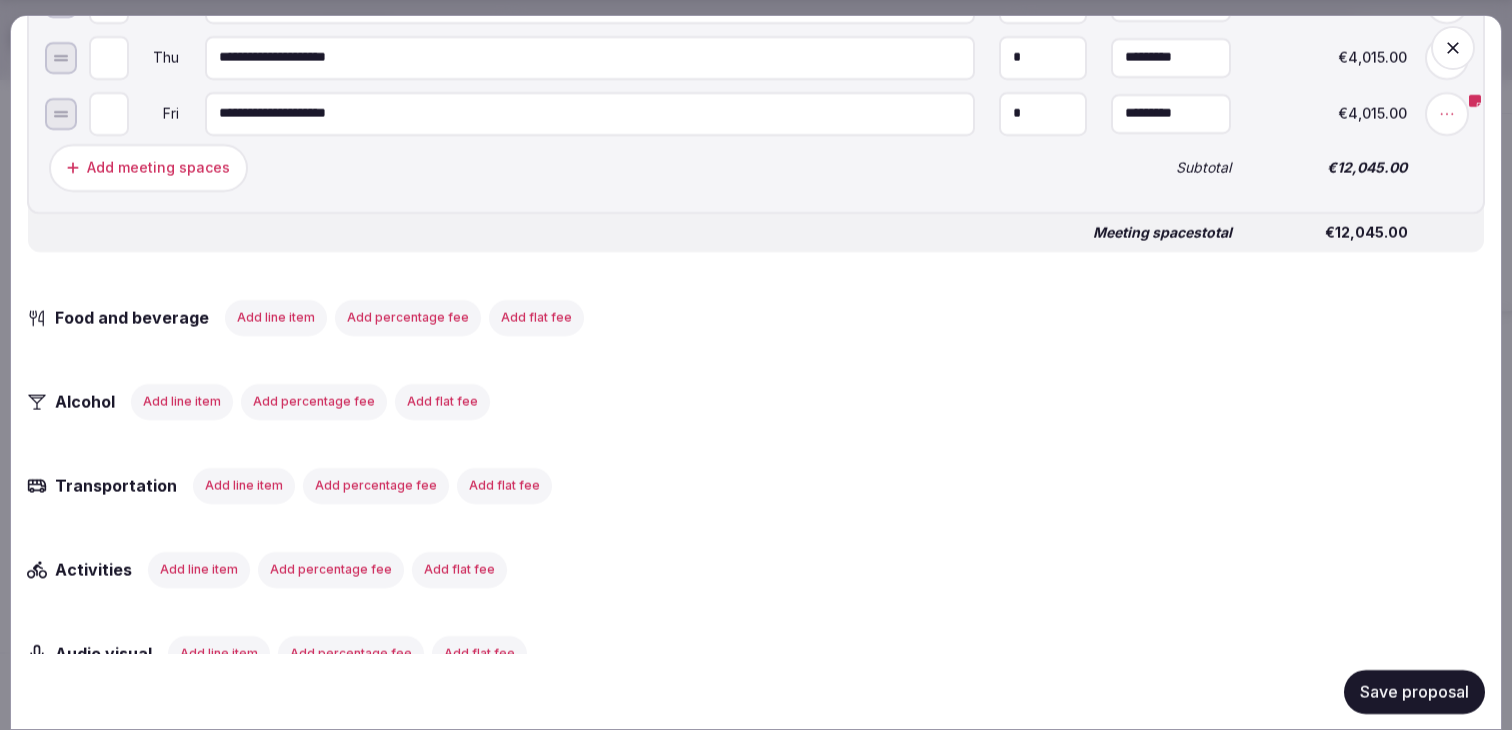 click on "Add line item" at bounding box center [276, 317] 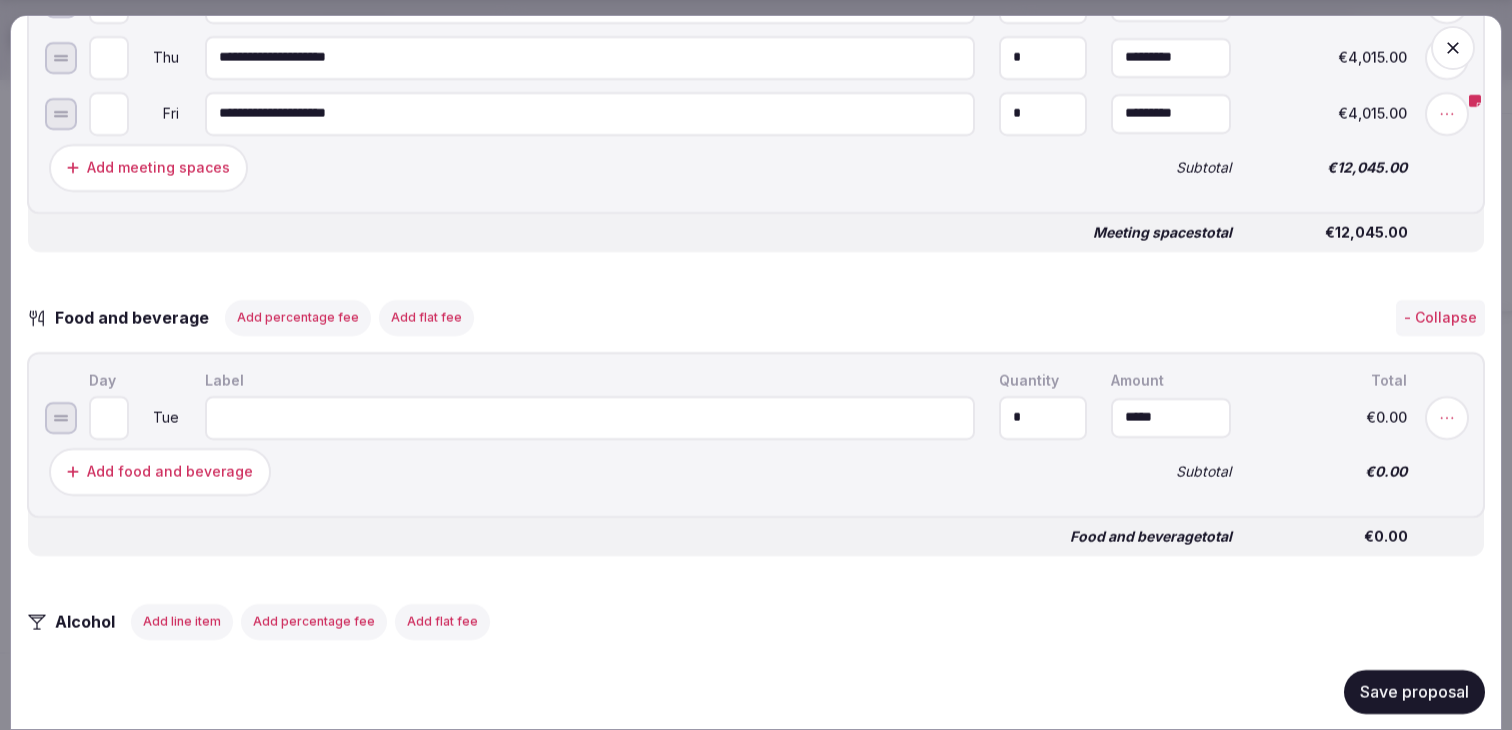 click at bounding box center (590, 417) 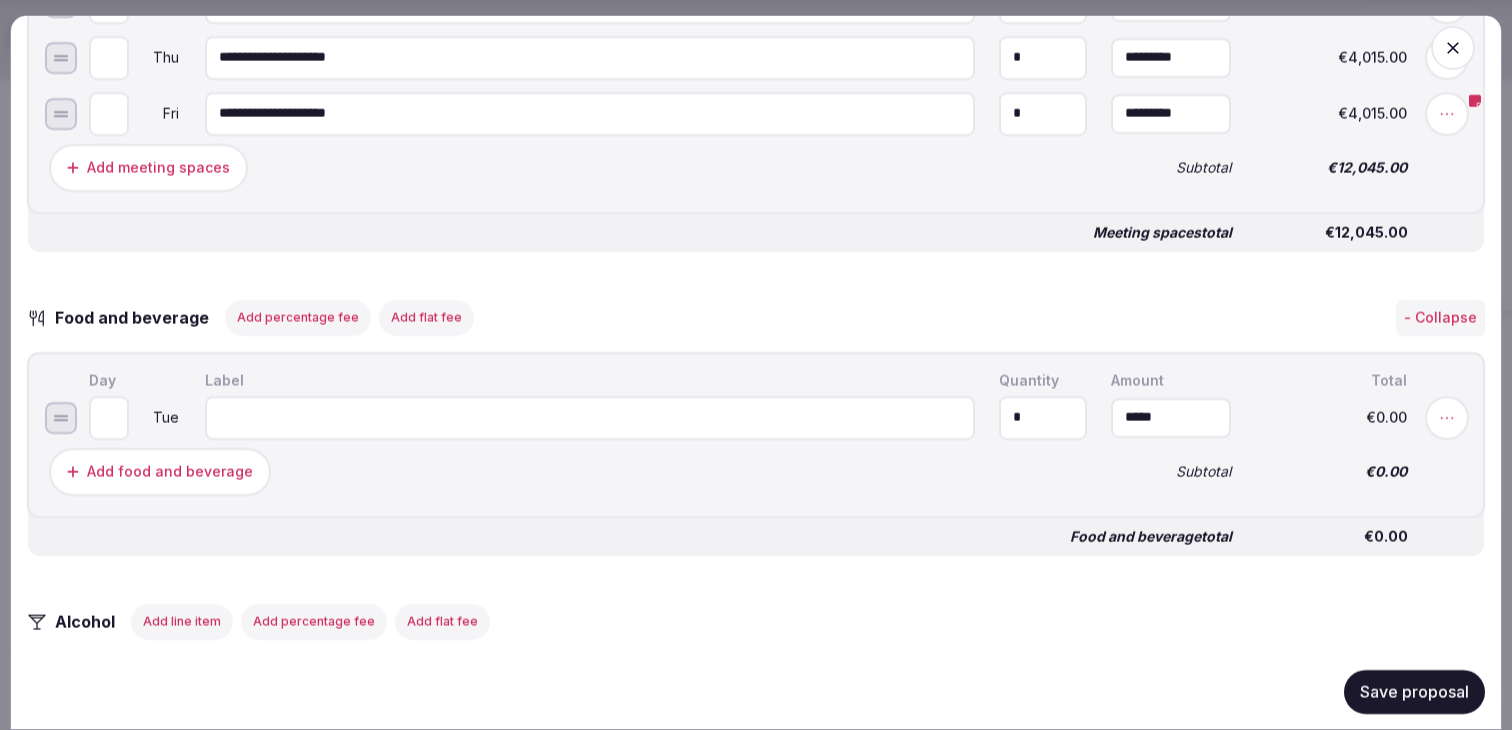 type on "*" 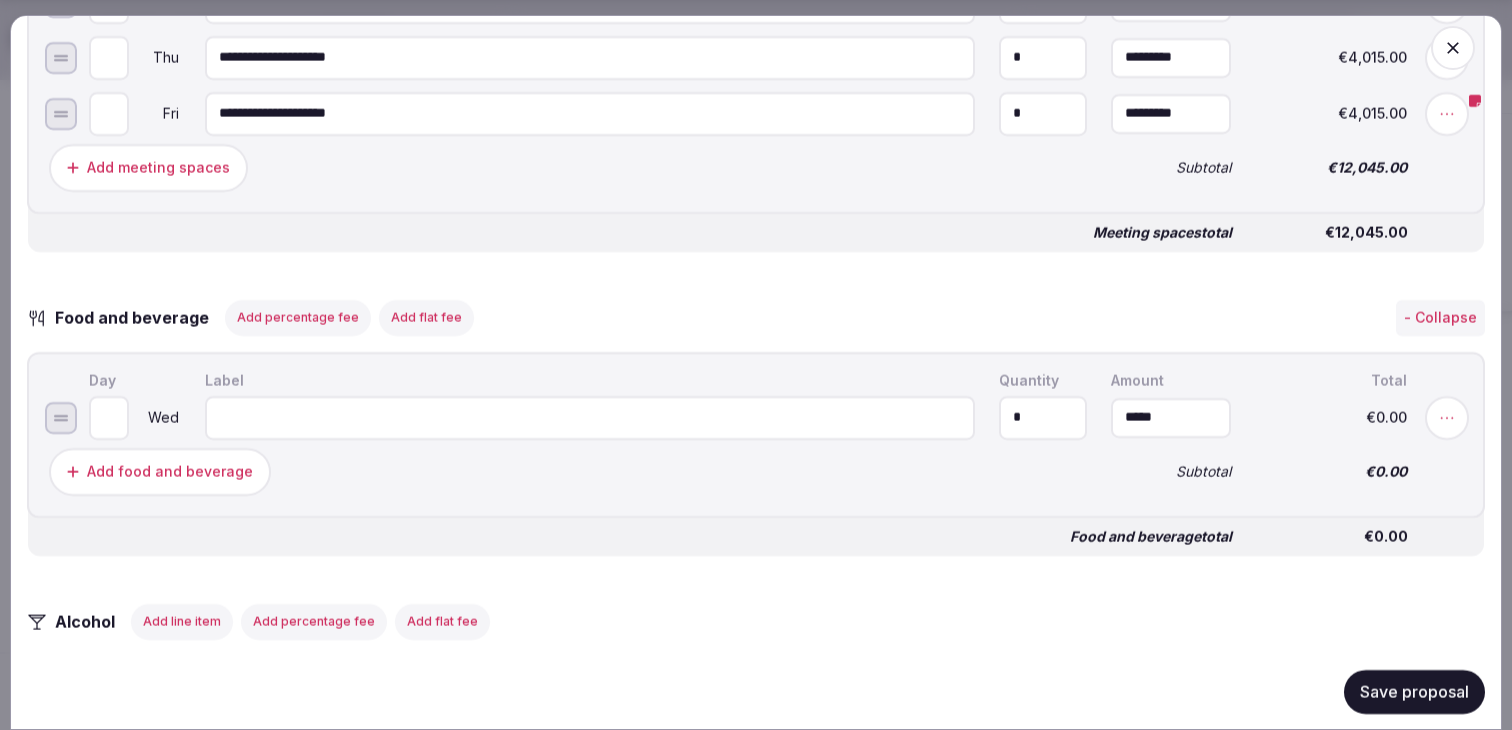 click at bounding box center [590, 417] 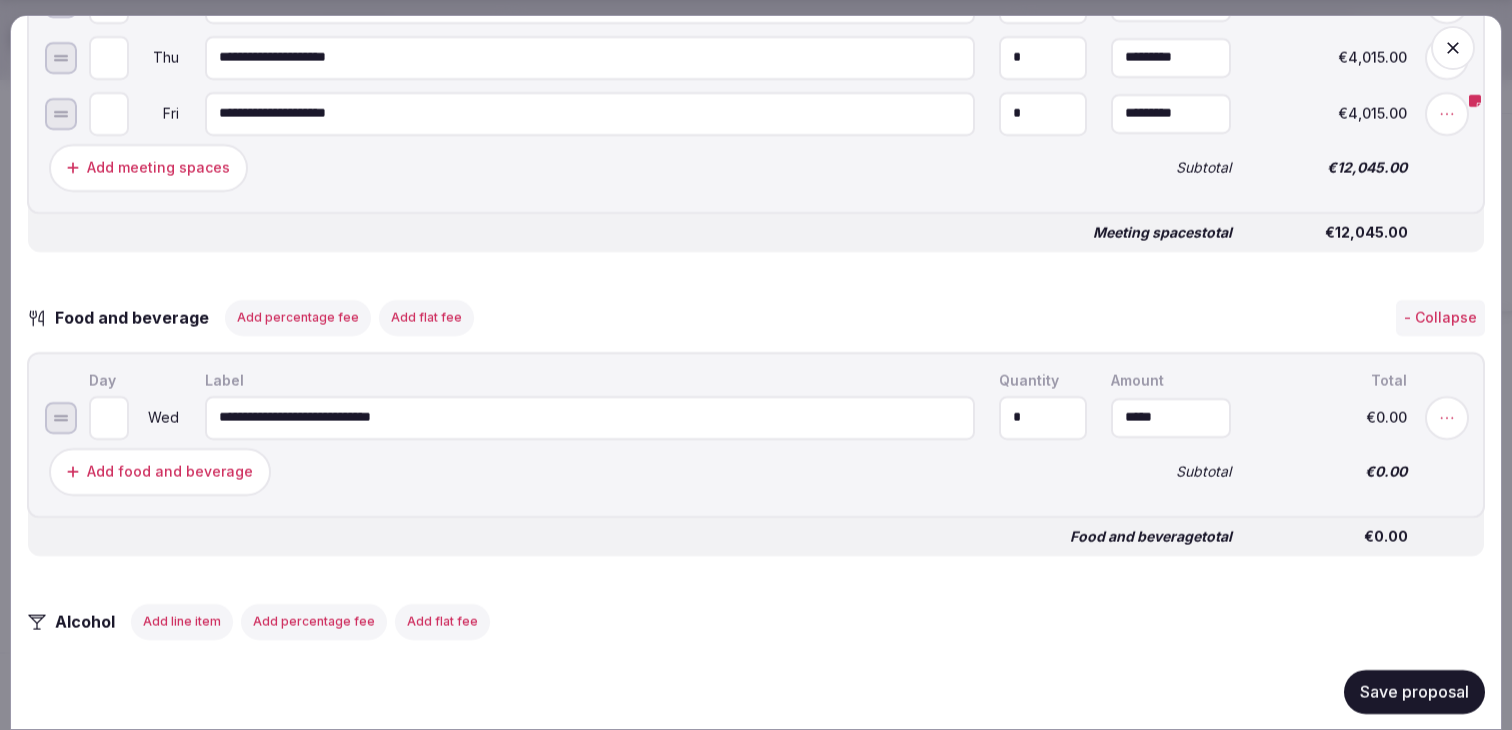 type on "**********" 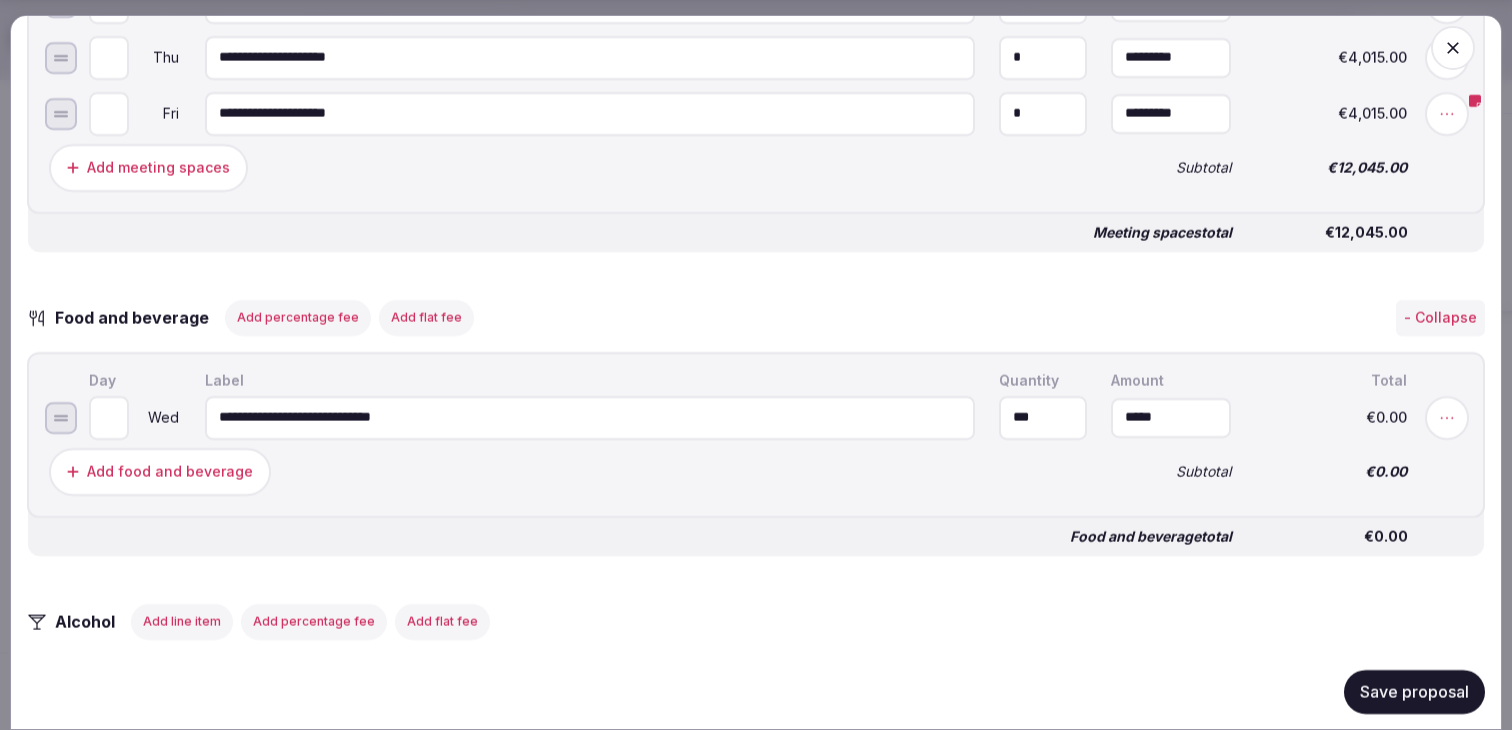 type on "***" 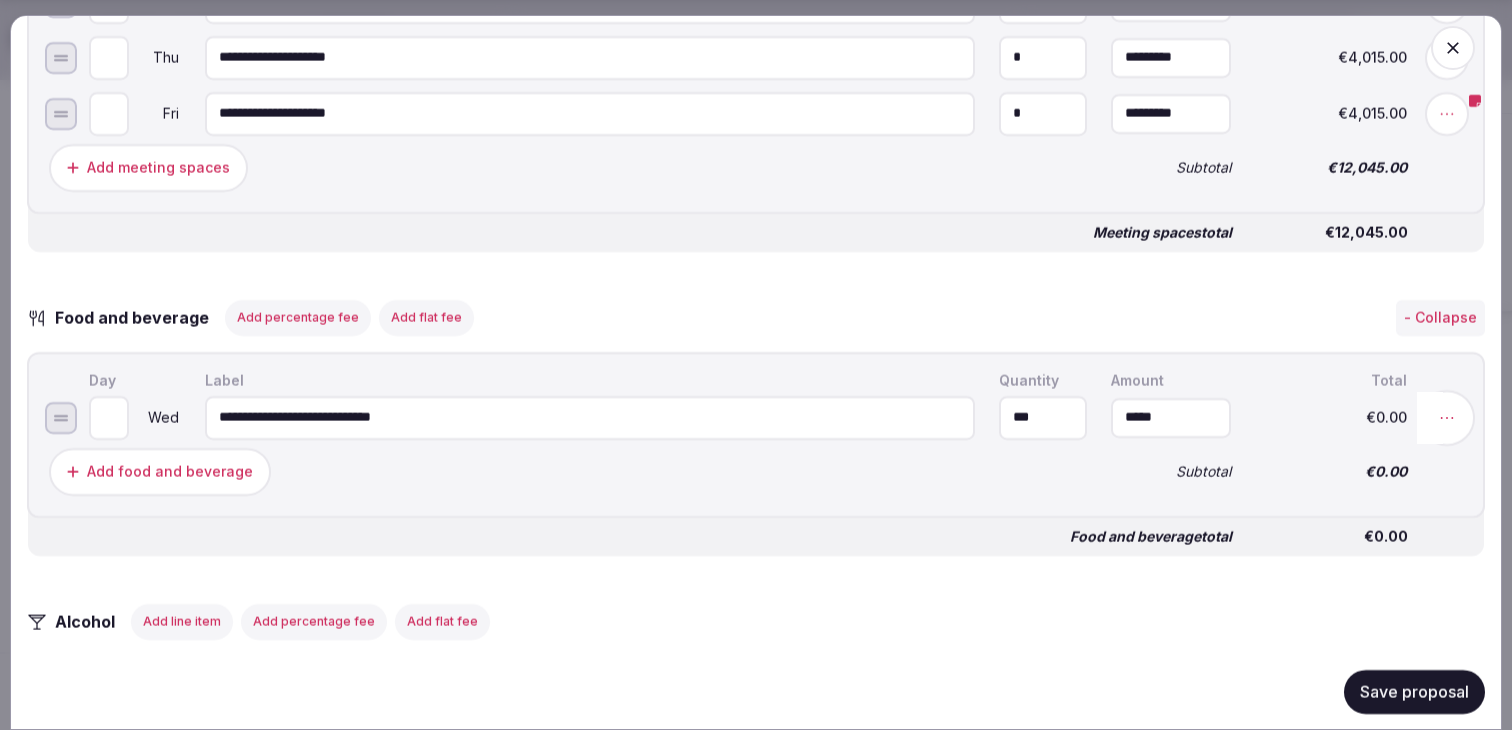 click 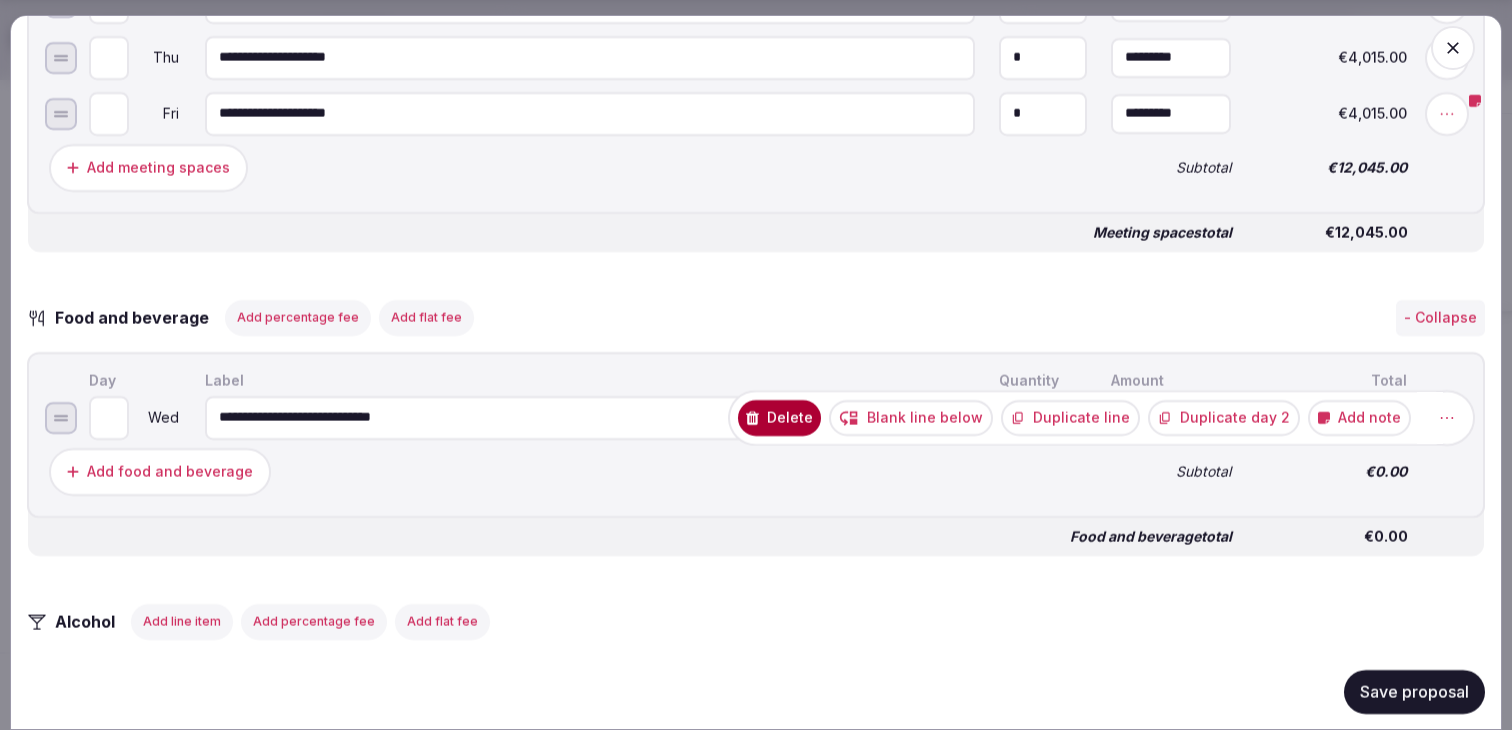 click on "Duplicate line" at bounding box center (1070, 417) 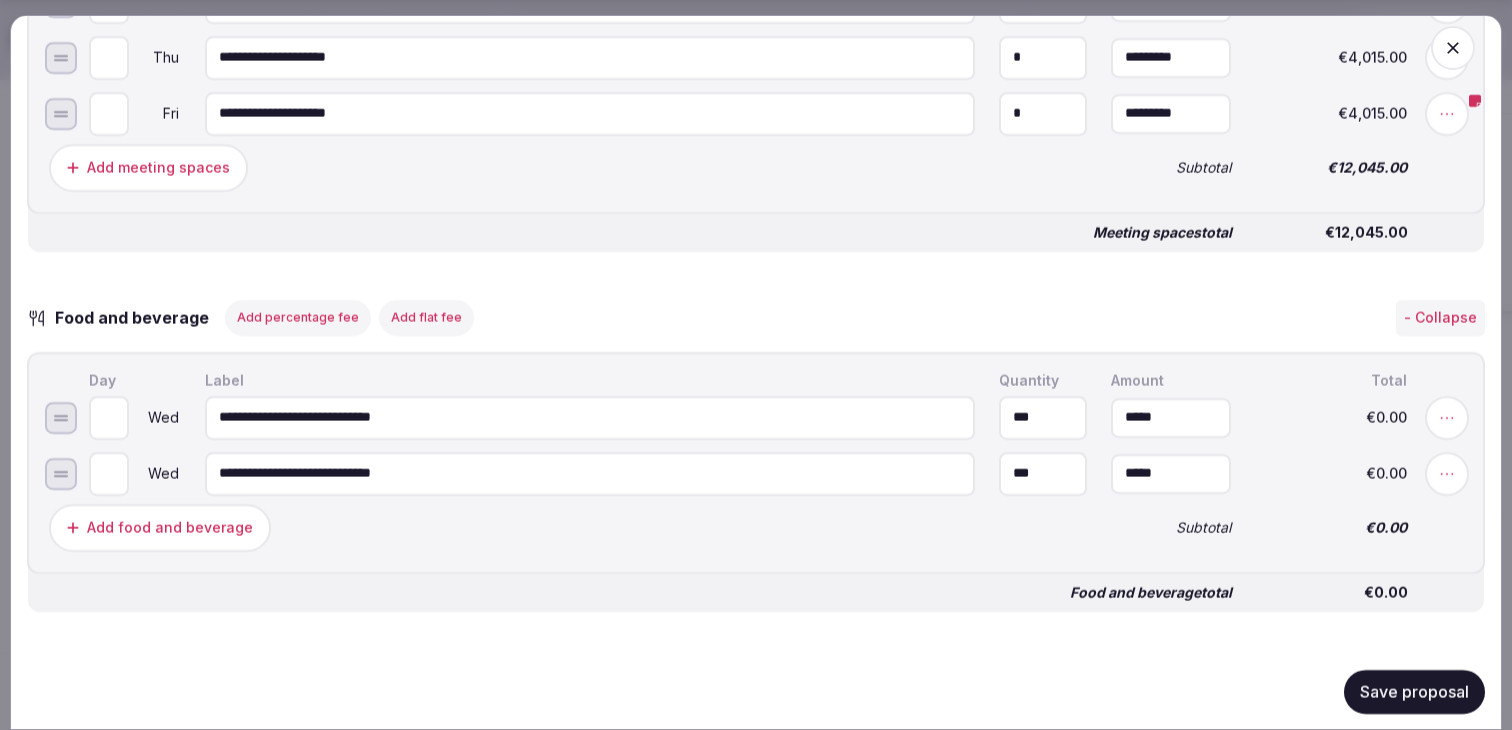 click on "**********" at bounding box center [590, 473] 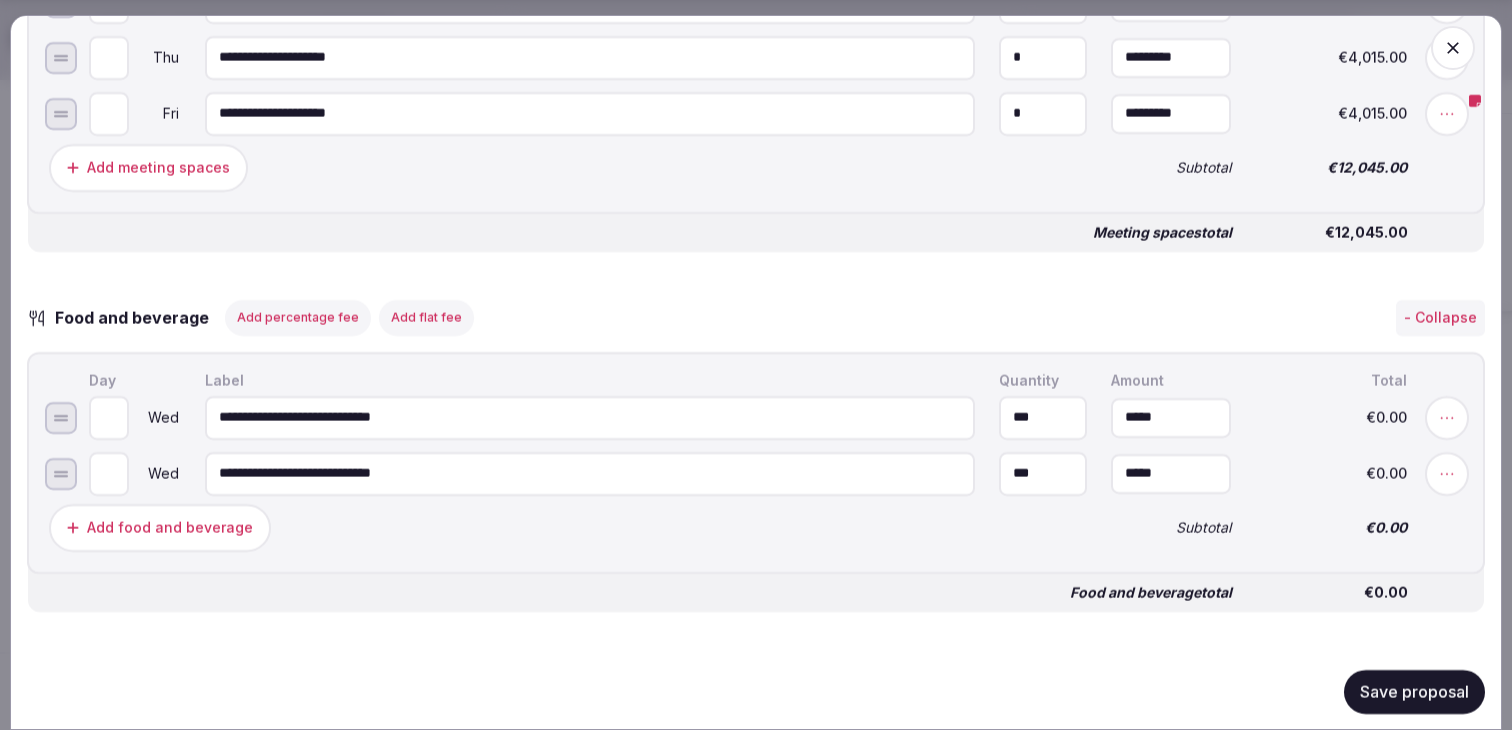 click on "**********" at bounding box center [590, 473] 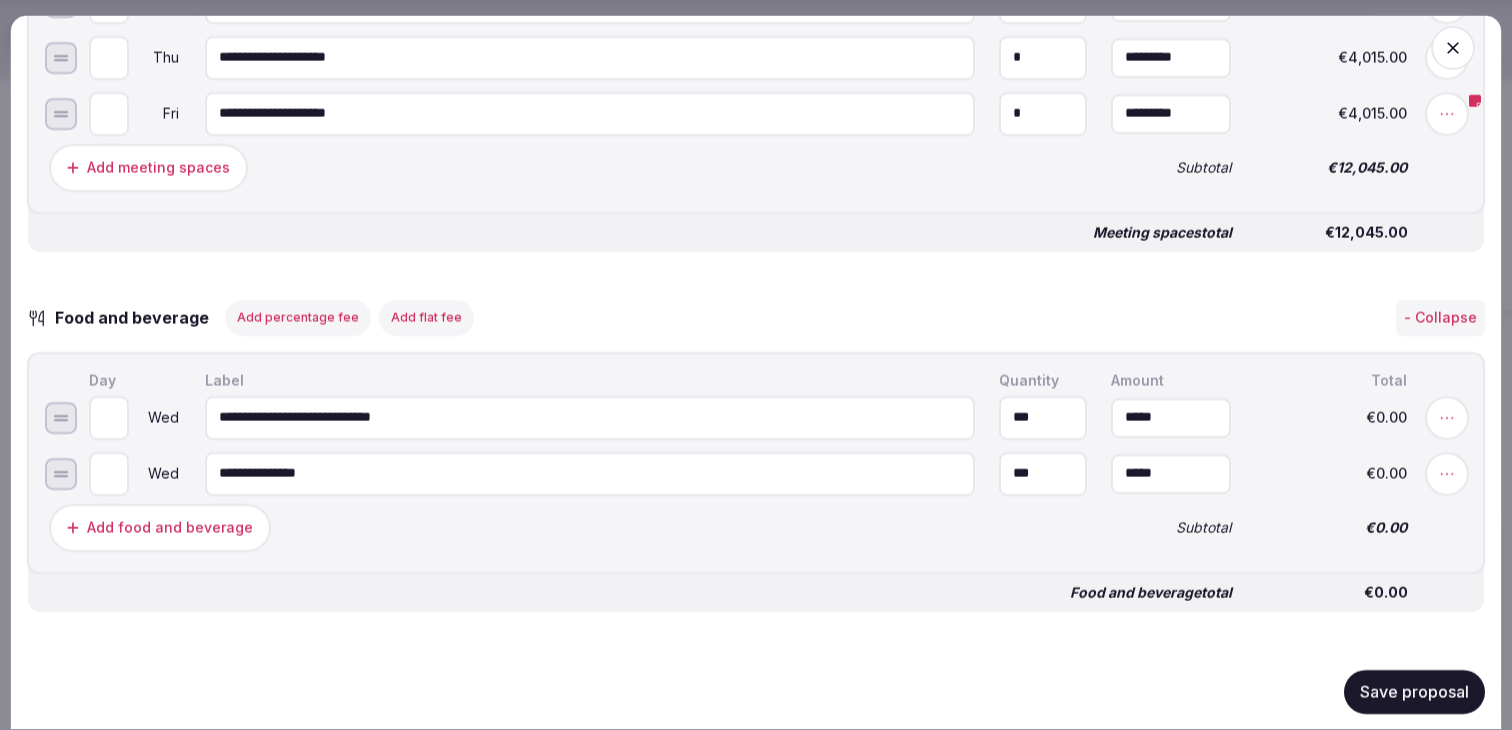 type on "**********" 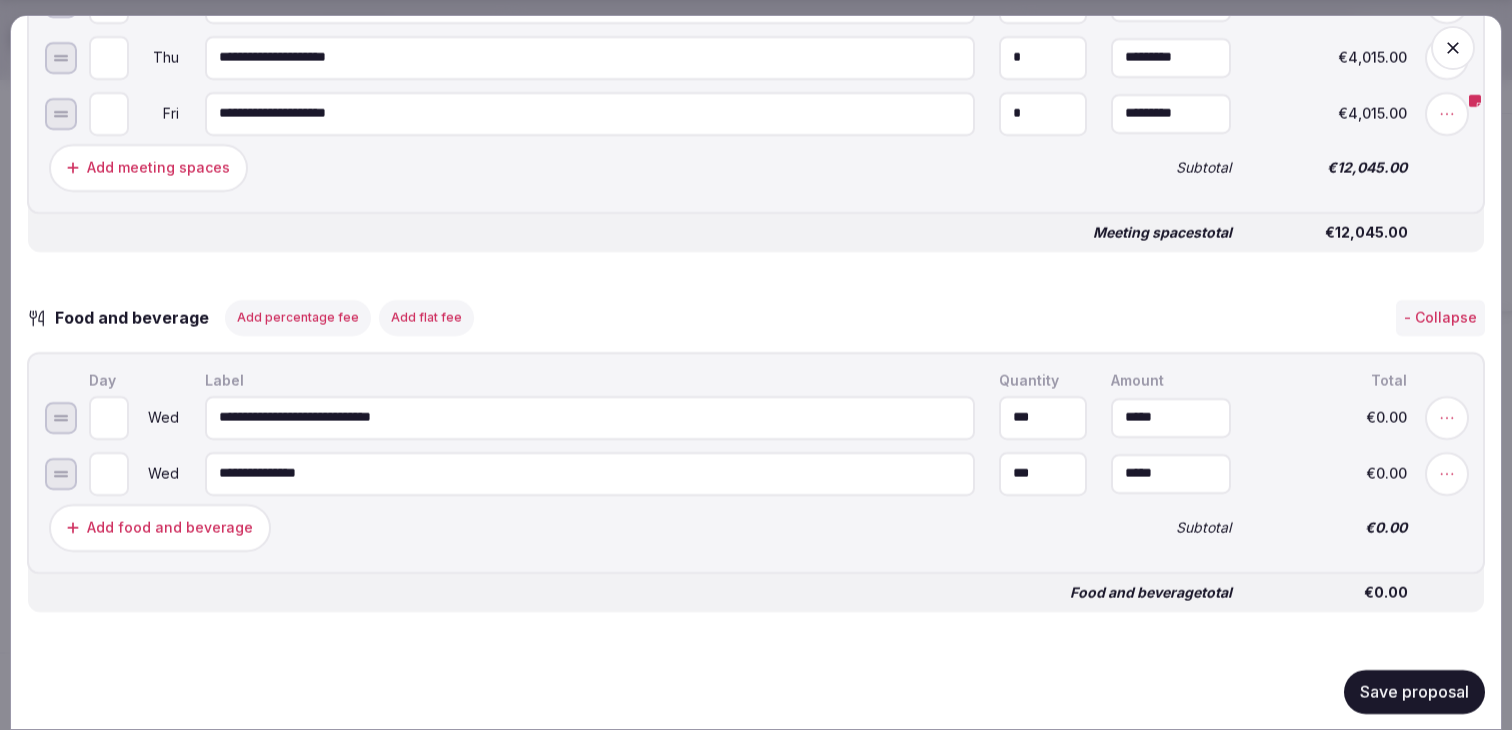 type on "*" 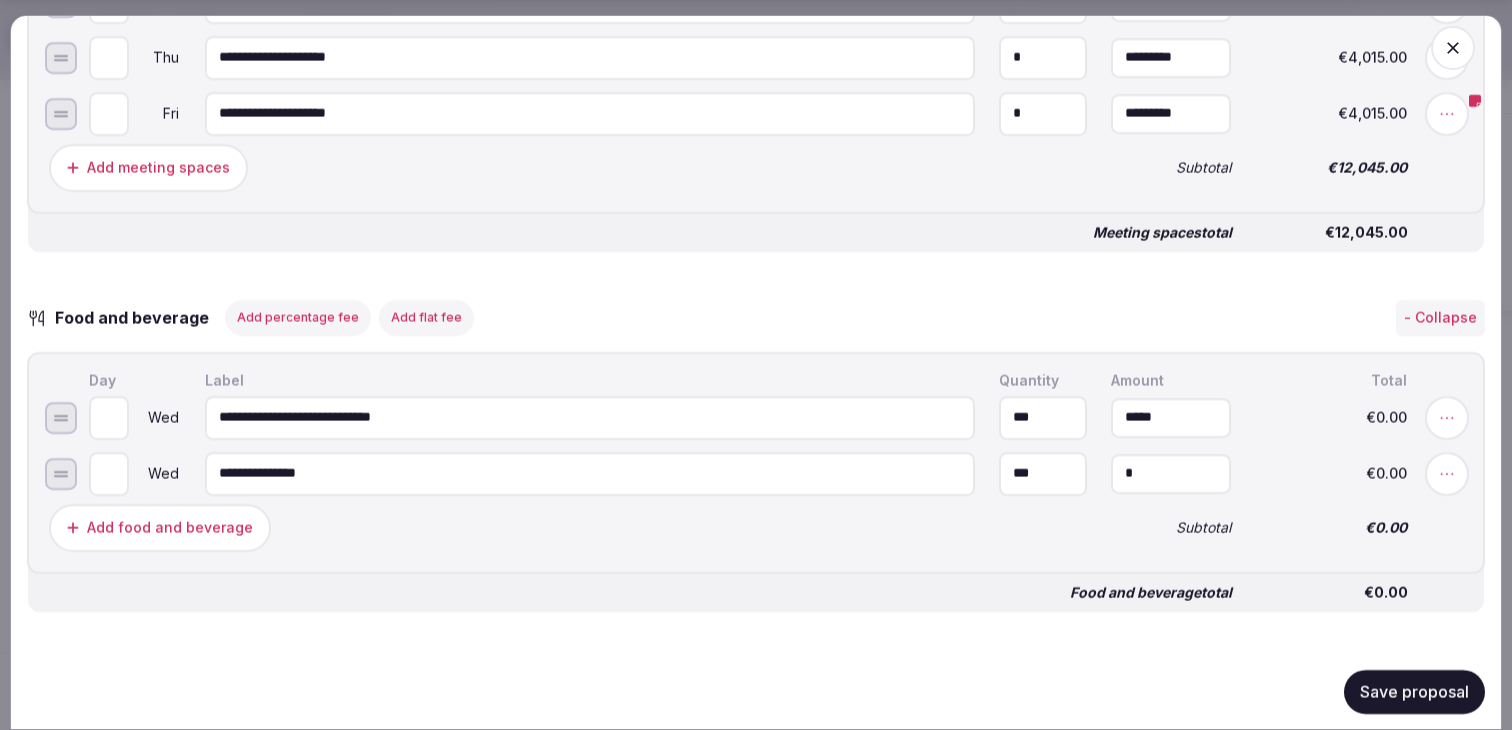 click on "*" at bounding box center (1171, 473) 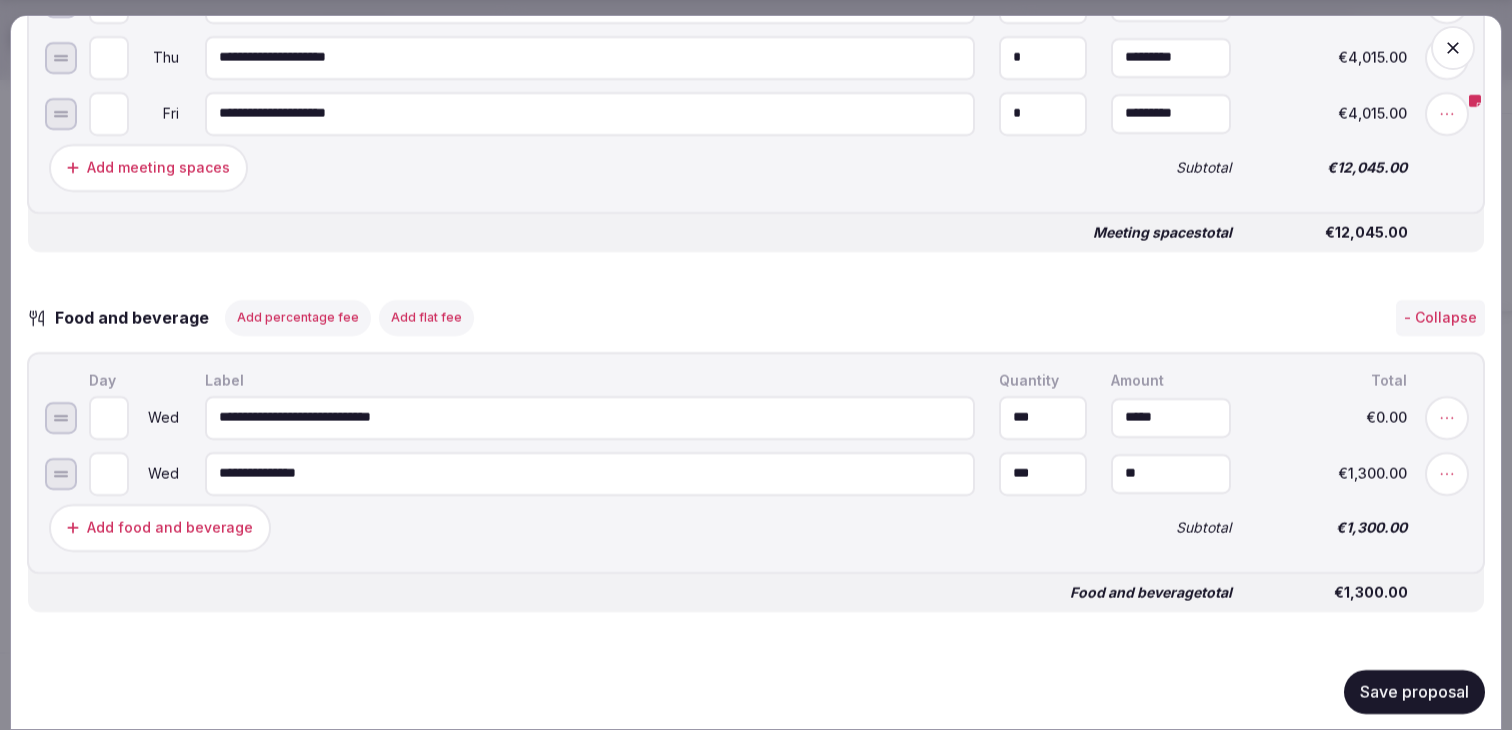 type on "******" 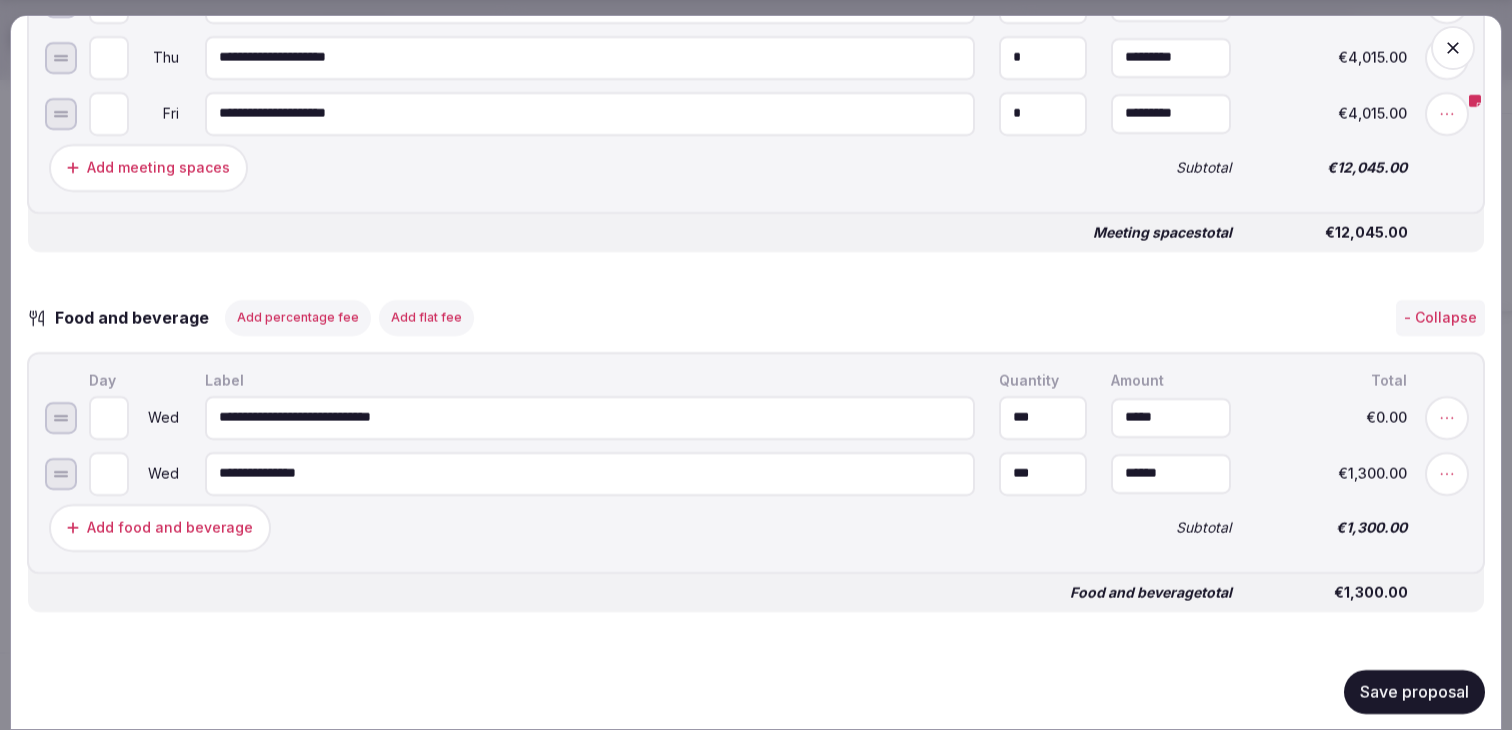 click on "Add food and beverage" at bounding box center (568, 527) 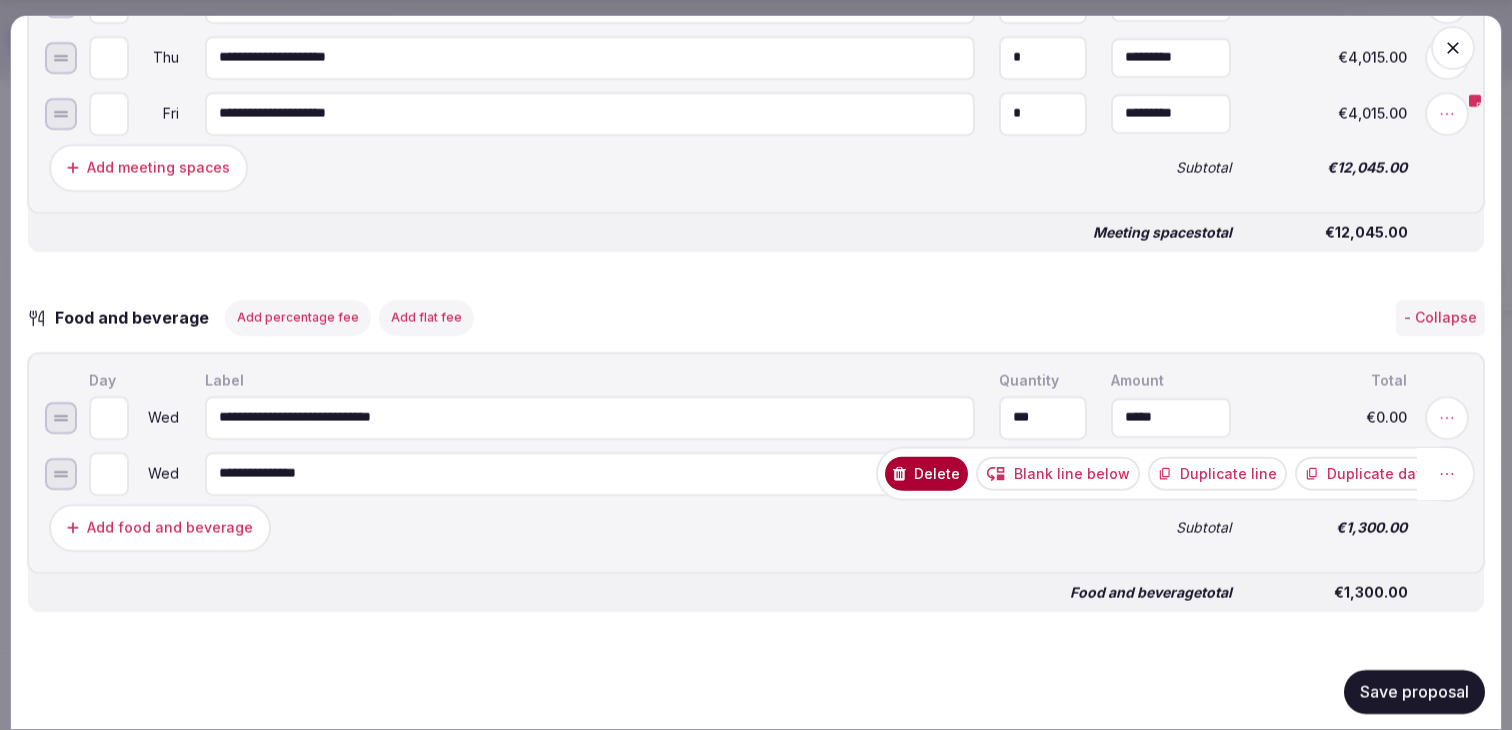 click 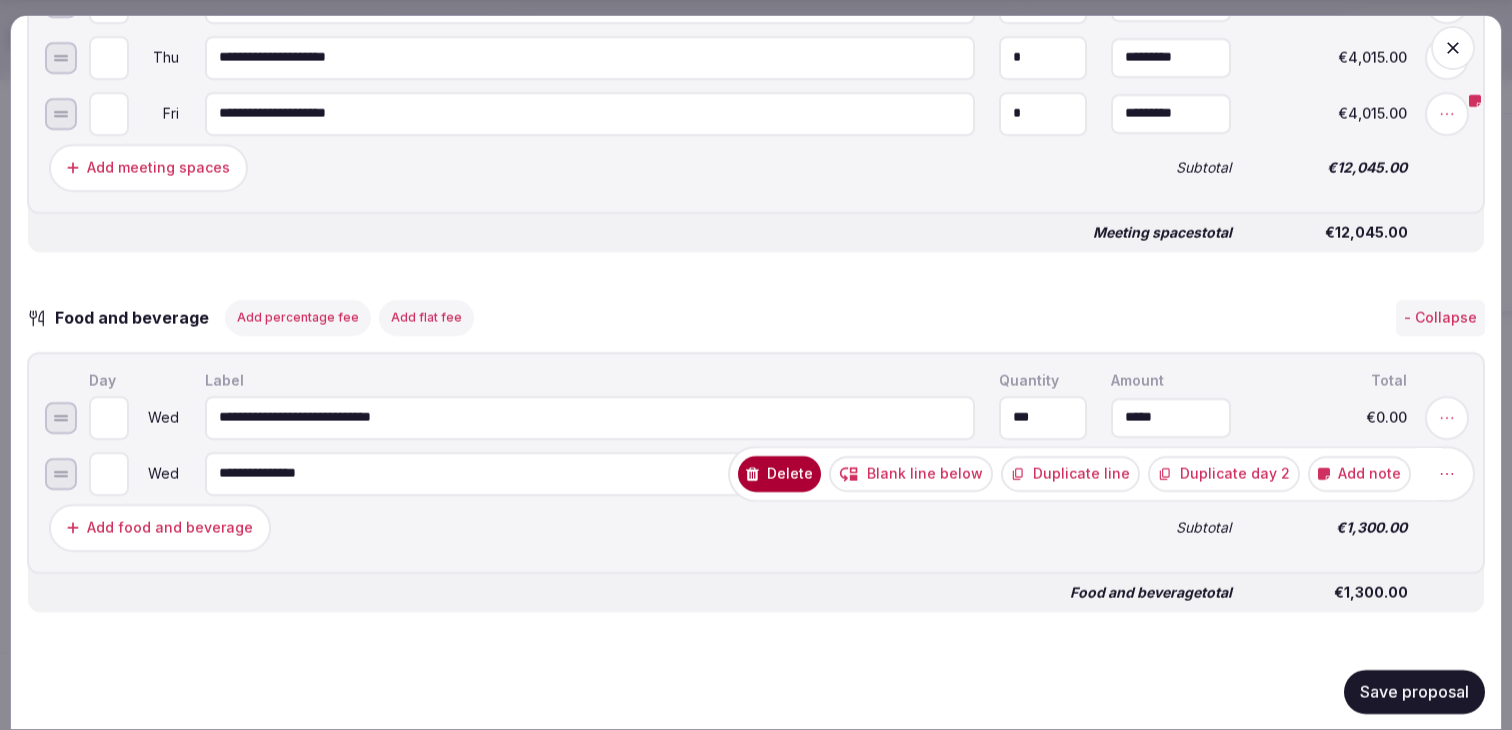 click on "Duplicate line" at bounding box center [1070, 473] 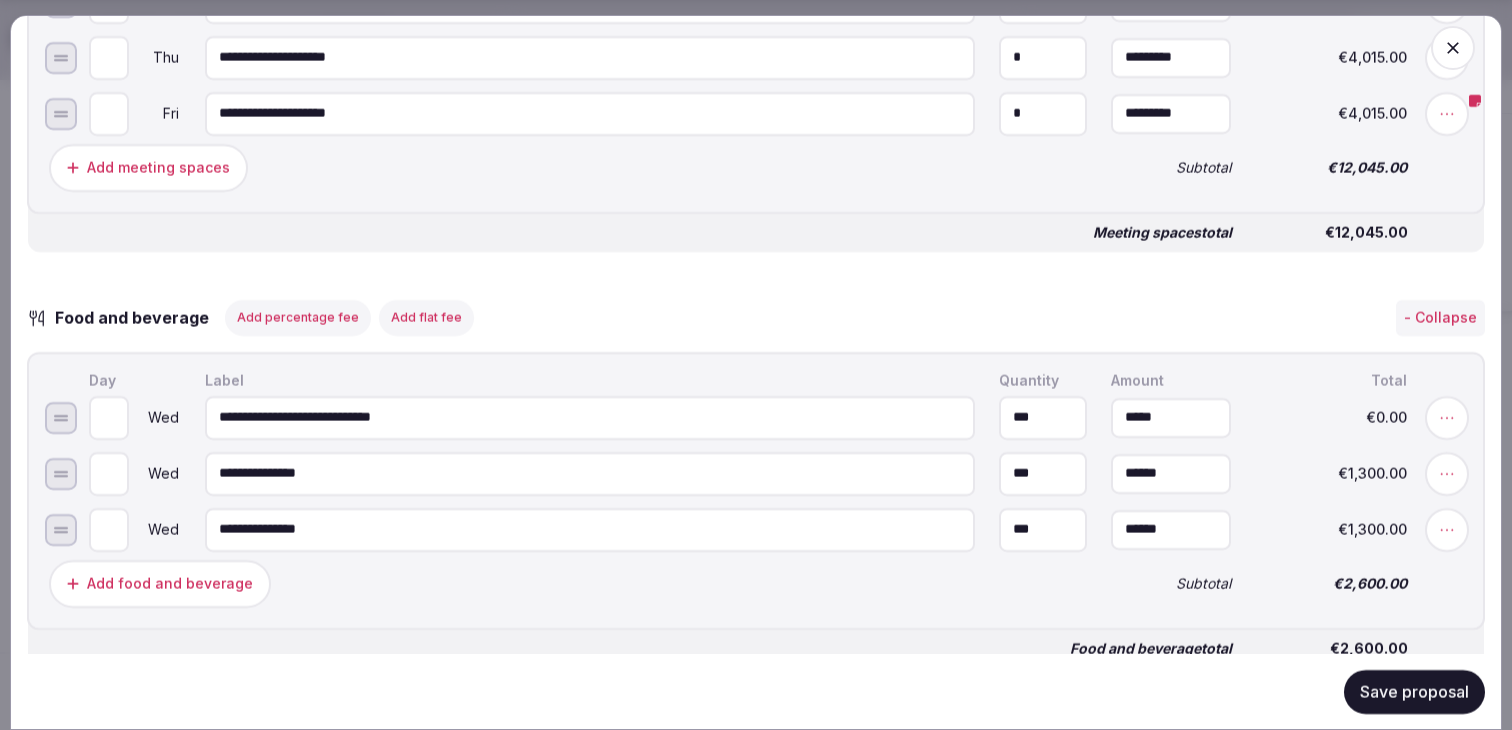 click on "**********" at bounding box center (590, 529) 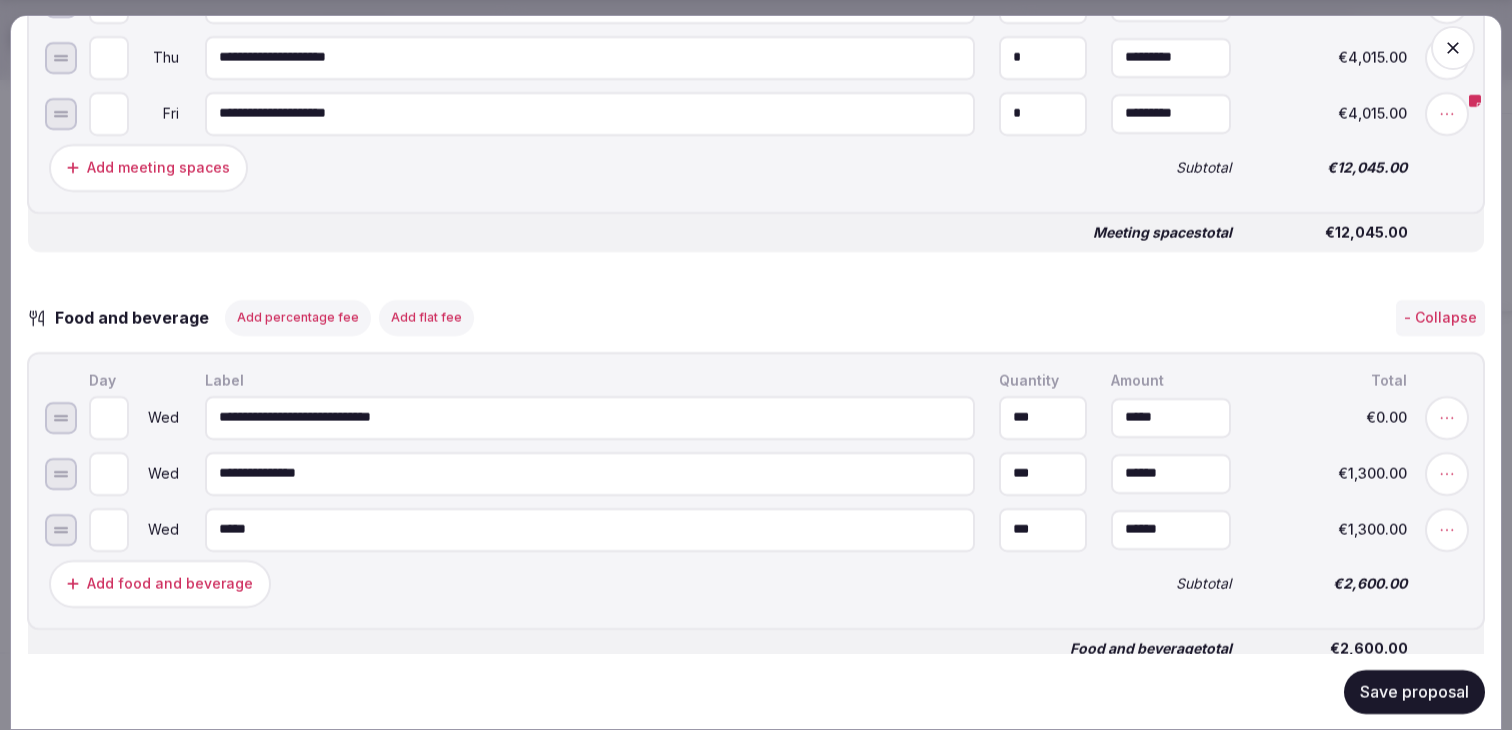 type on "*****" 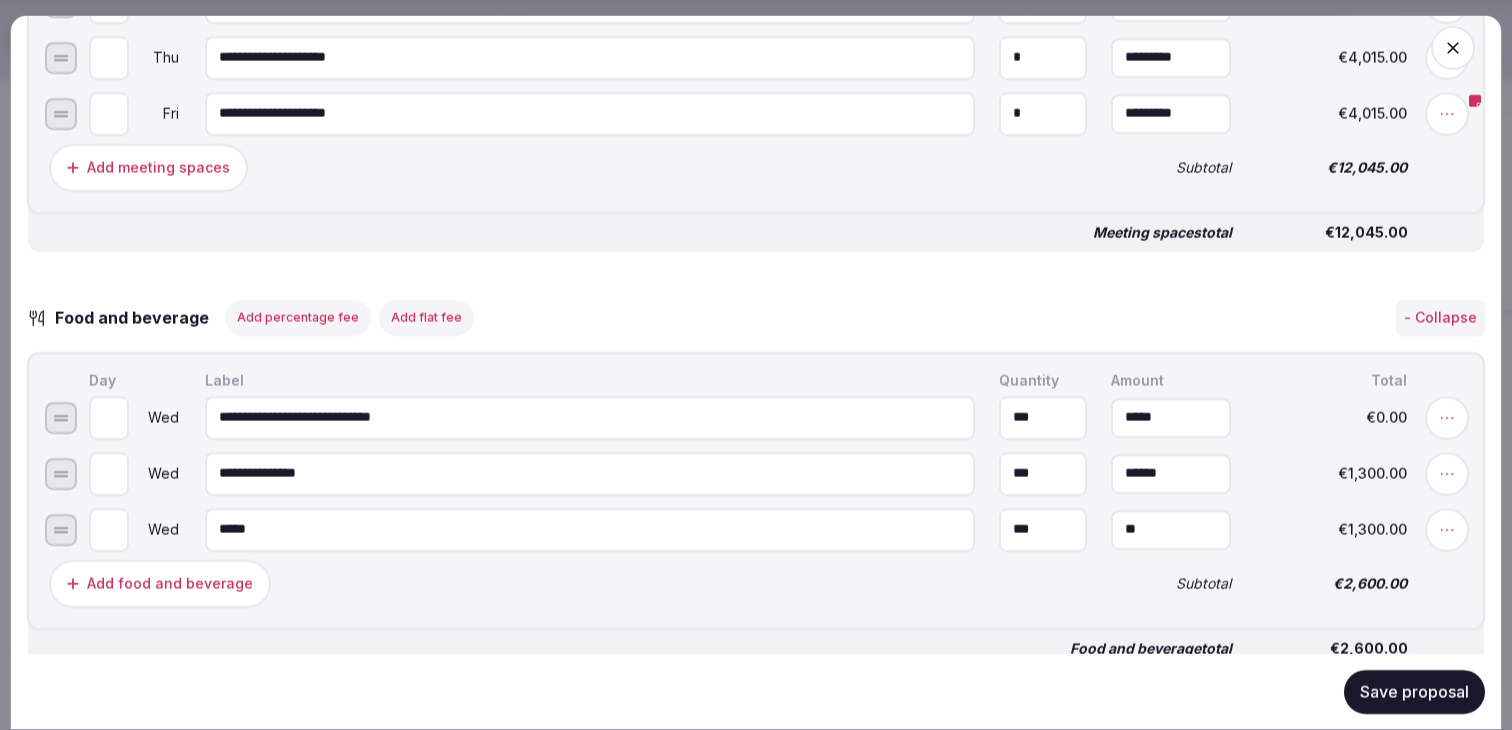 click on "**" at bounding box center [1171, 529] 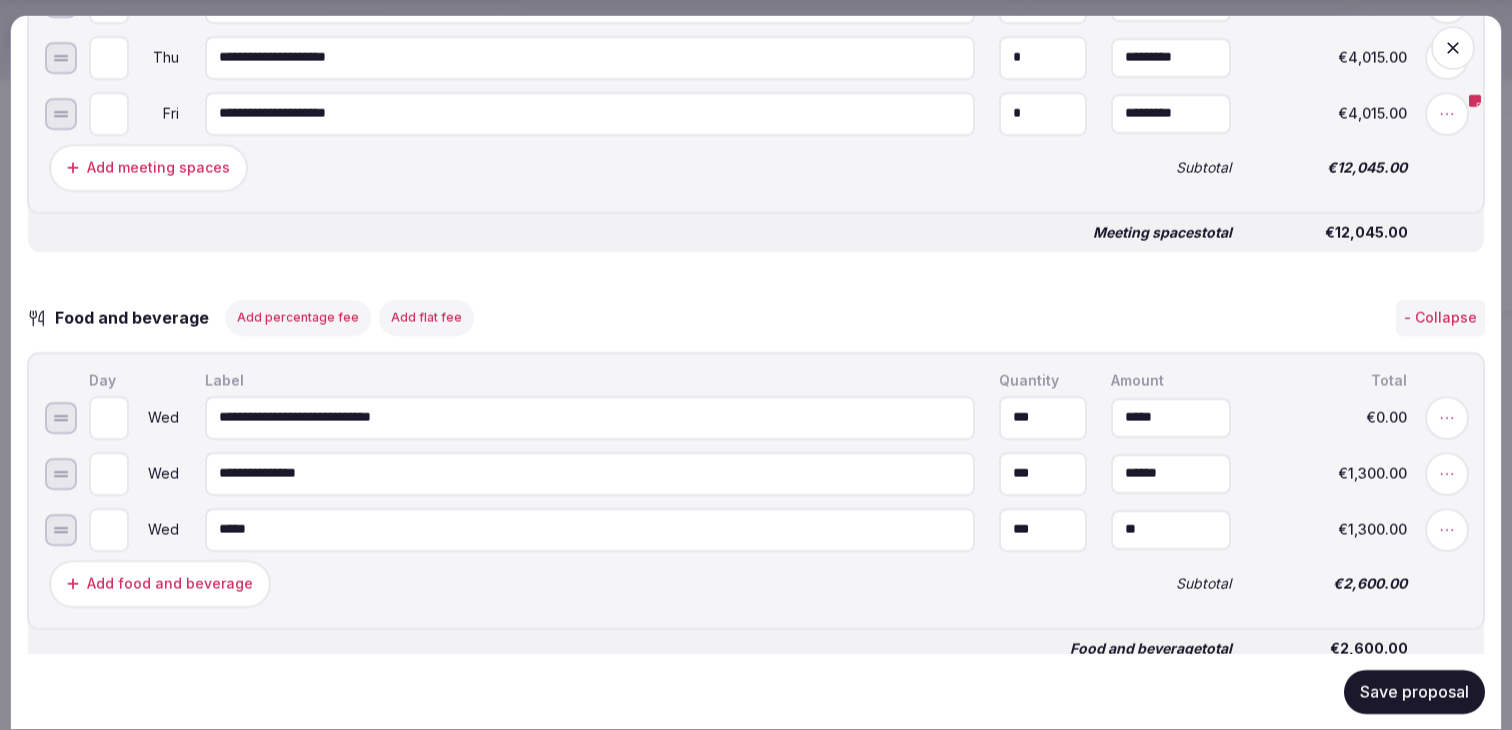 click on "**" at bounding box center [1171, 529] 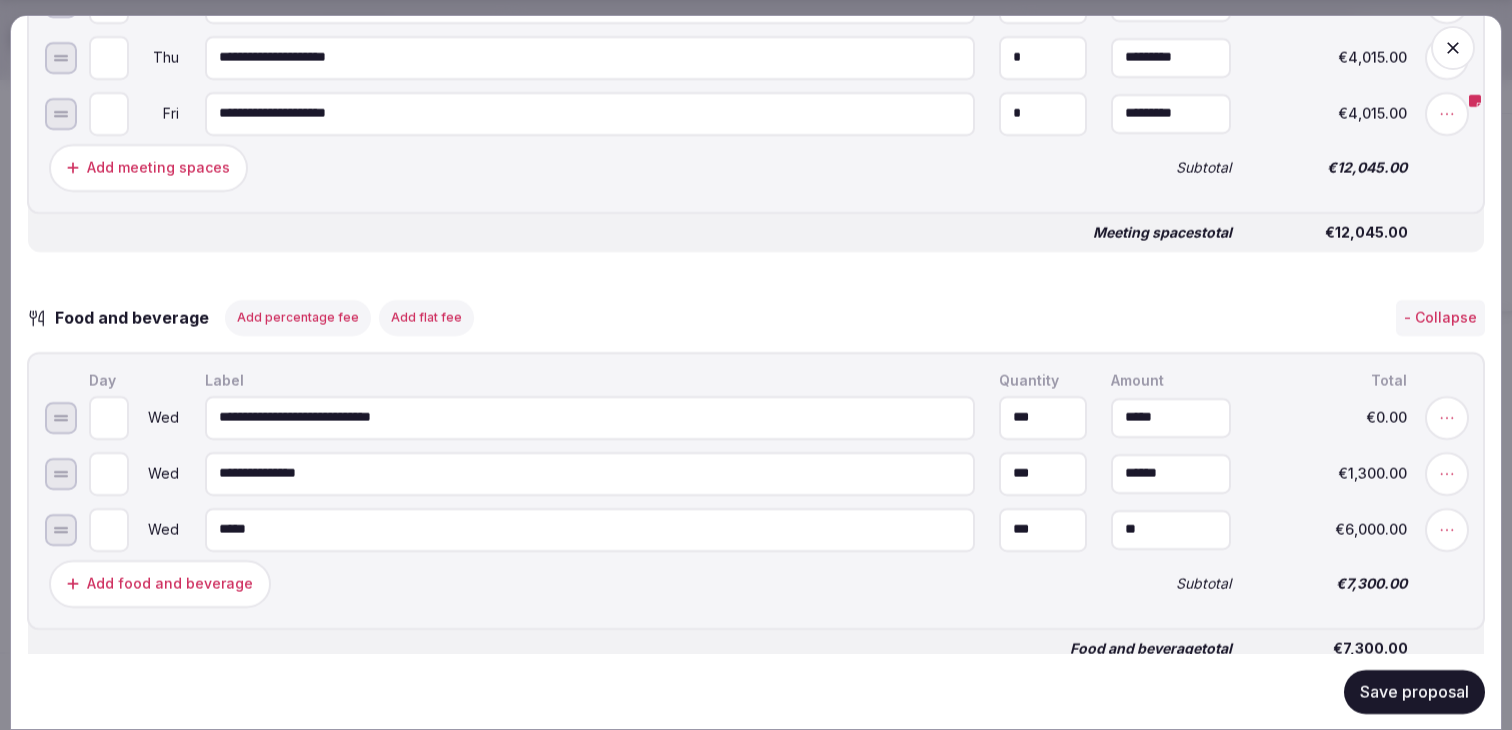 type on "******" 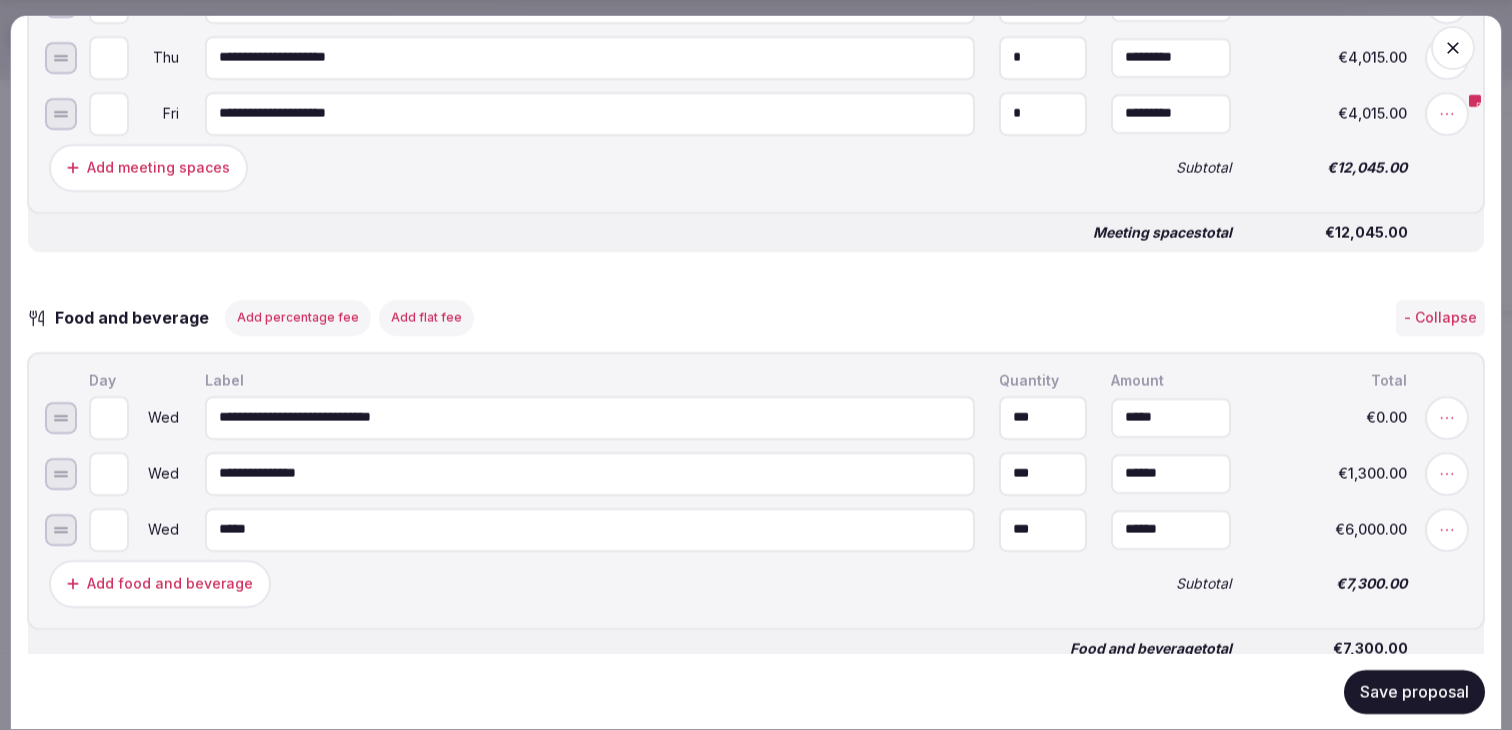 click on "*****" at bounding box center [590, 529] 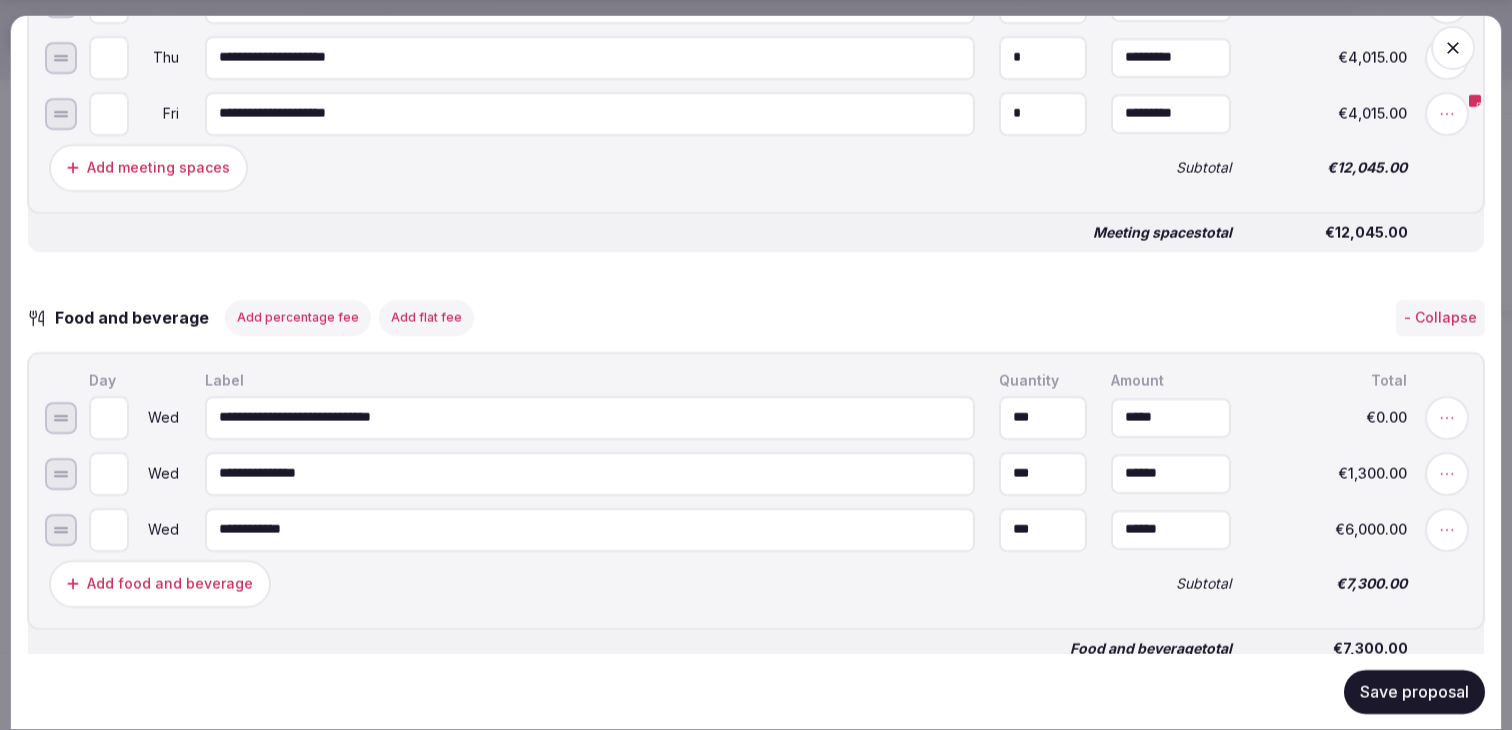 type on "**********" 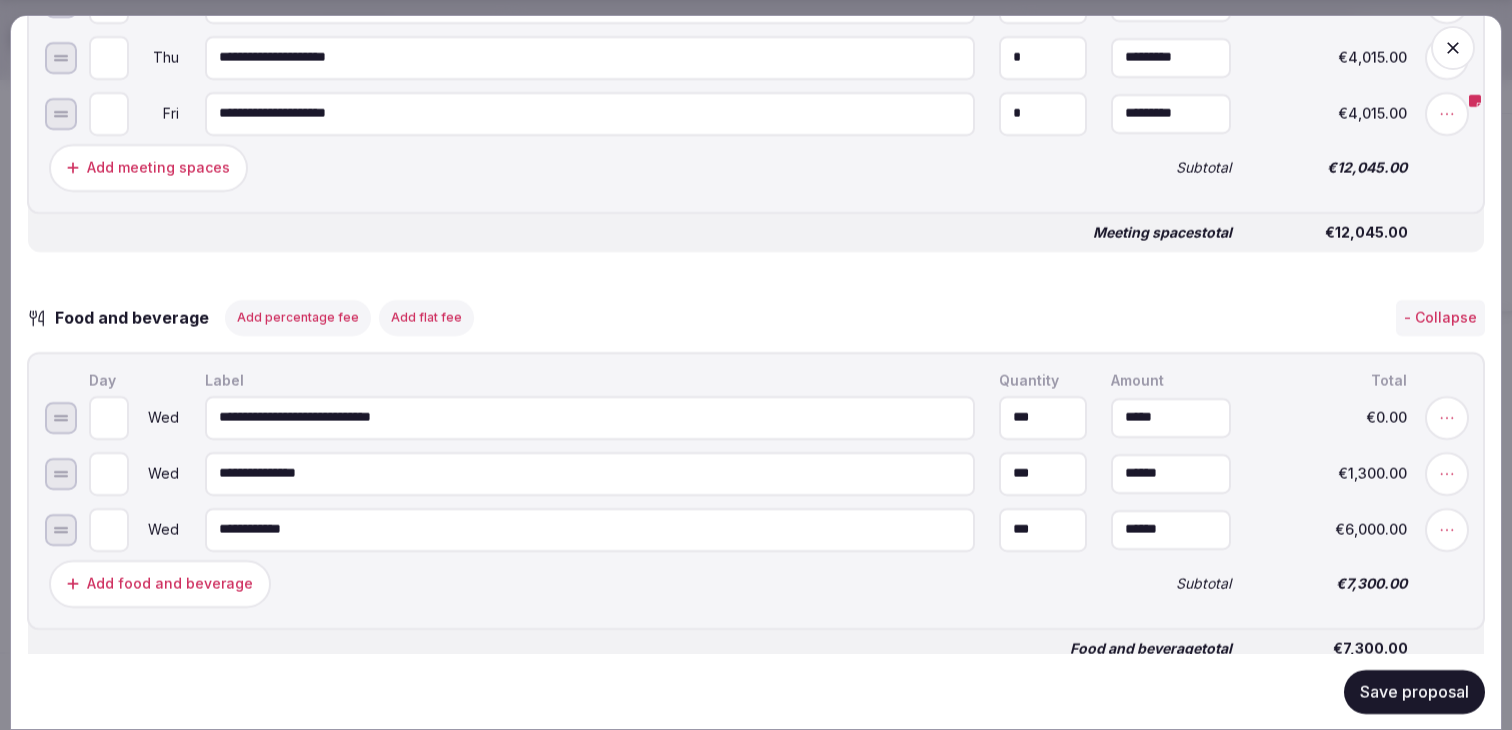 click on "**********" at bounding box center [756, 490] 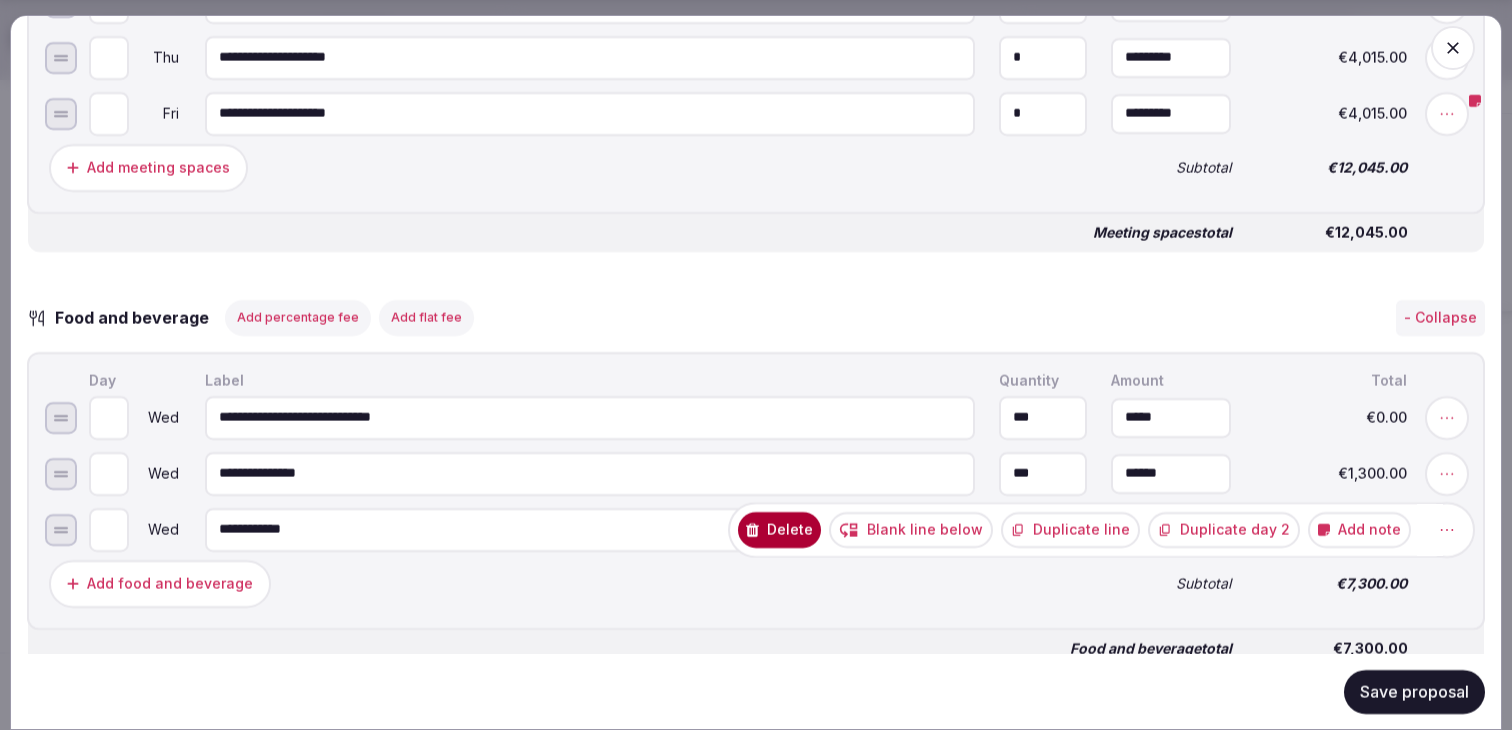 click on "Duplicate day 2" at bounding box center [1224, 529] 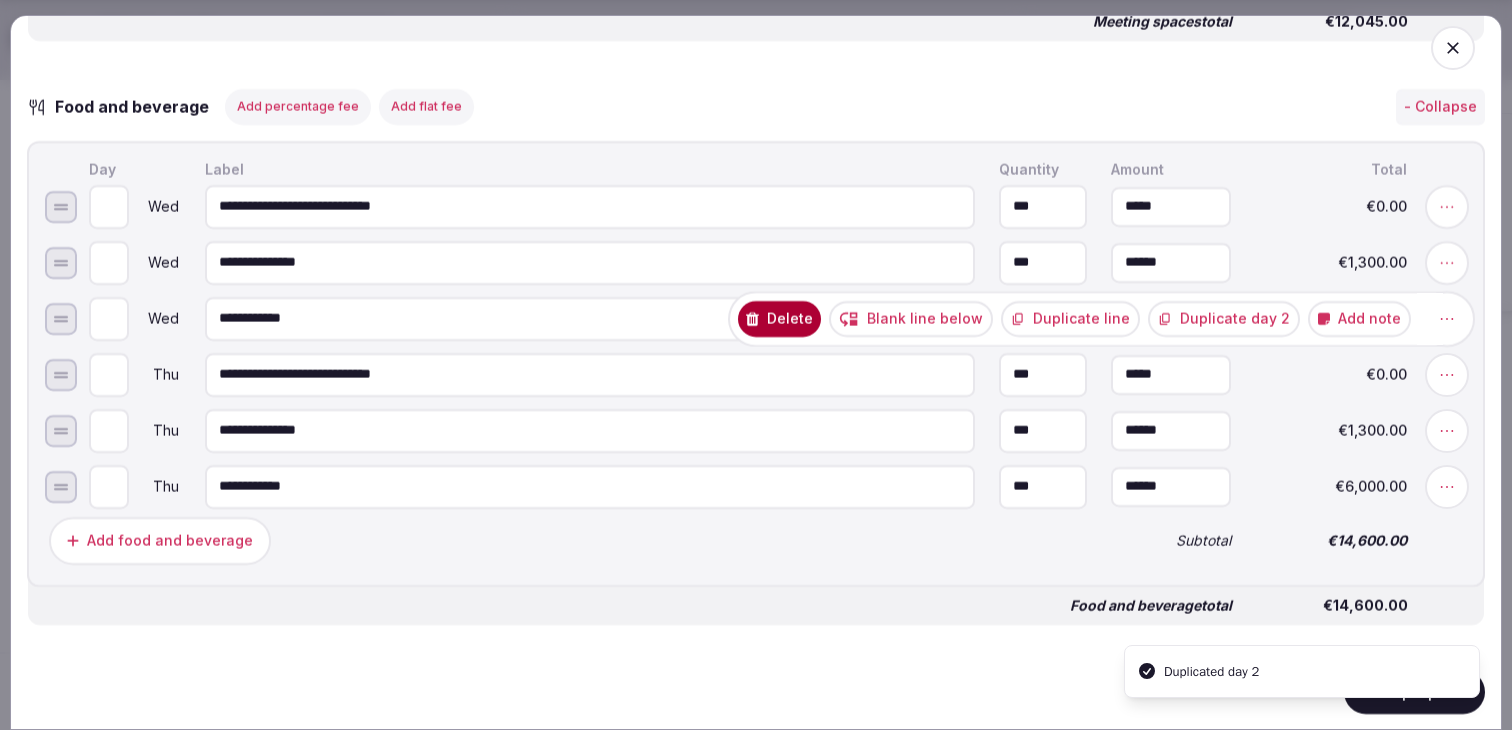 scroll, scrollTop: 1598, scrollLeft: 0, axis: vertical 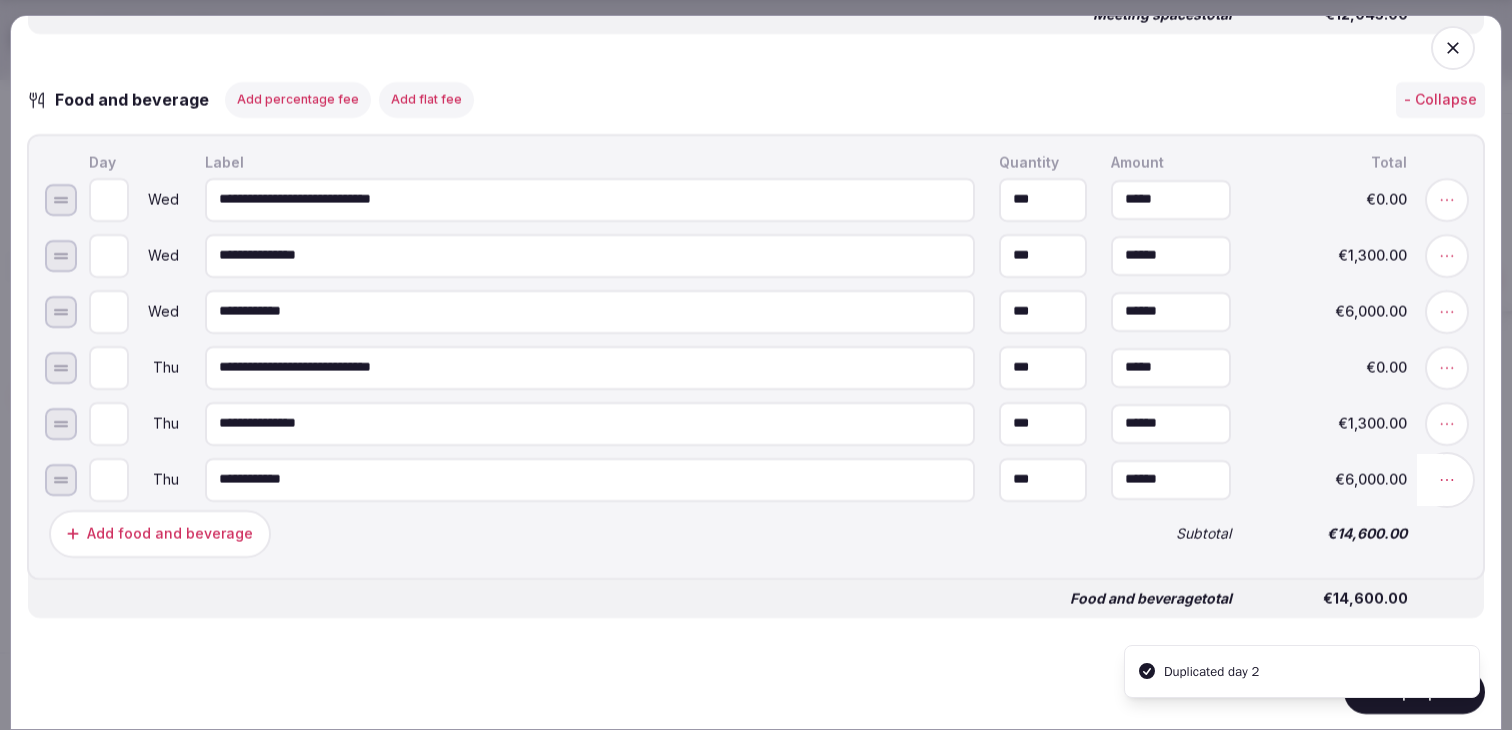 click 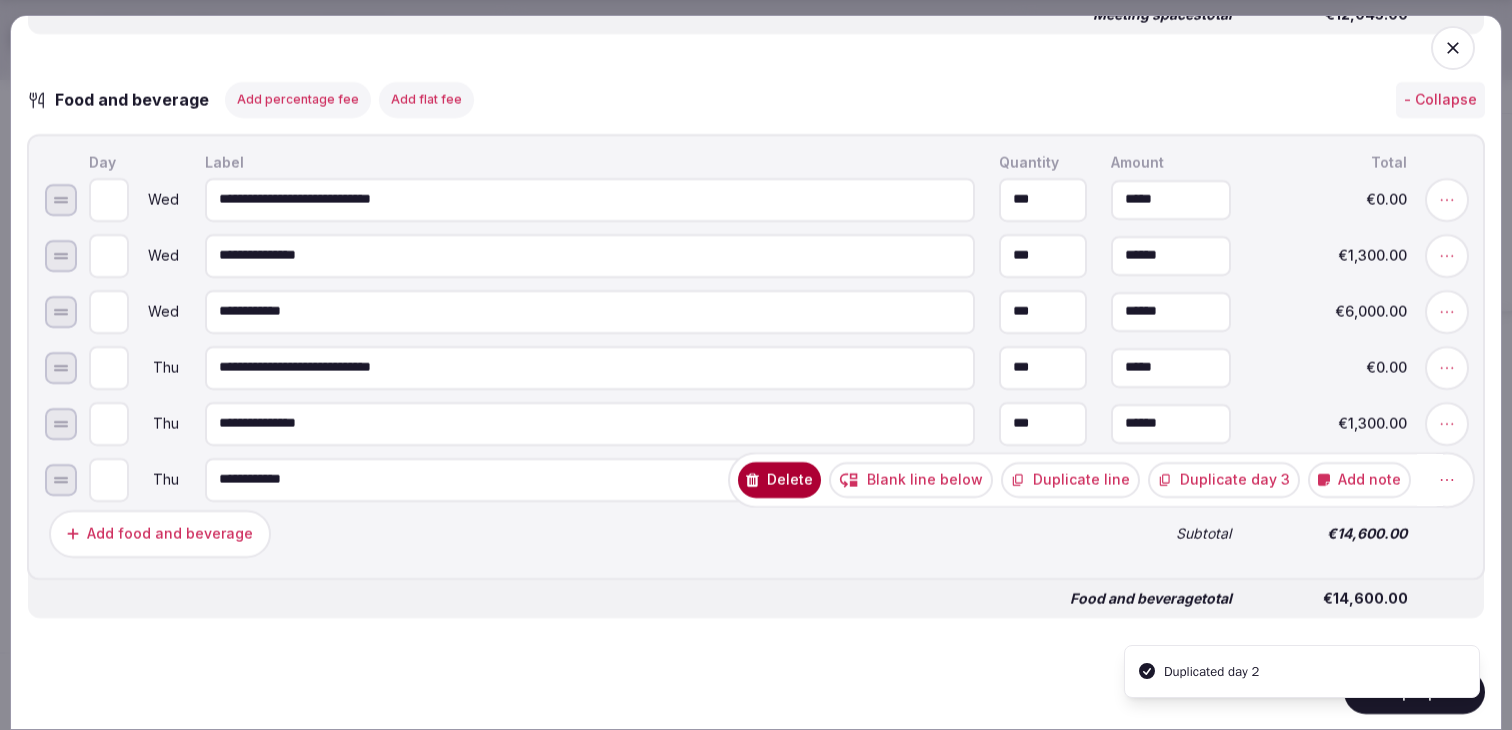 click on "Duplicate day 3" at bounding box center [1224, 479] 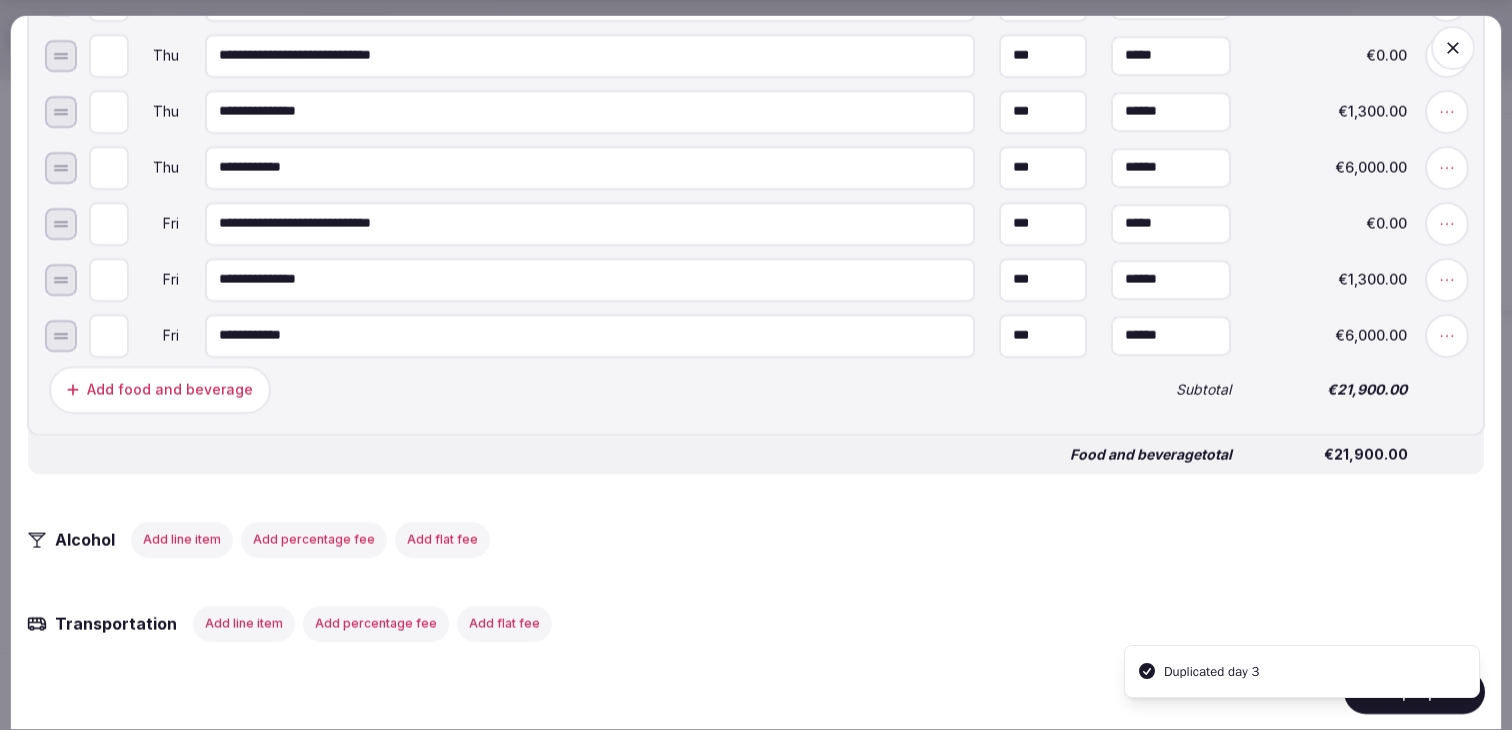 scroll, scrollTop: 2025, scrollLeft: 0, axis: vertical 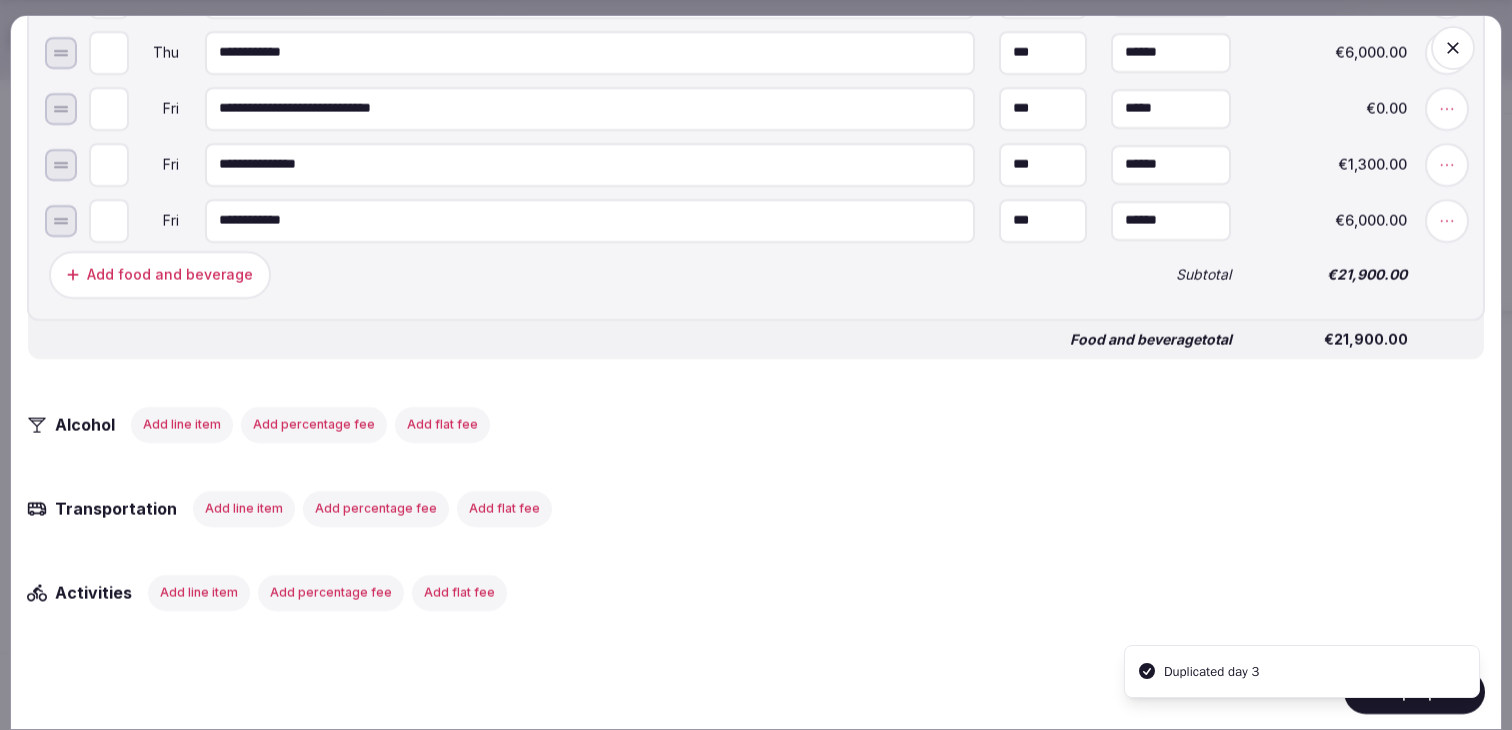 click on "Save proposal" at bounding box center (1414, 691) 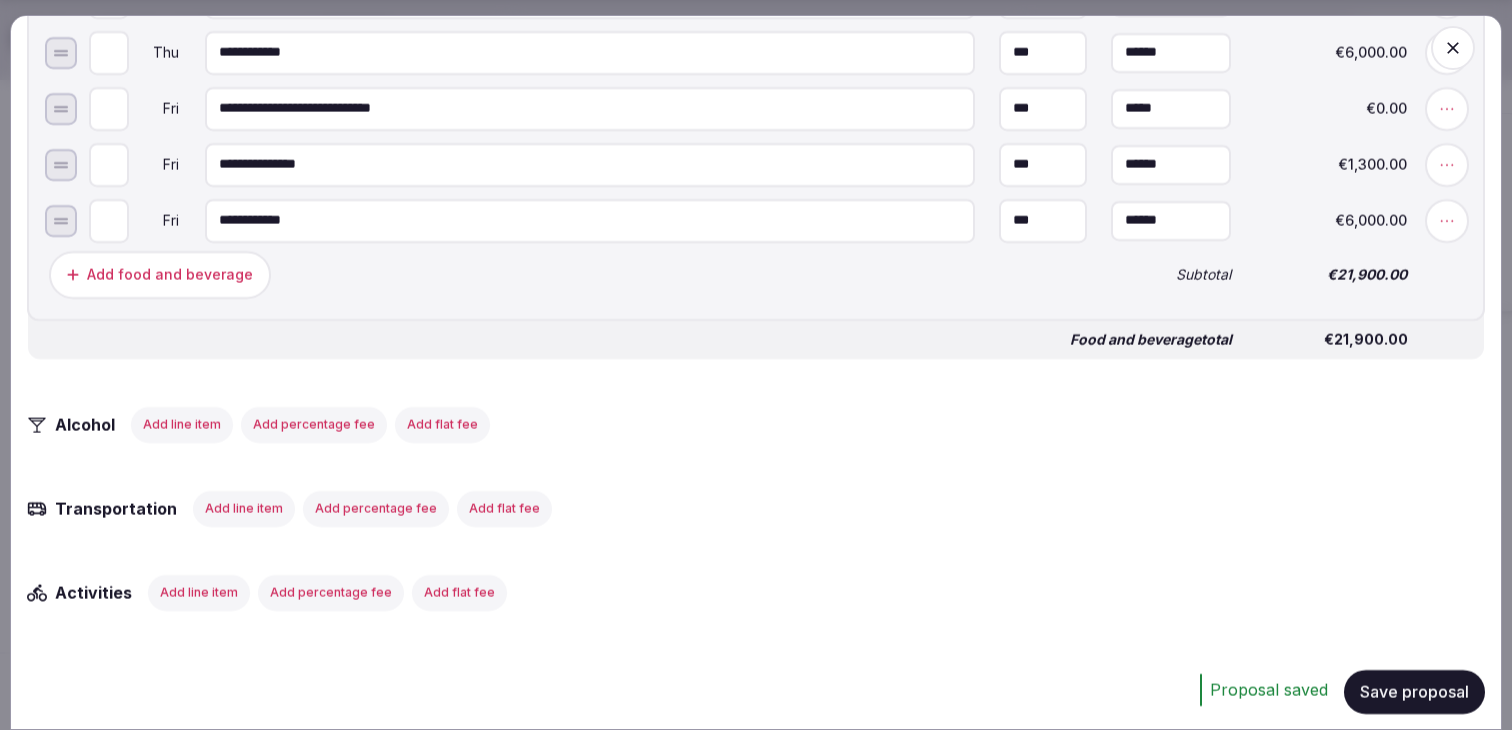 click on "Save proposal" at bounding box center (1414, 691) 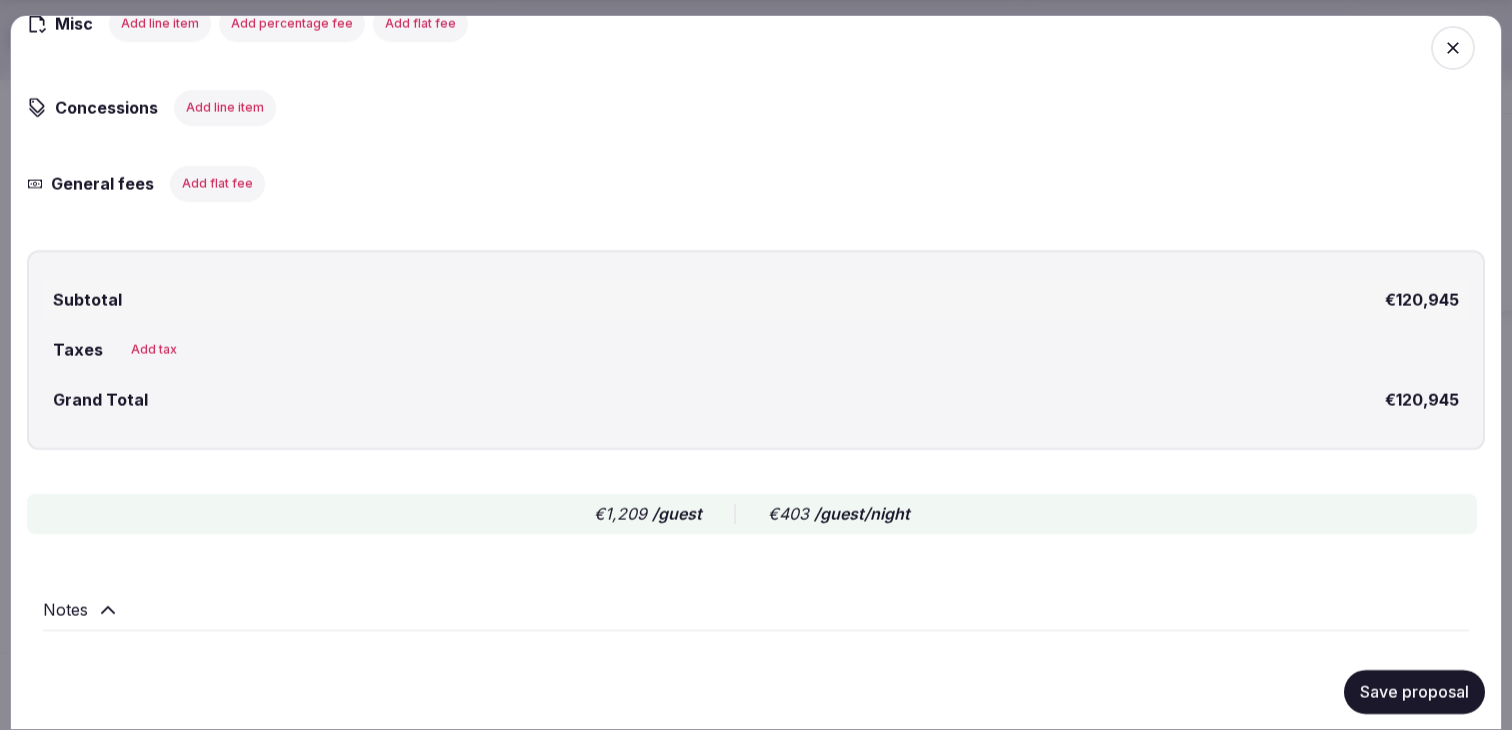 scroll, scrollTop: 2811, scrollLeft: 0, axis: vertical 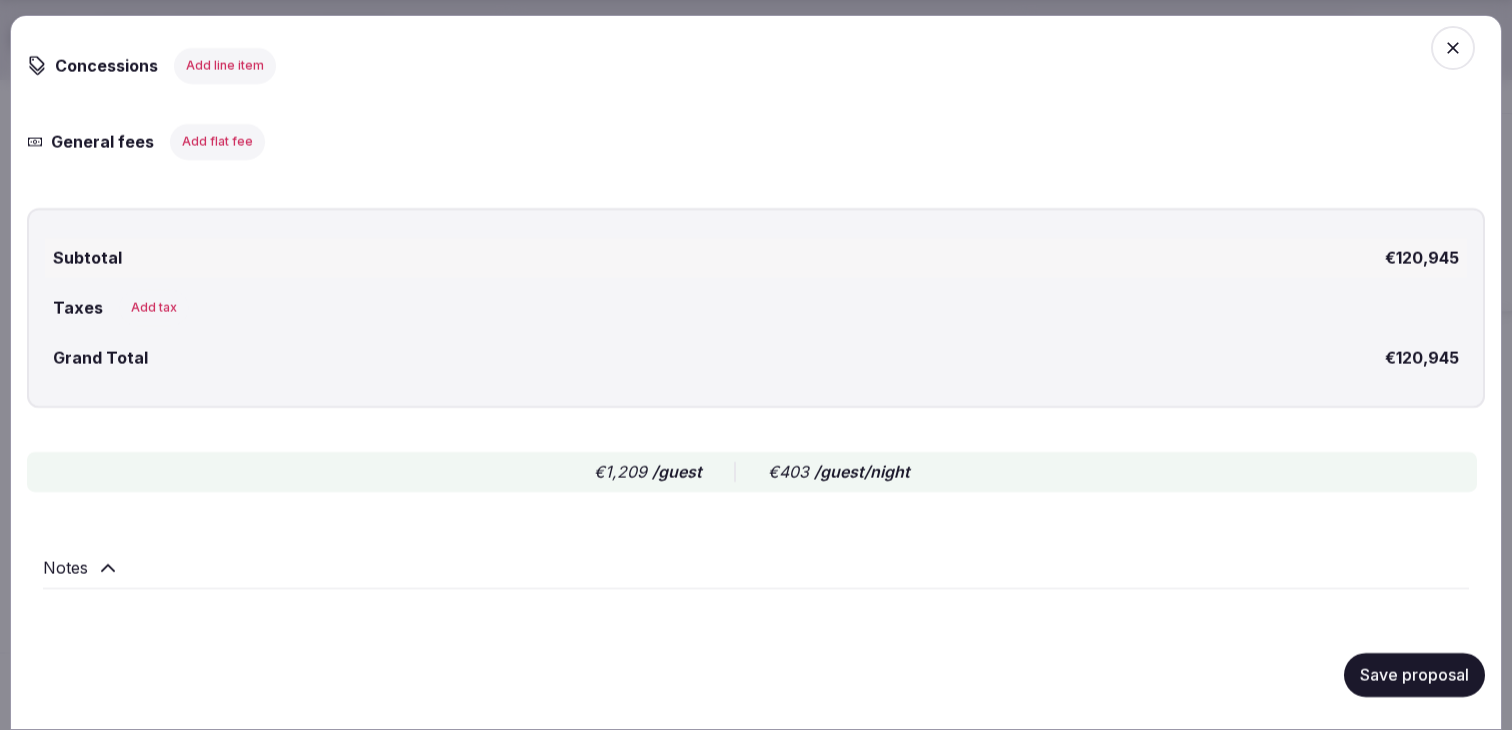 click on "Save proposal" at bounding box center (1414, 674) 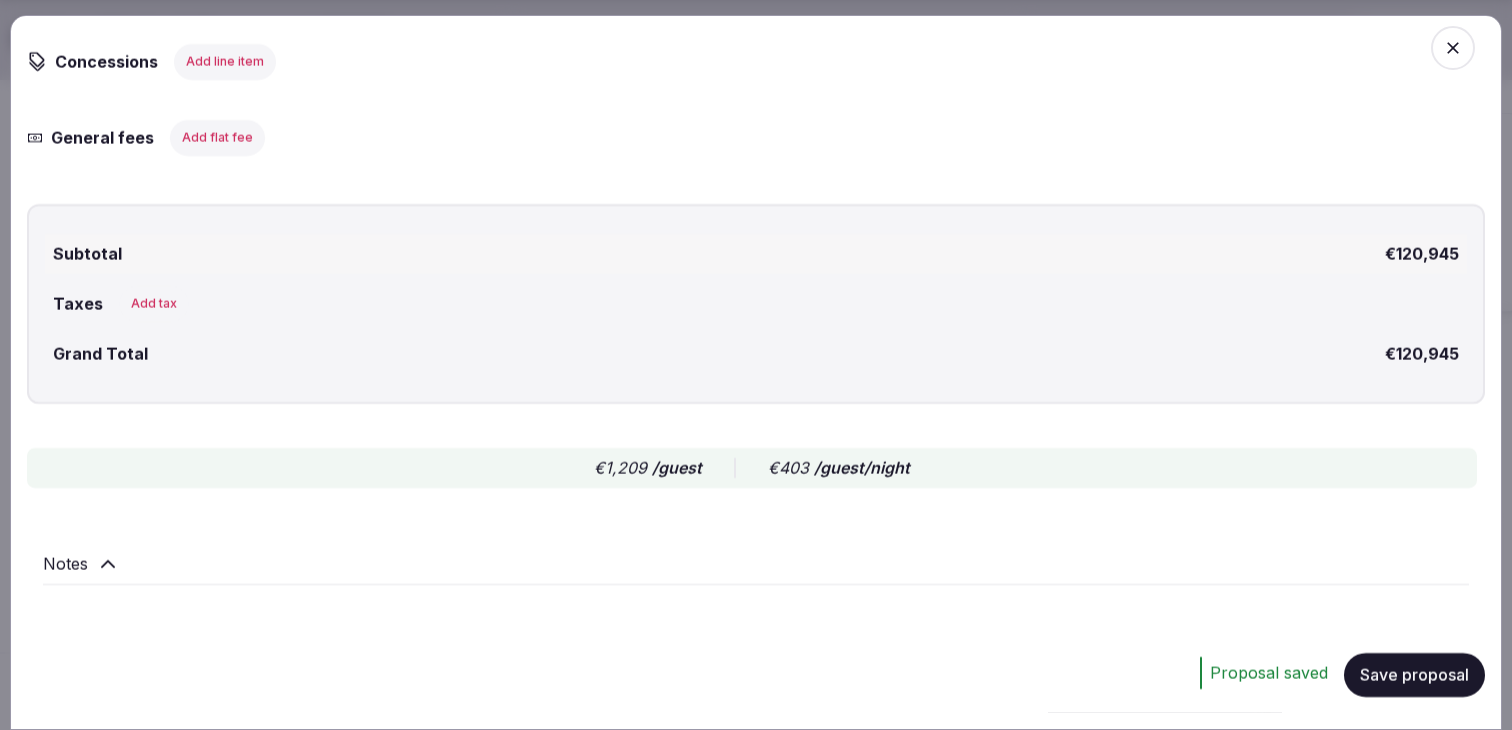 click 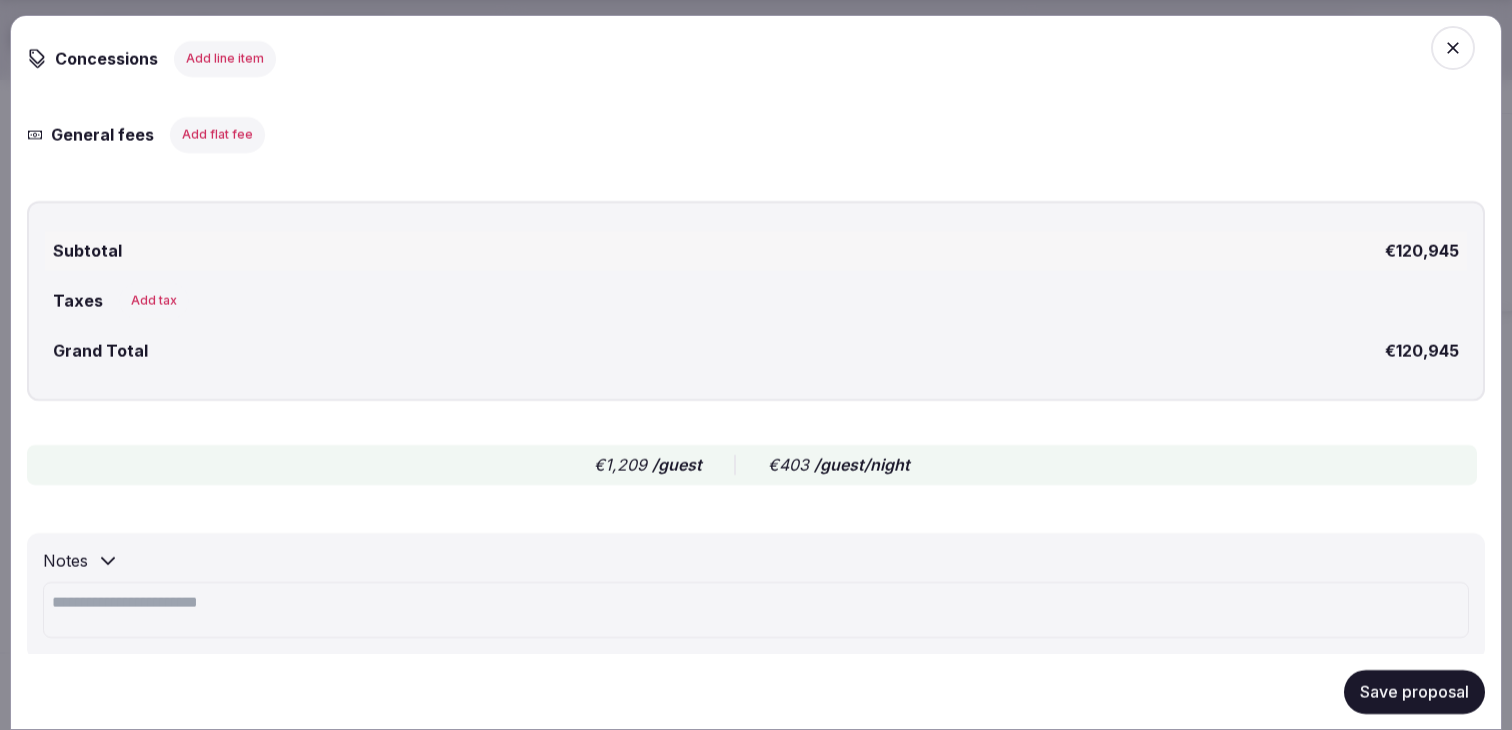 click at bounding box center [756, 609] 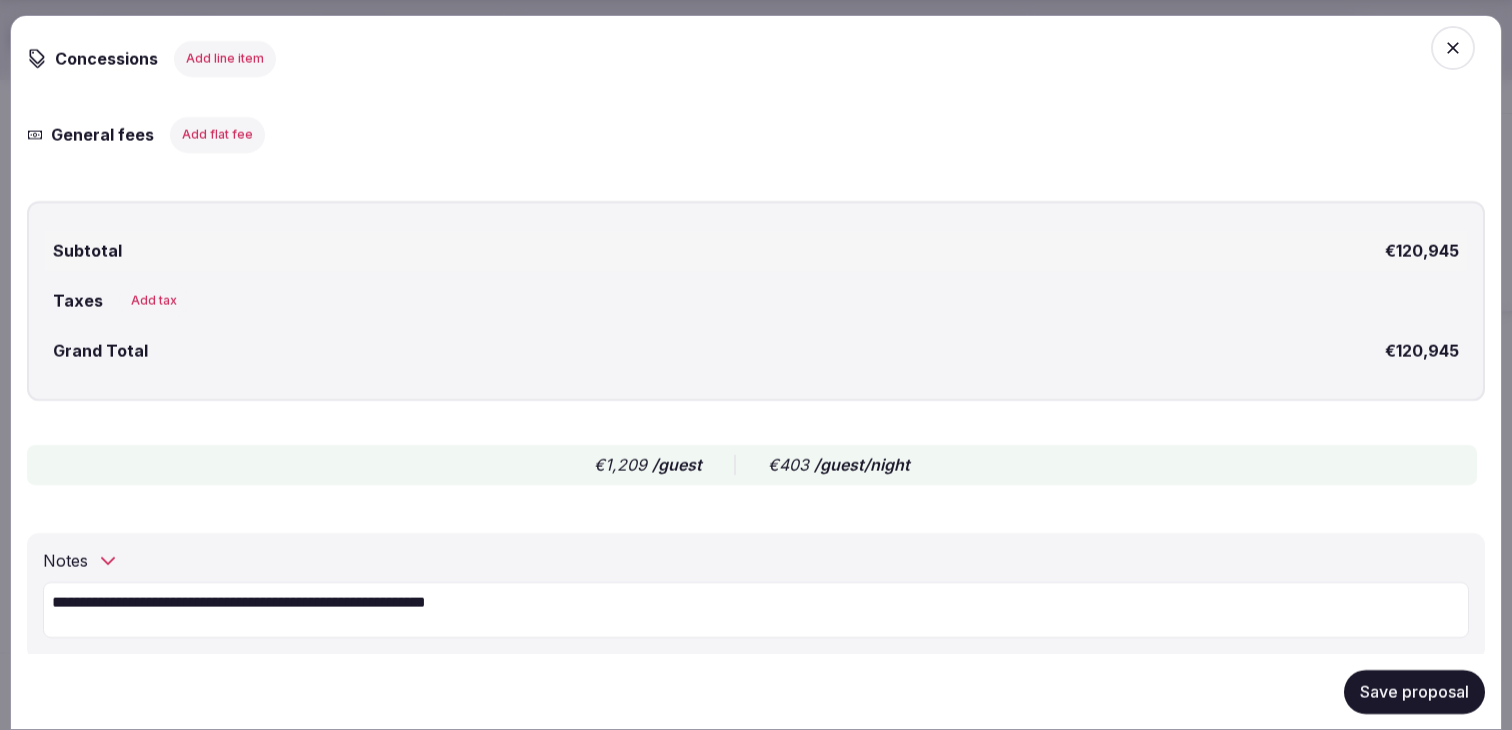 click on "Save proposal" at bounding box center [1414, 691] 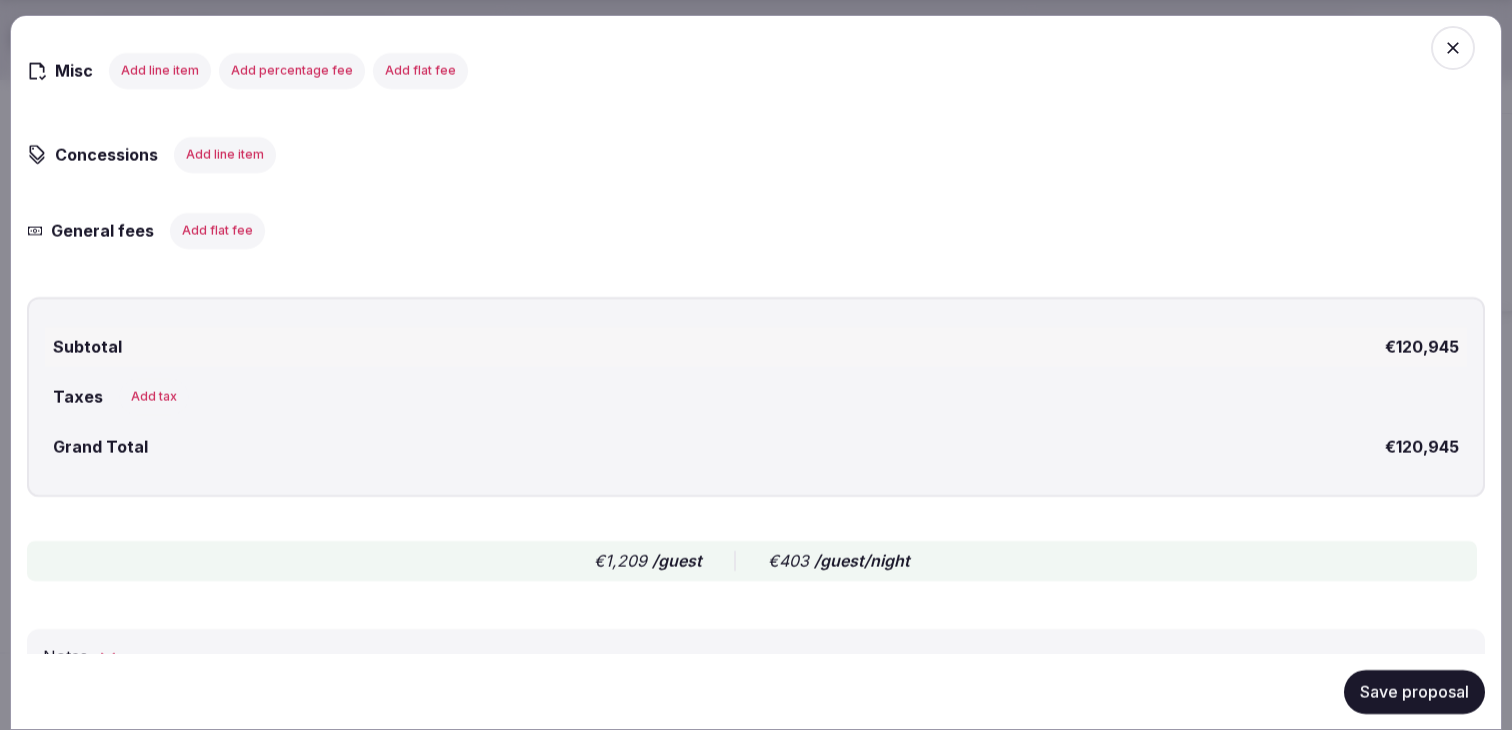 scroll, scrollTop: 2873, scrollLeft: 0, axis: vertical 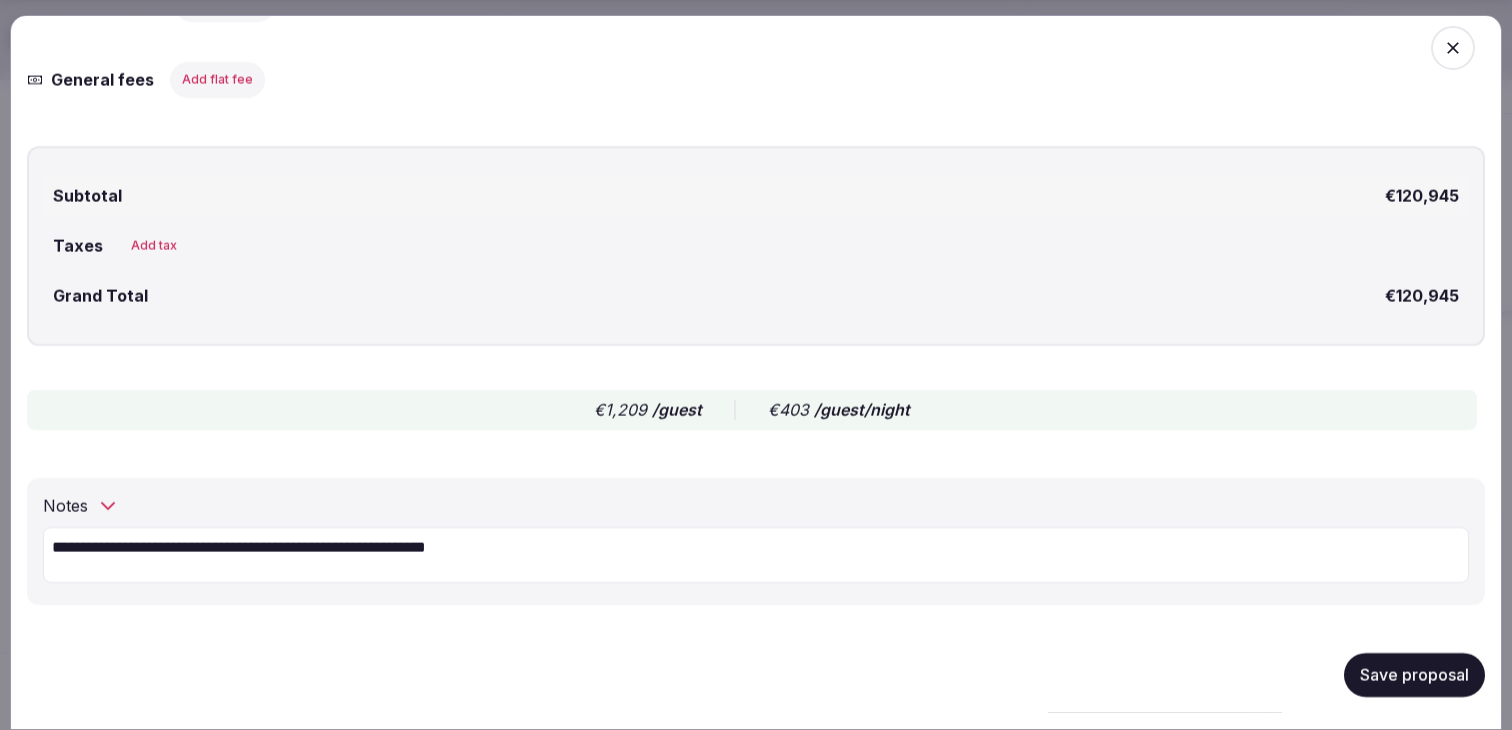 click on "**********" at bounding box center (756, 554) 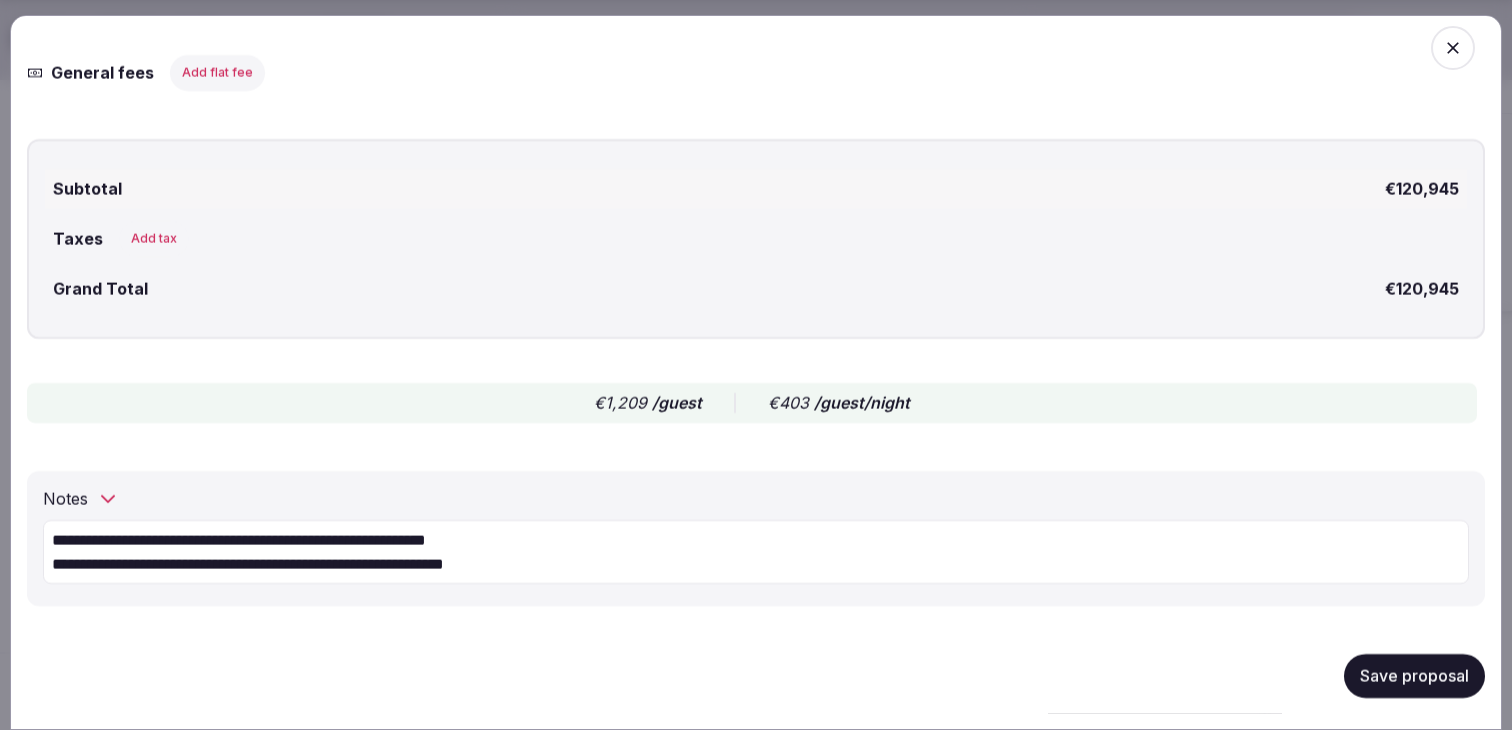 click on "**********" at bounding box center [756, 551] 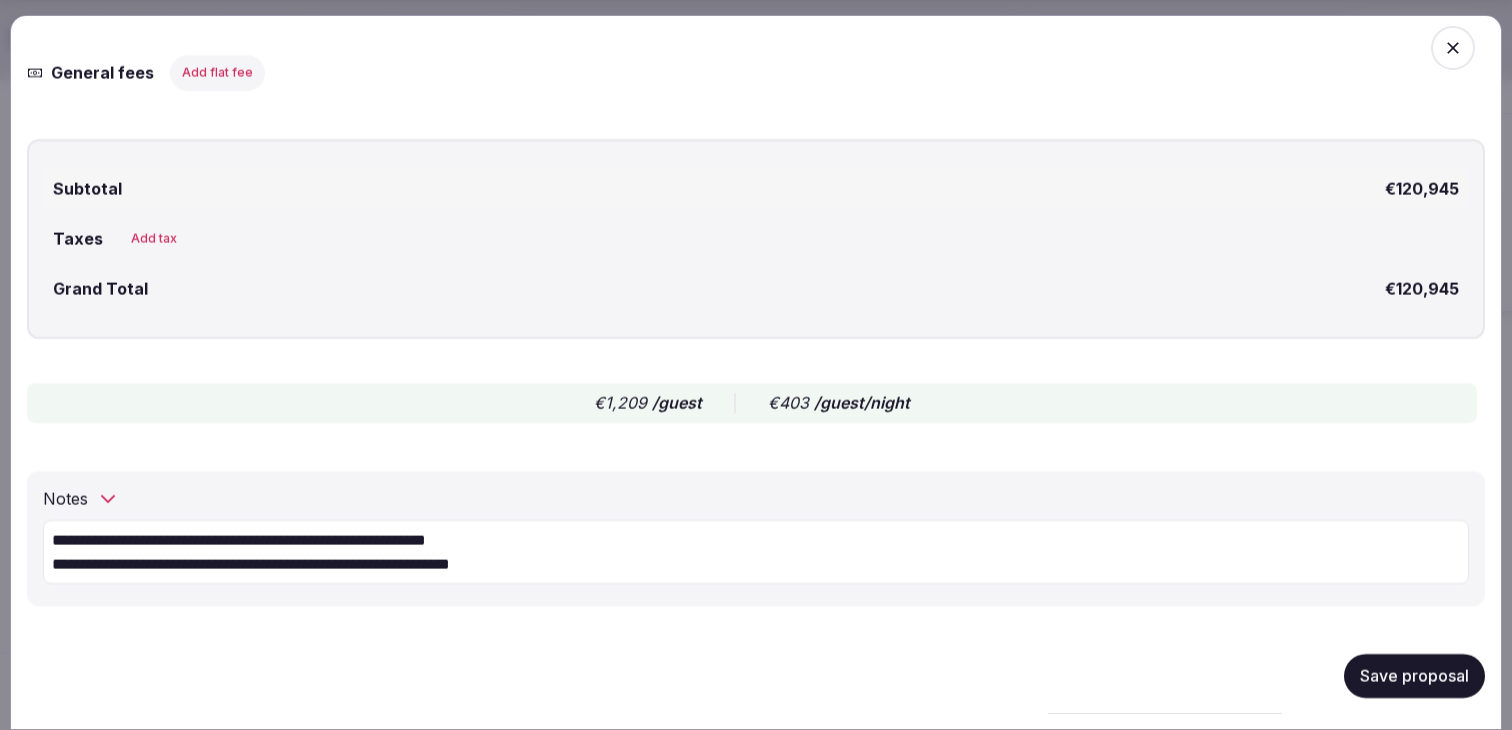 click on "**********" at bounding box center (756, 551) 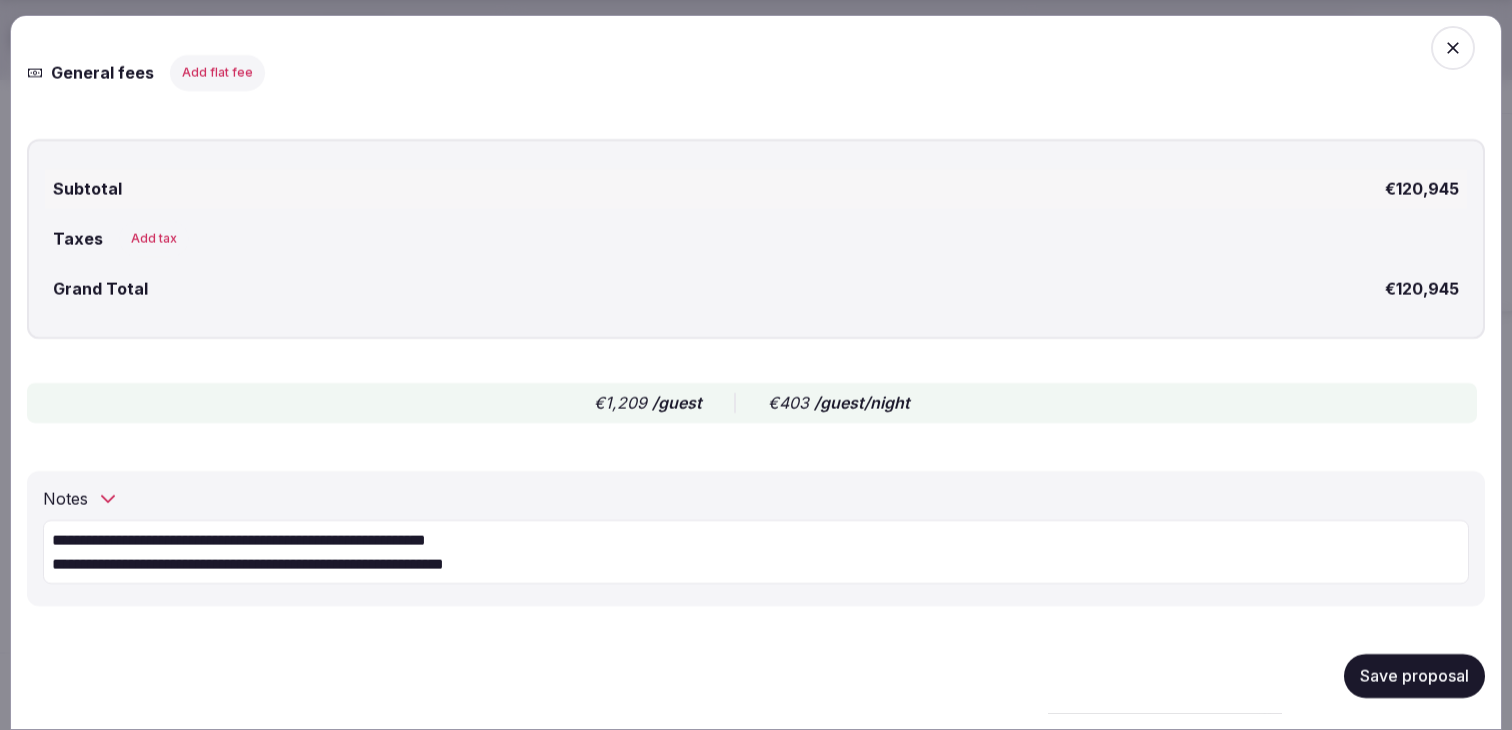 click on "**********" at bounding box center [756, 551] 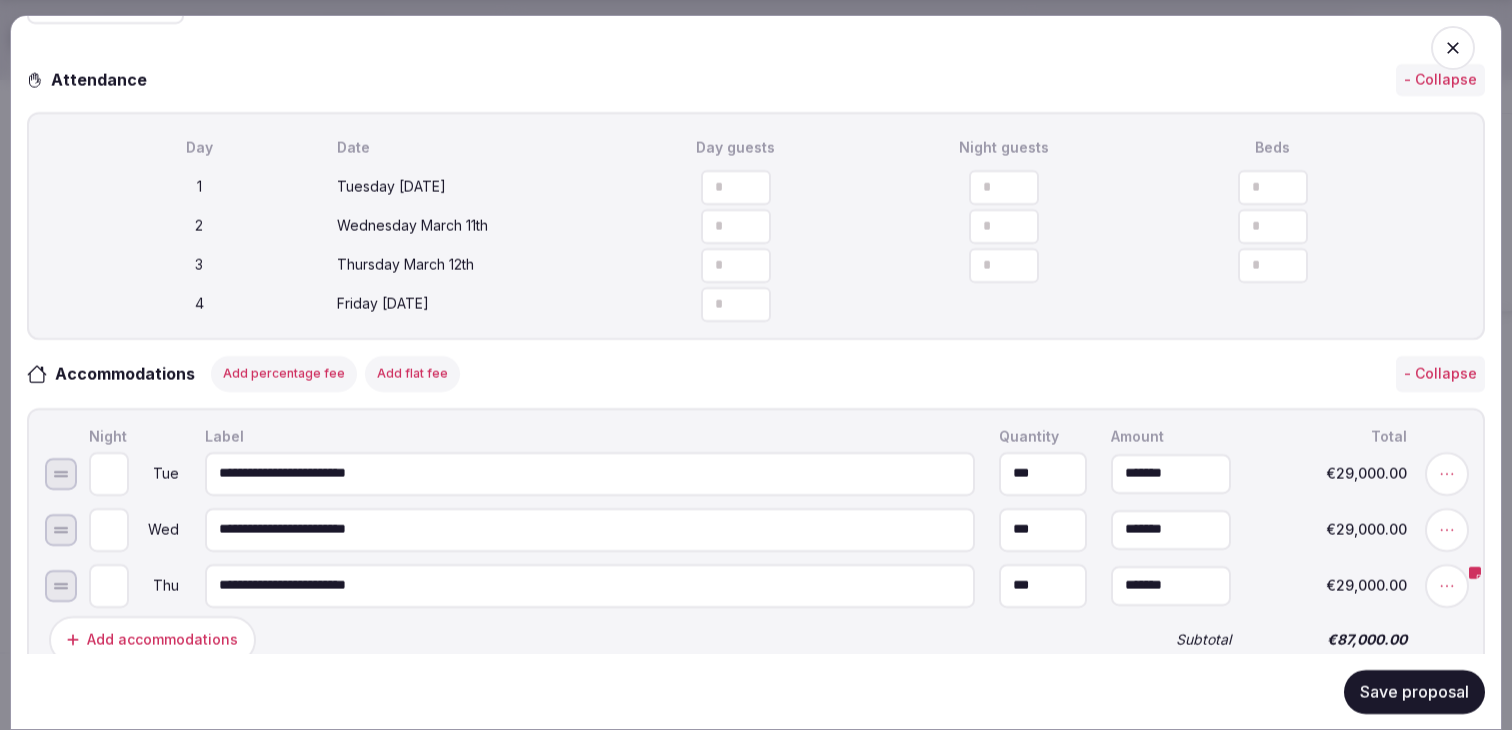scroll, scrollTop: 0, scrollLeft: 0, axis: both 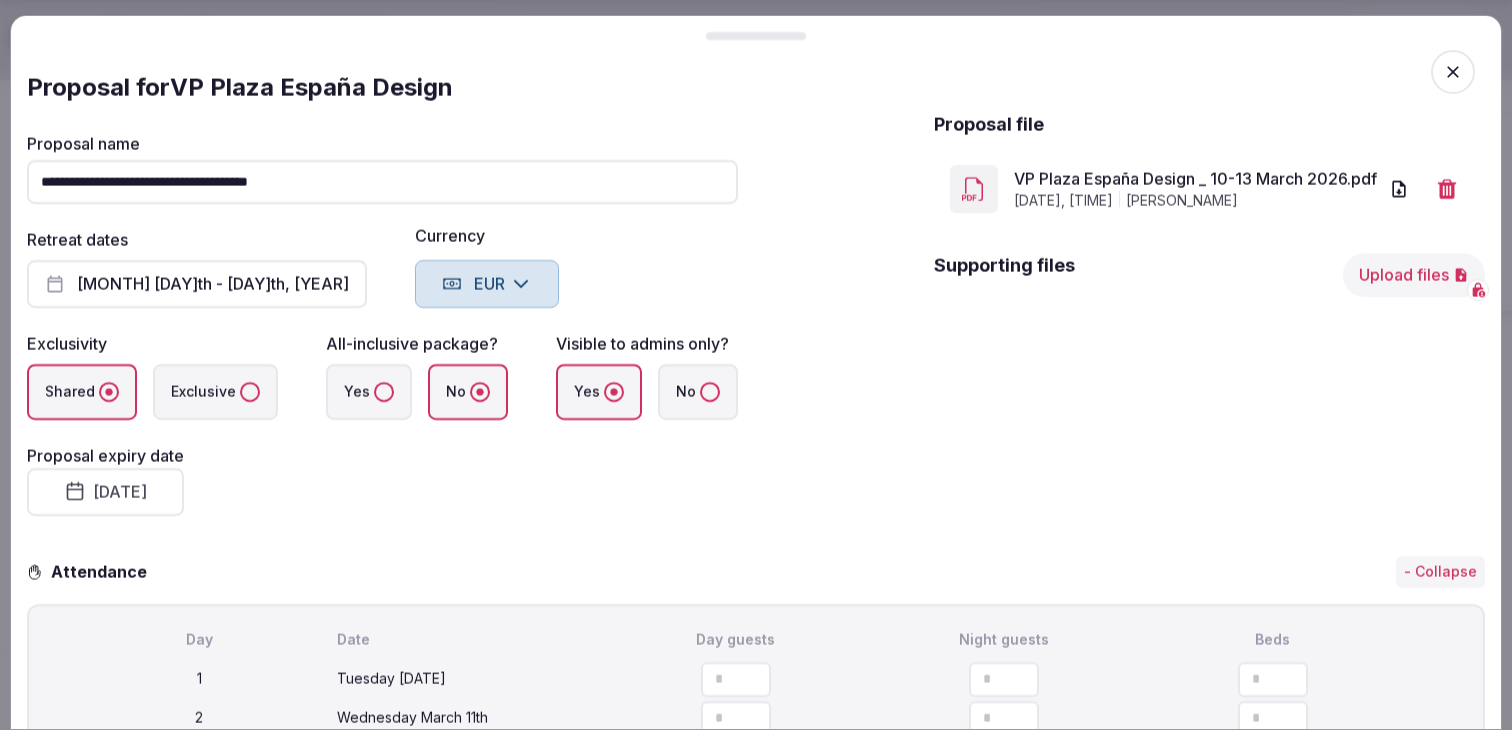 click 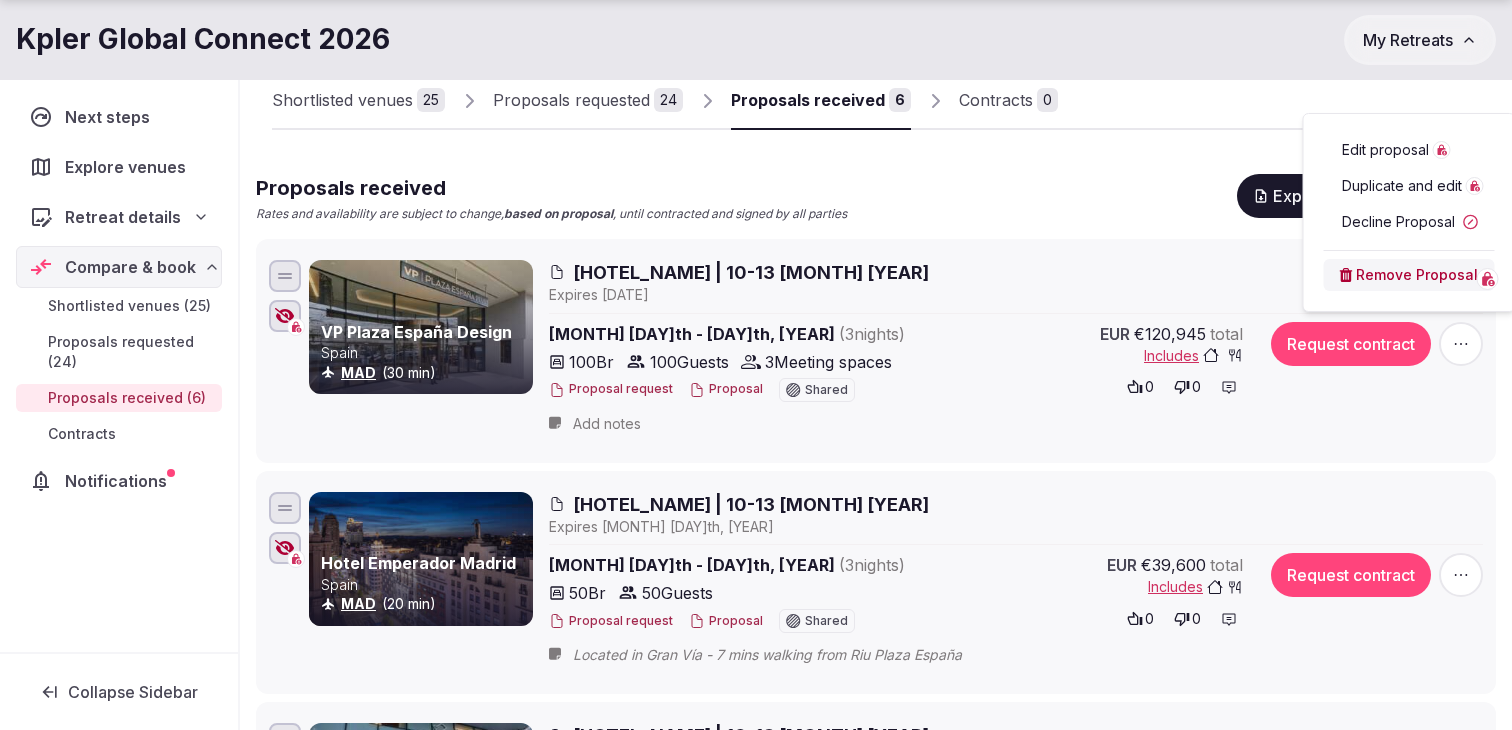 click on "Proposals received Rates and availability are subject to change,  based on proposal , until contracted and signed by all parties Export shortlist & proposals VP Plaza España Design [CITY], [STATE] (30 min) VP Plaza España Design | [DATE] - [DATE] Expire s [DATE] [DATE] - [DATE] ( 3 night s ) 100 Br 100 Guests 3 Meeting spaces Proposal request Proposal Shared EUR €120,945 total Includes 0 0 Request contract Add notes Hotel Emperador Madrid [CITY], [STATE] (20 min) Hotel Emperador | [DATE] - [DATE] Expire s [DATE] [DATE] - [DATE] ( 3 night s ) 50 Br 50 Guests Proposal request Proposal Shared EUR €39,600 total Includes 0 0 Request contract Located in Gran Vía - 7 mins walking from Riu Plaza España Barceló Torre de Madrid [CITY], [STATE] (30 min) Barceló Torre de Madrid | [DATE] - [DATE] Expire s [DATE] [DATE] - [DATE] ( 3 night s ) 100 Br 100 Guests Proposal request Proposal Shared EUR €75,960 total Includes 0 0 Request contract Grand Hyatt Athens Greece ATH" at bounding box center (876, 907) 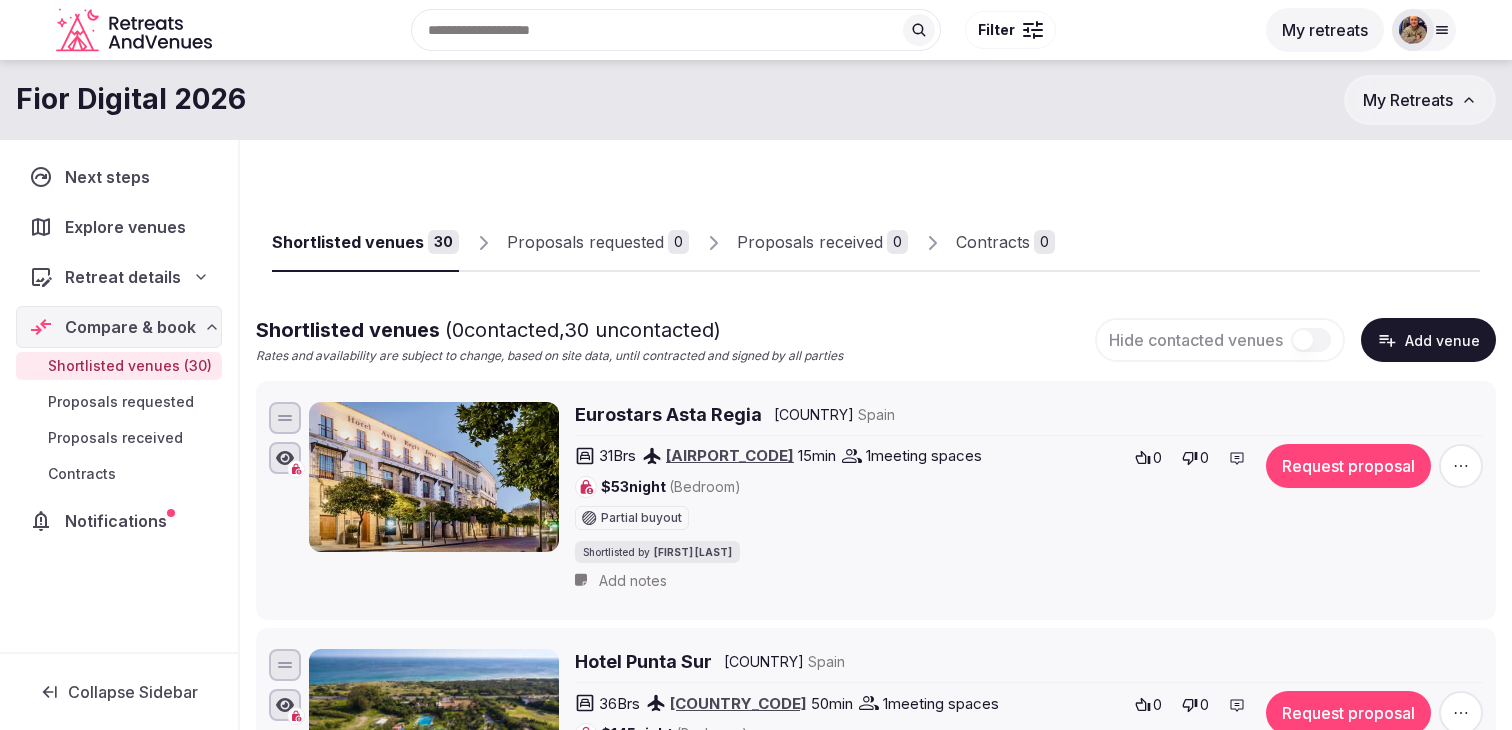 scroll, scrollTop: 30, scrollLeft: 0, axis: vertical 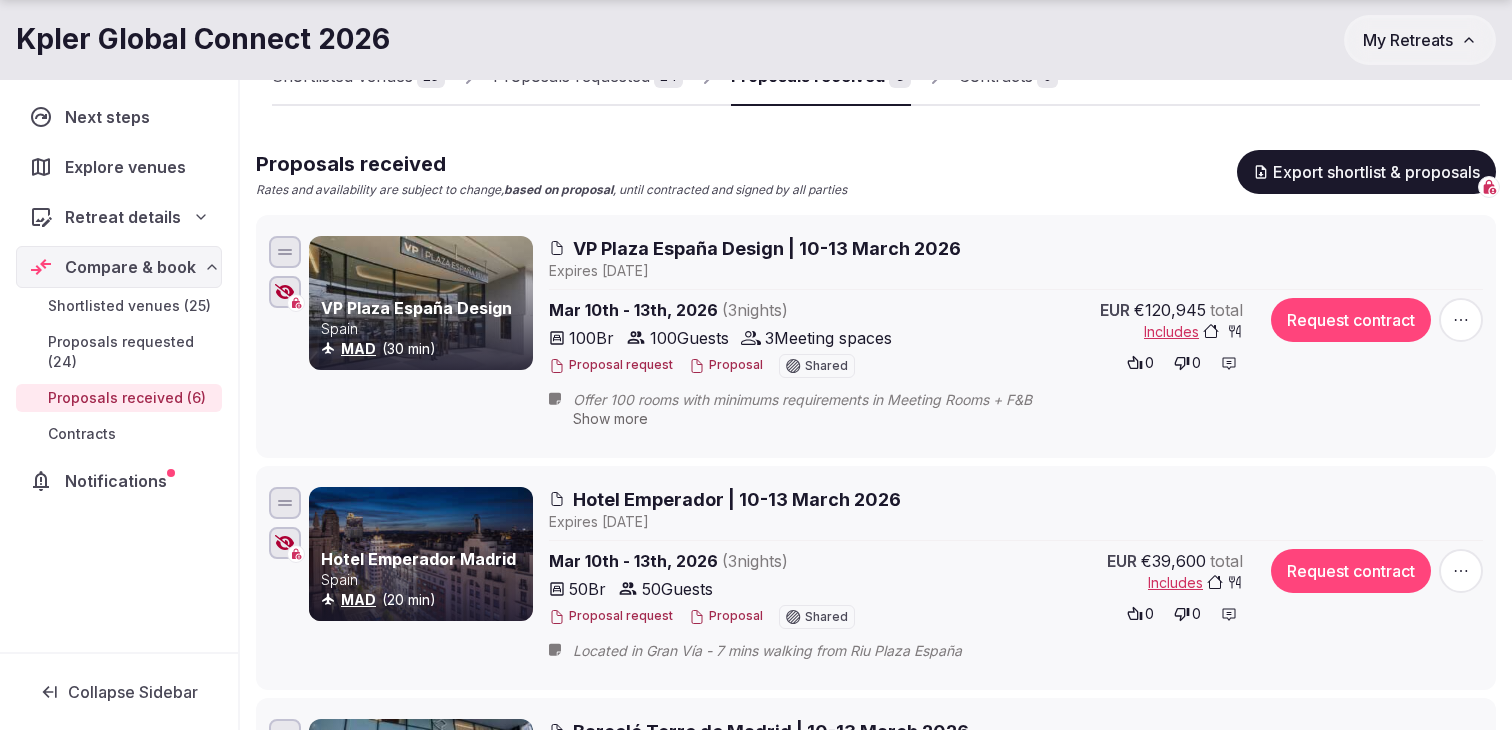 click on "Show more" at bounding box center [610, 418] 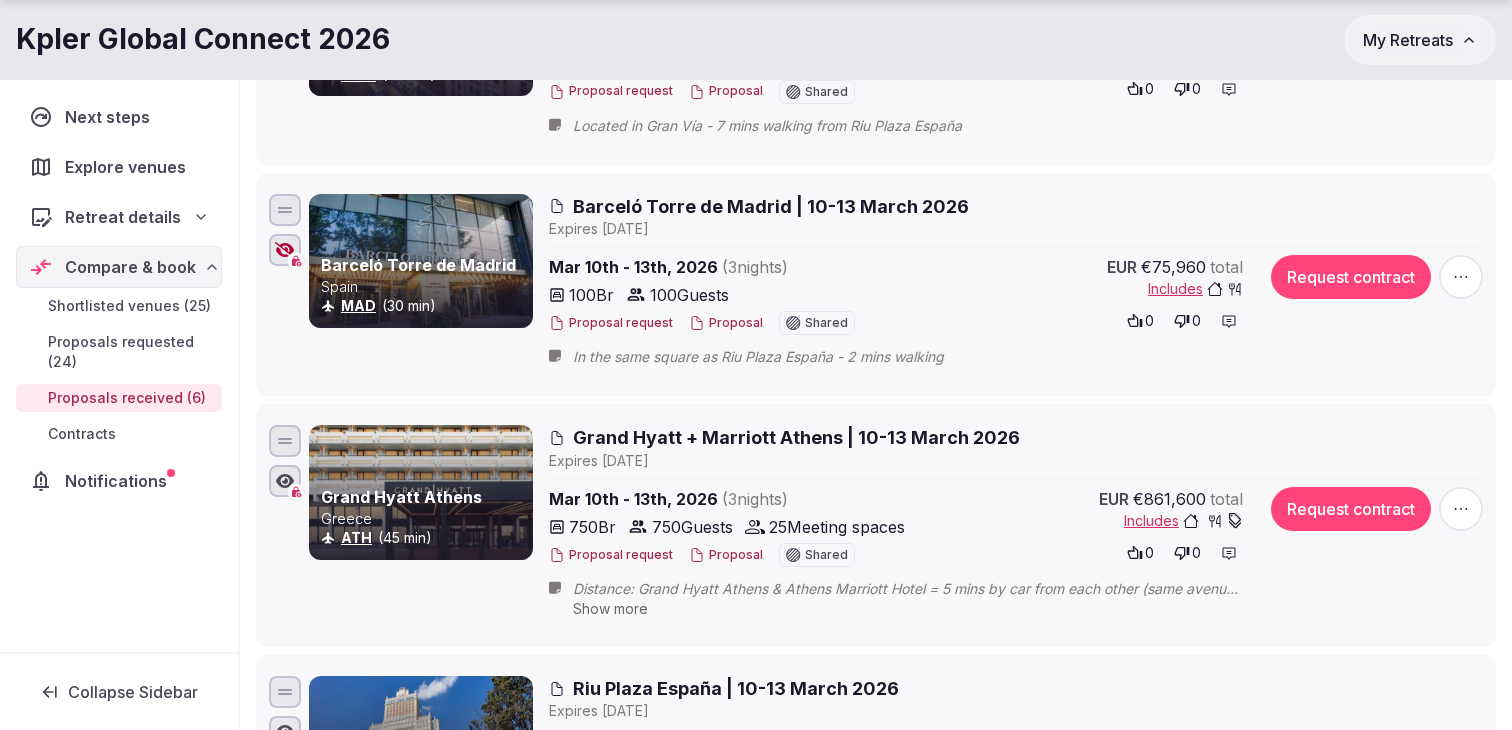 scroll, scrollTop: 702, scrollLeft: 0, axis: vertical 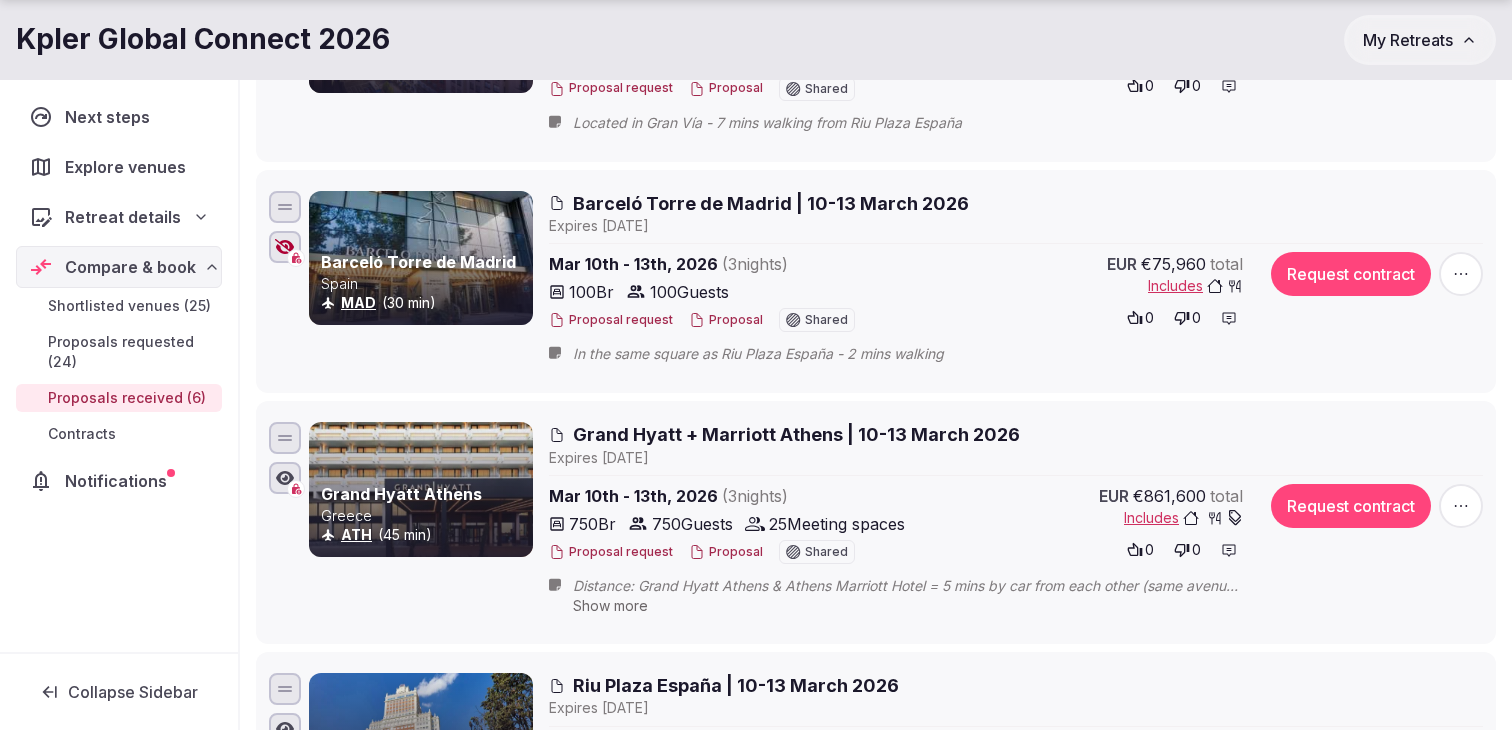 click on "Barceló Torre de Madrid" at bounding box center [418, 262] 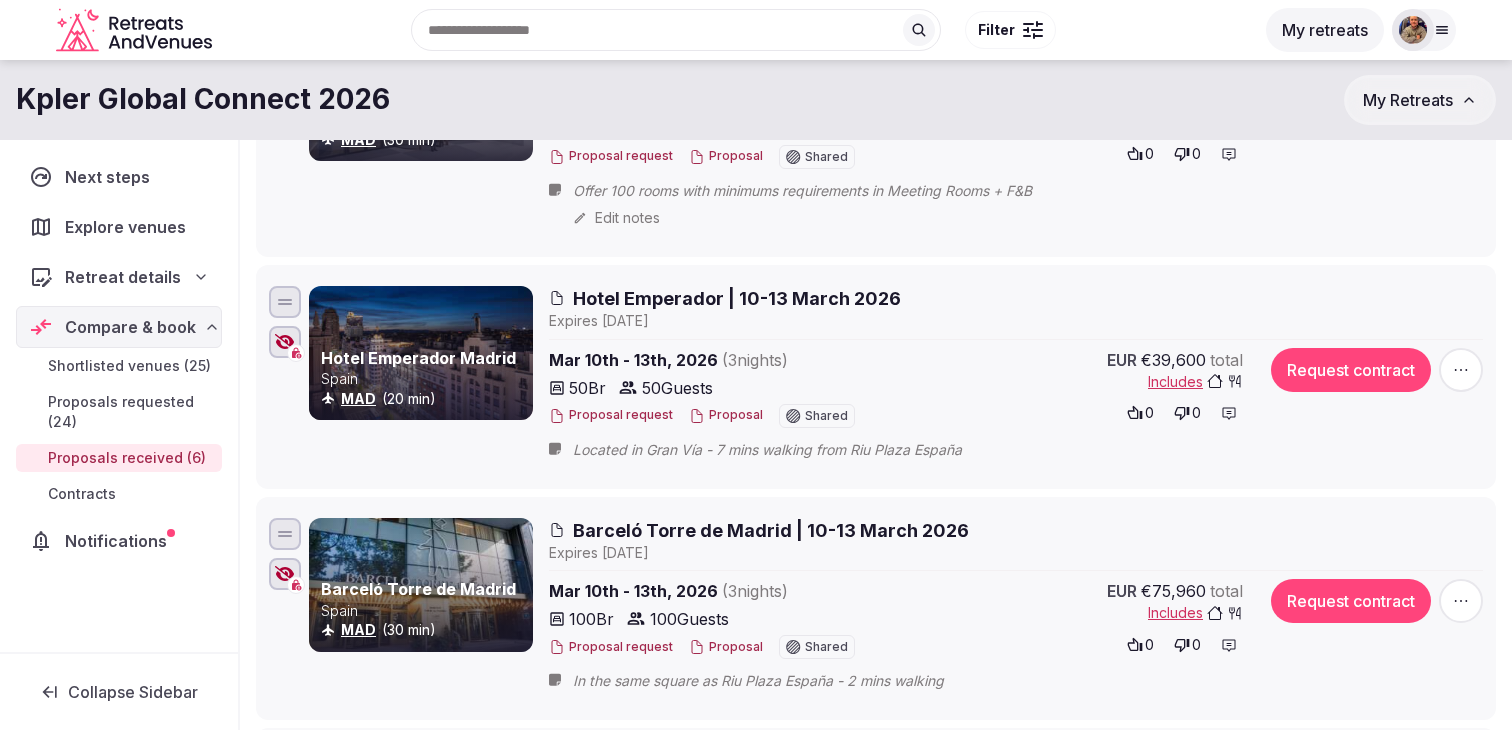 scroll, scrollTop: 371, scrollLeft: 0, axis: vertical 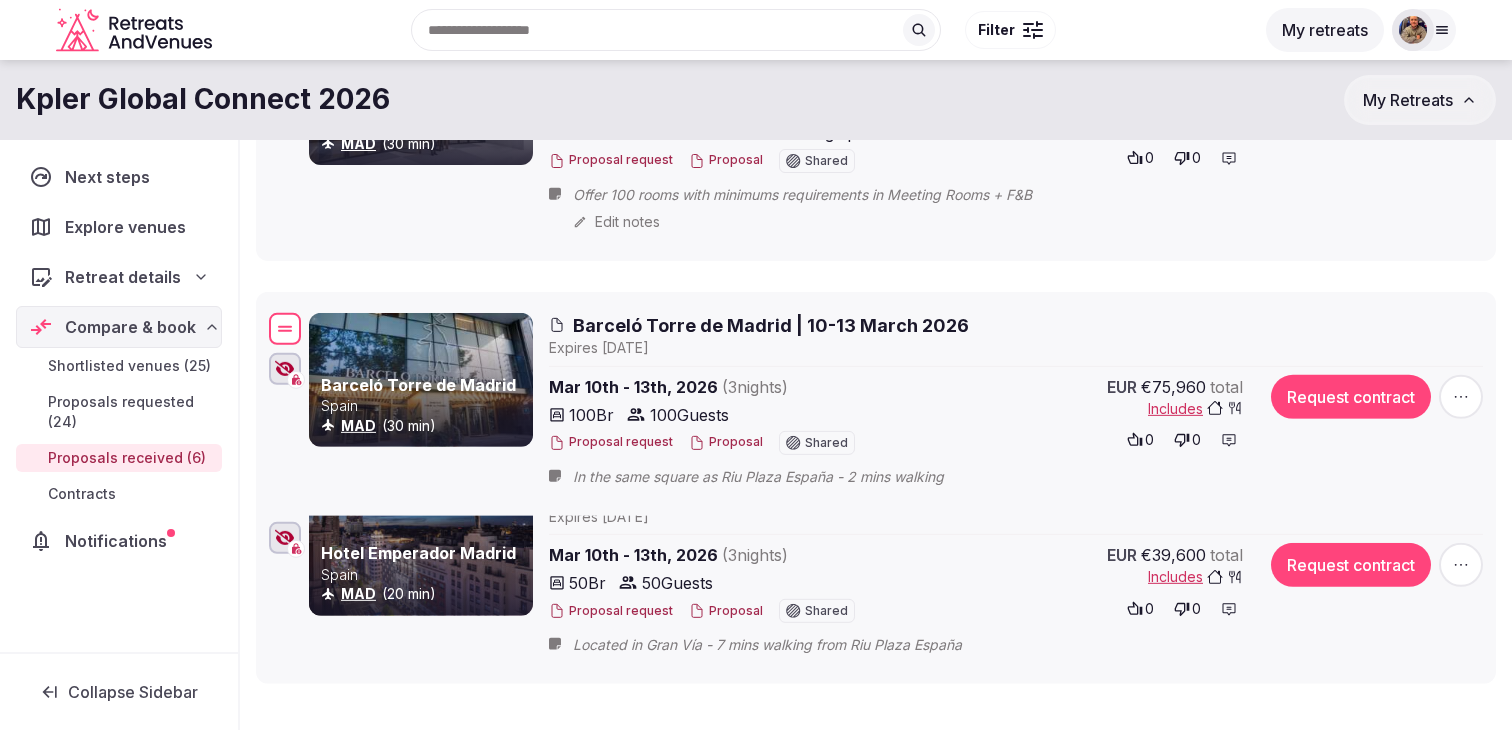 drag, startPoint x: 292, startPoint y: 554, endPoint x: 293, endPoint y: 344, distance: 210.00238 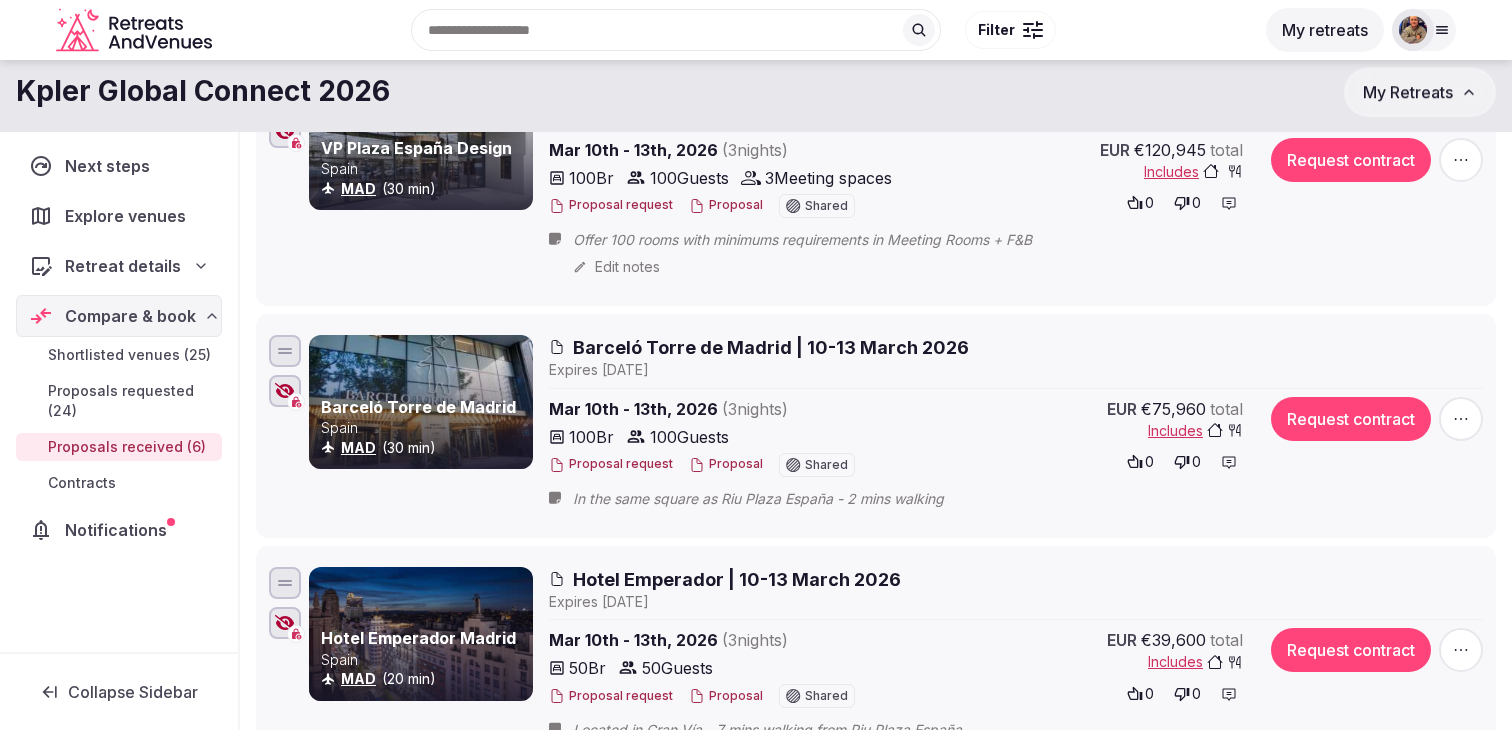 scroll, scrollTop: 290, scrollLeft: 0, axis: vertical 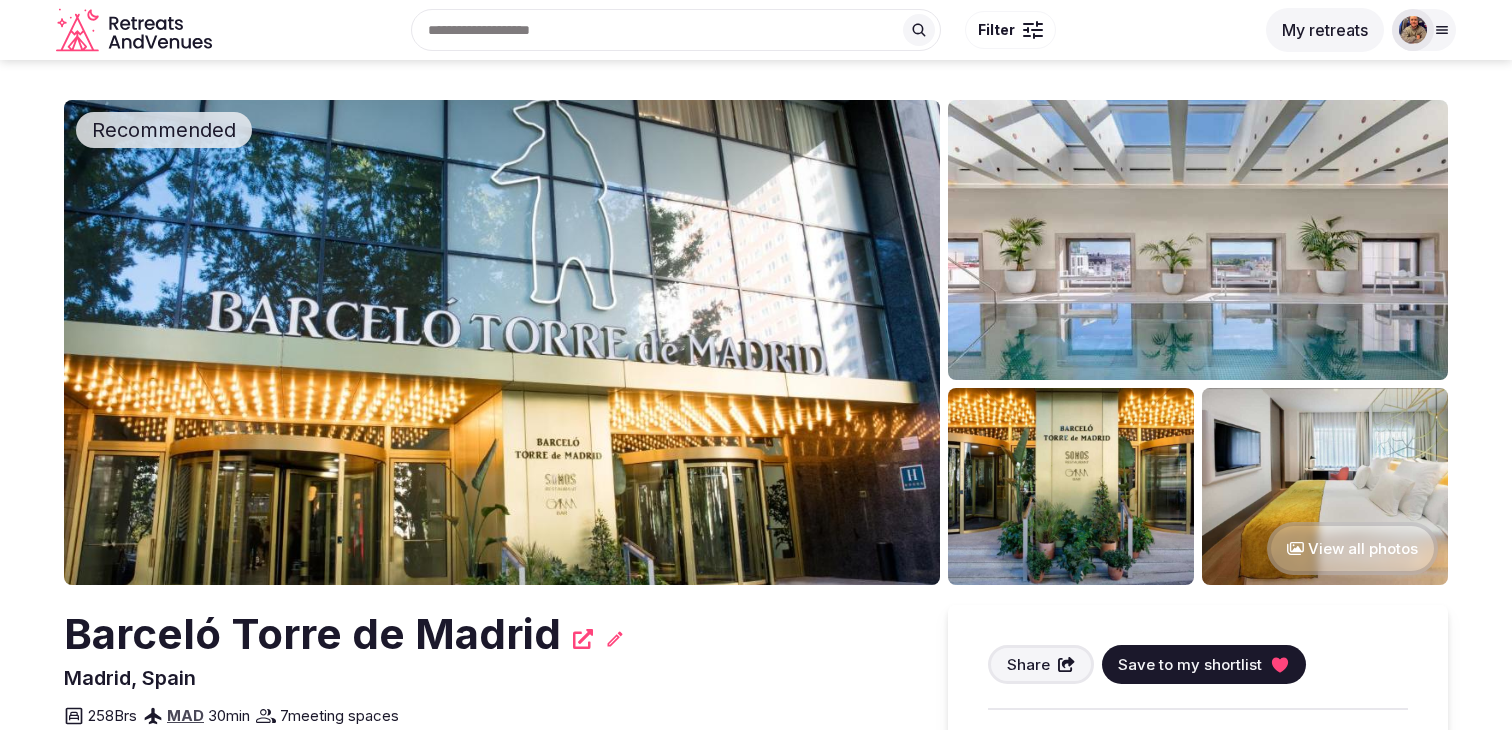 click at bounding box center (502, 342) 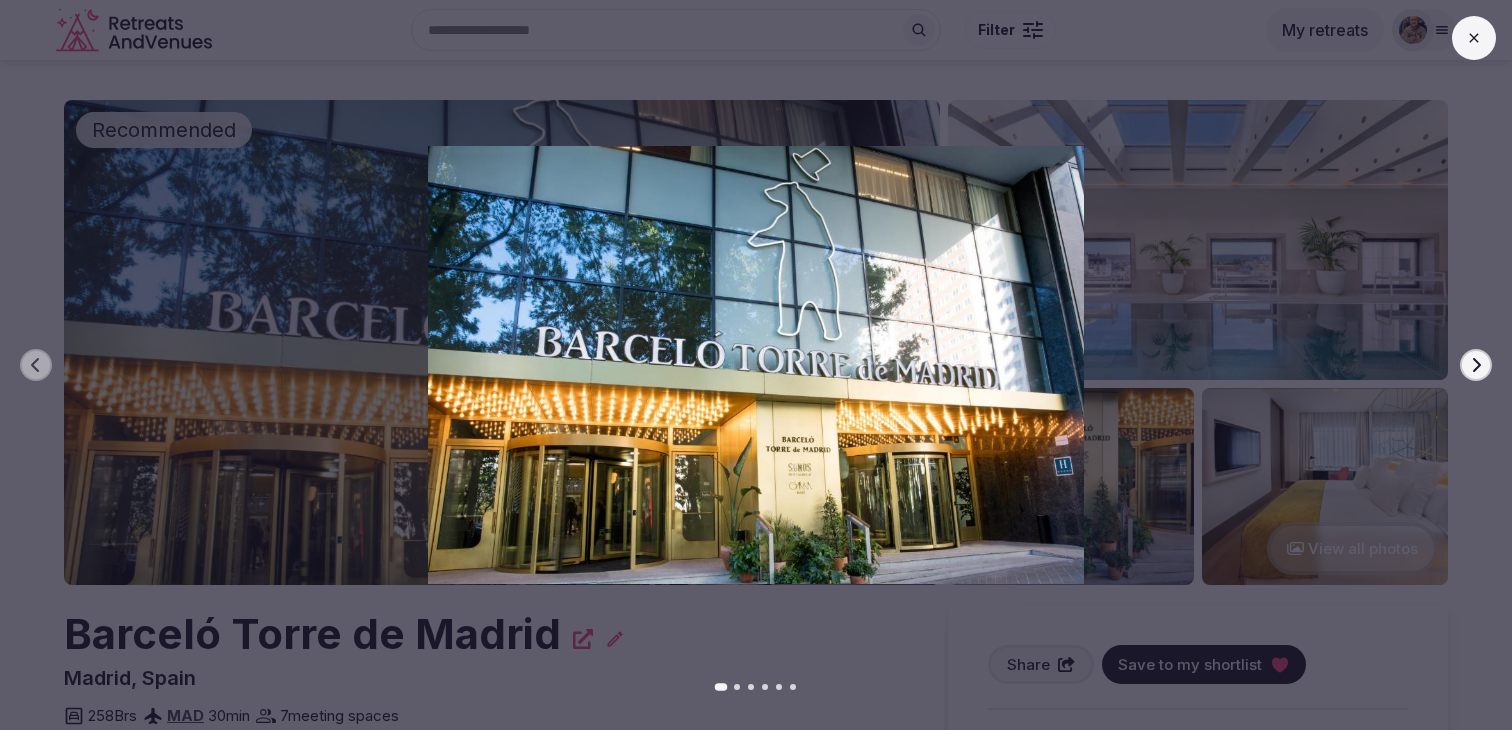 click on "Next slide" at bounding box center (1476, 365) 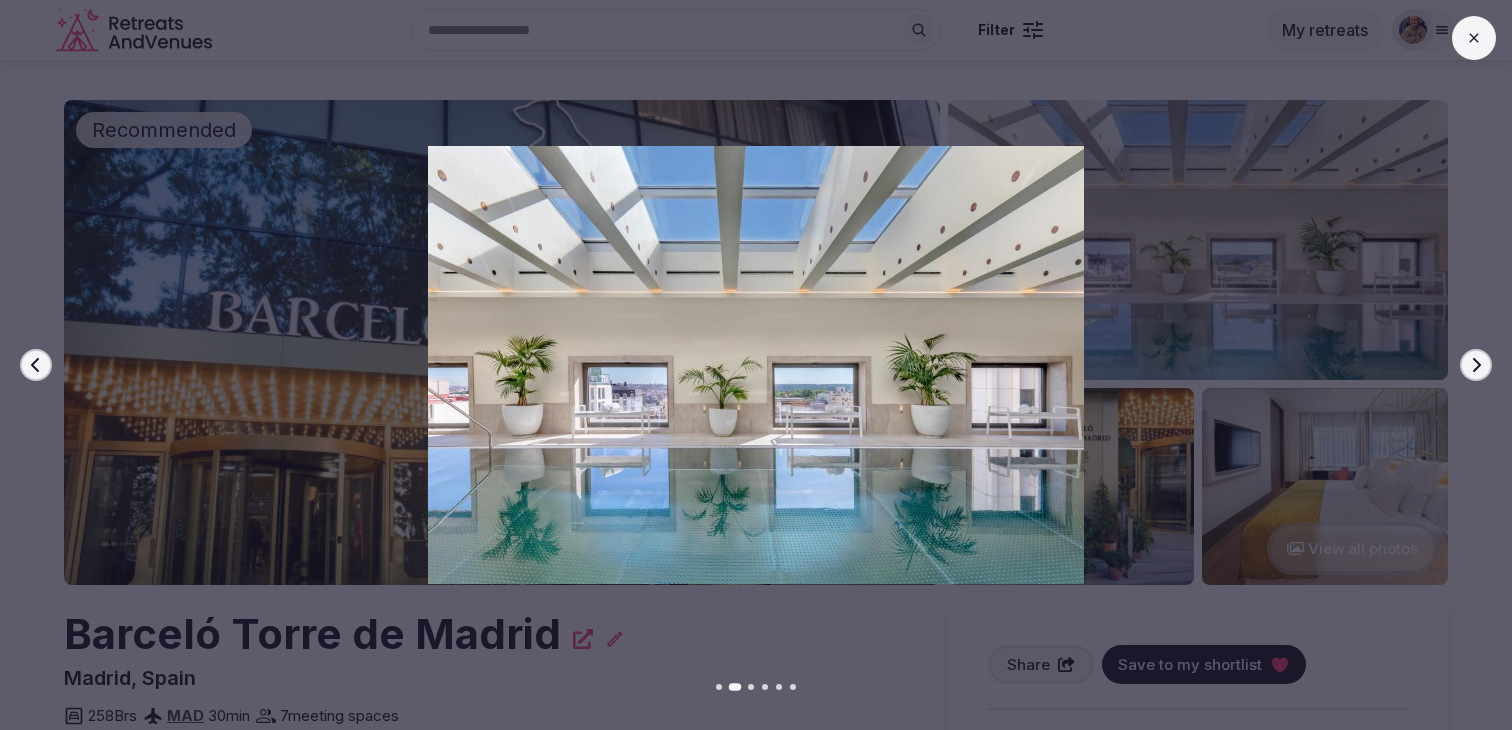 click on "Next slide" at bounding box center [1476, 365] 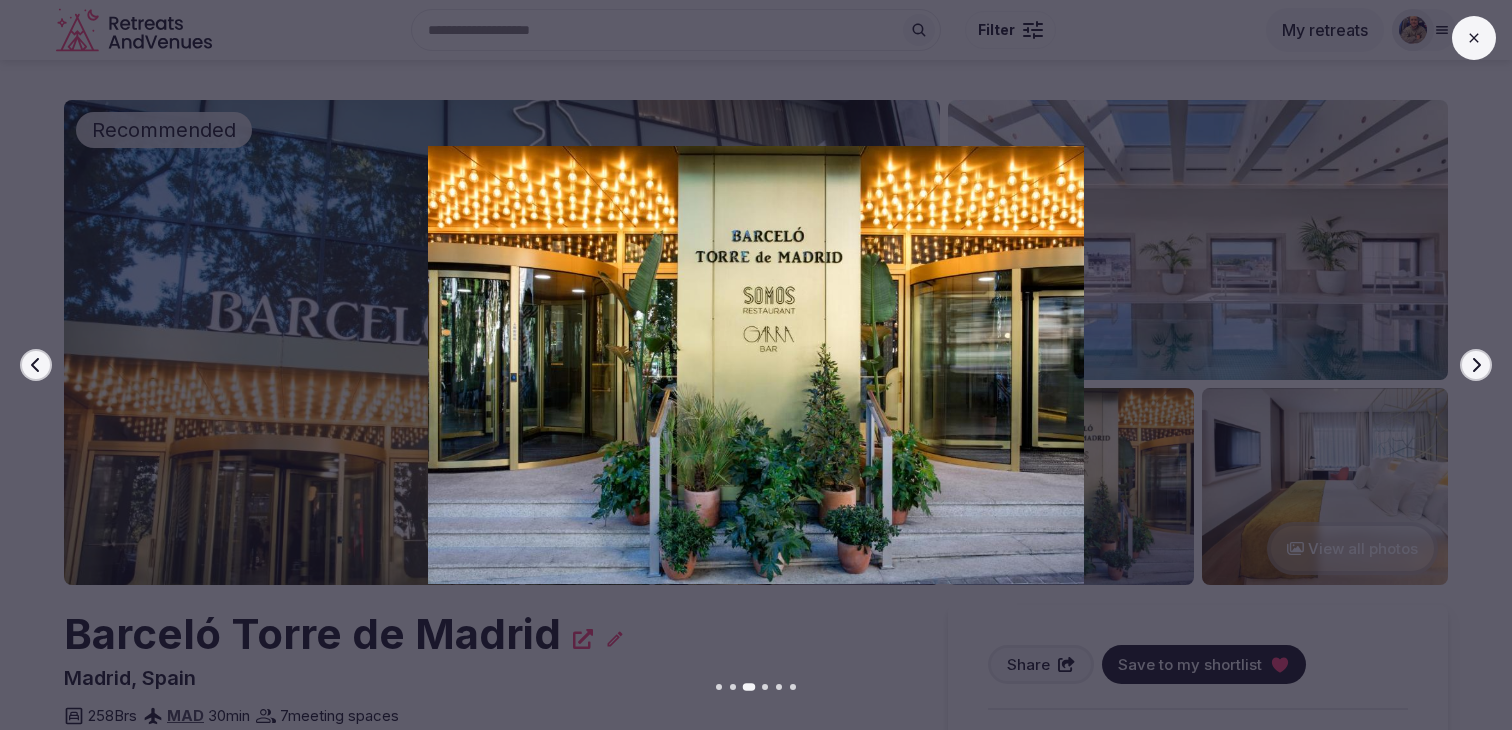 click on "Next slide" at bounding box center [1476, 365] 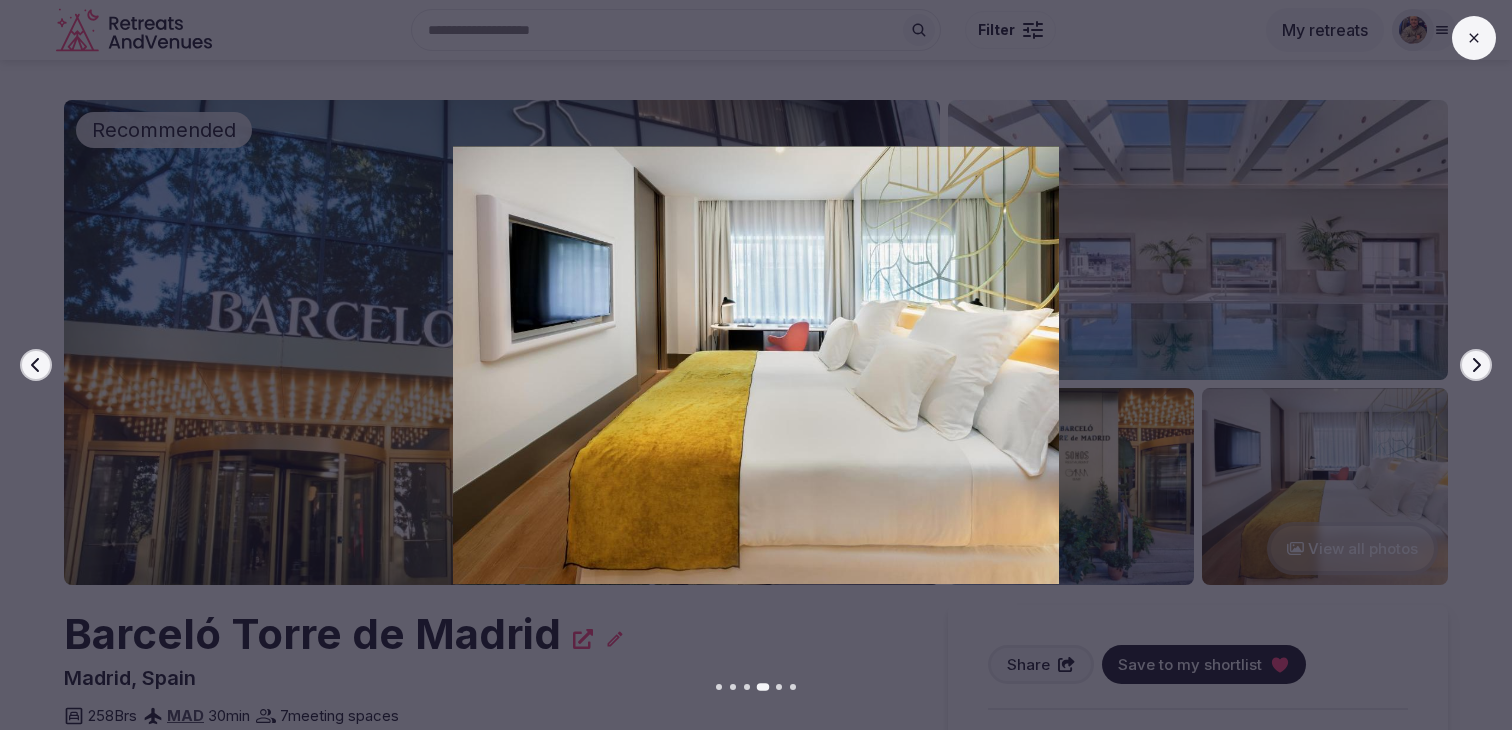 click on "Next slide" at bounding box center [1476, 365] 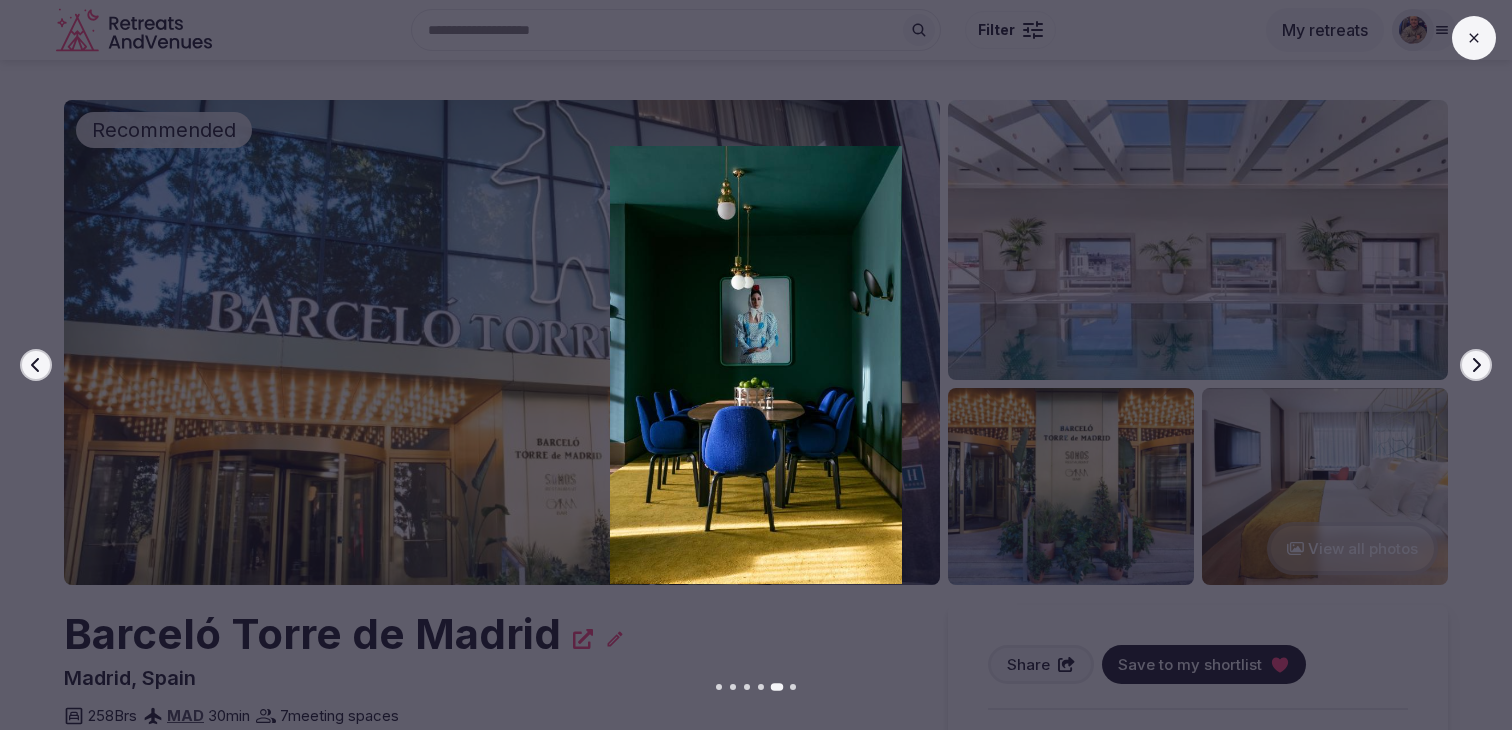 click on "Next slide" at bounding box center (1476, 365) 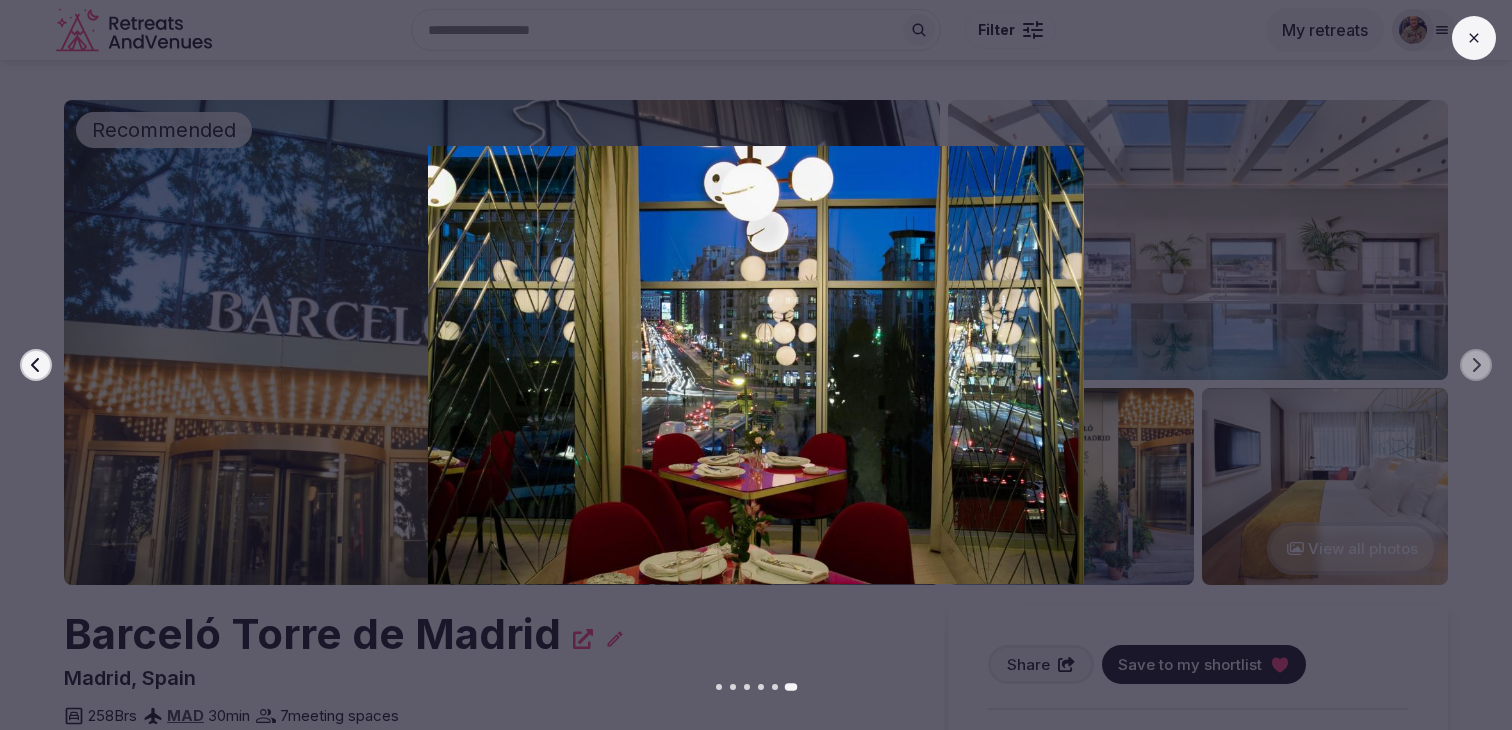 click at bounding box center (1474, 38) 